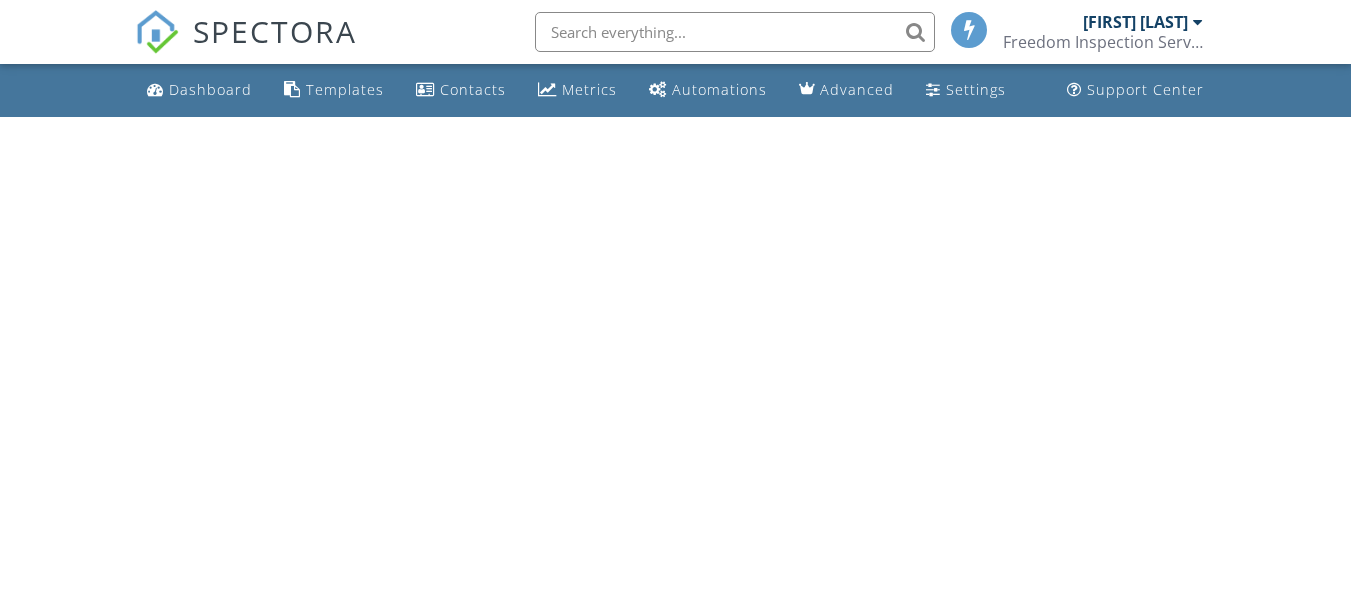 scroll, scrollTop: 0, scrollLeft: 0, axis: both 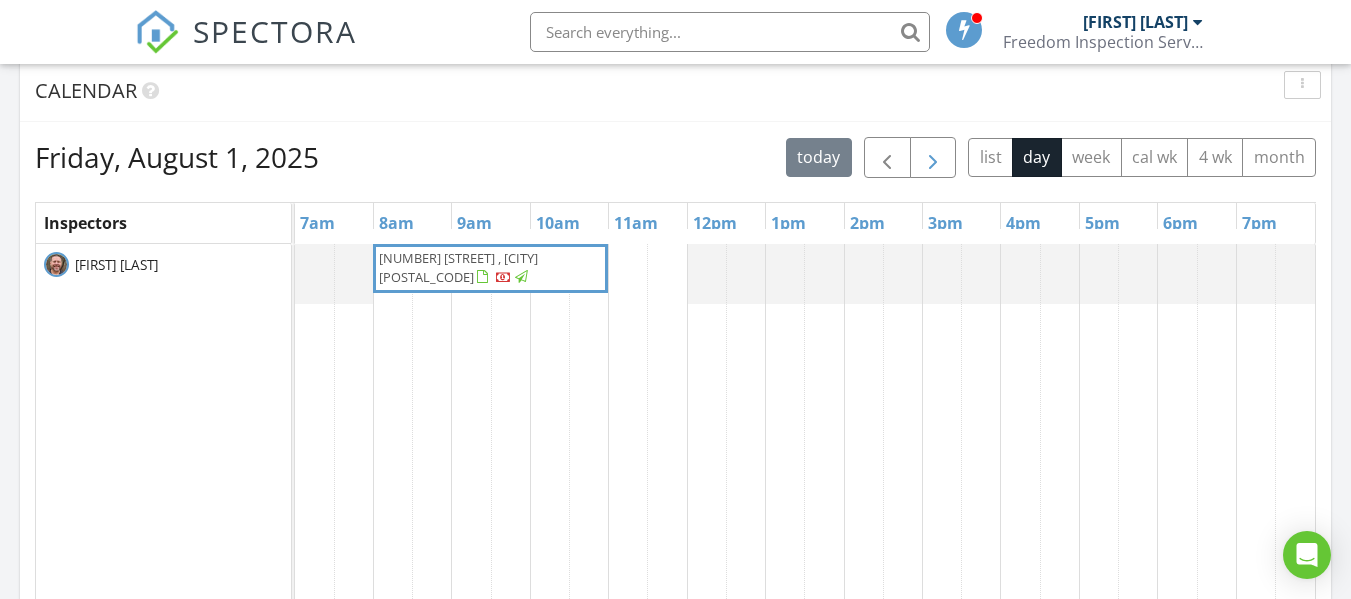 drag, startPoint x: 929, startPoint y: 178, endPoint x: 929, endPoint y: 153, distance: 25 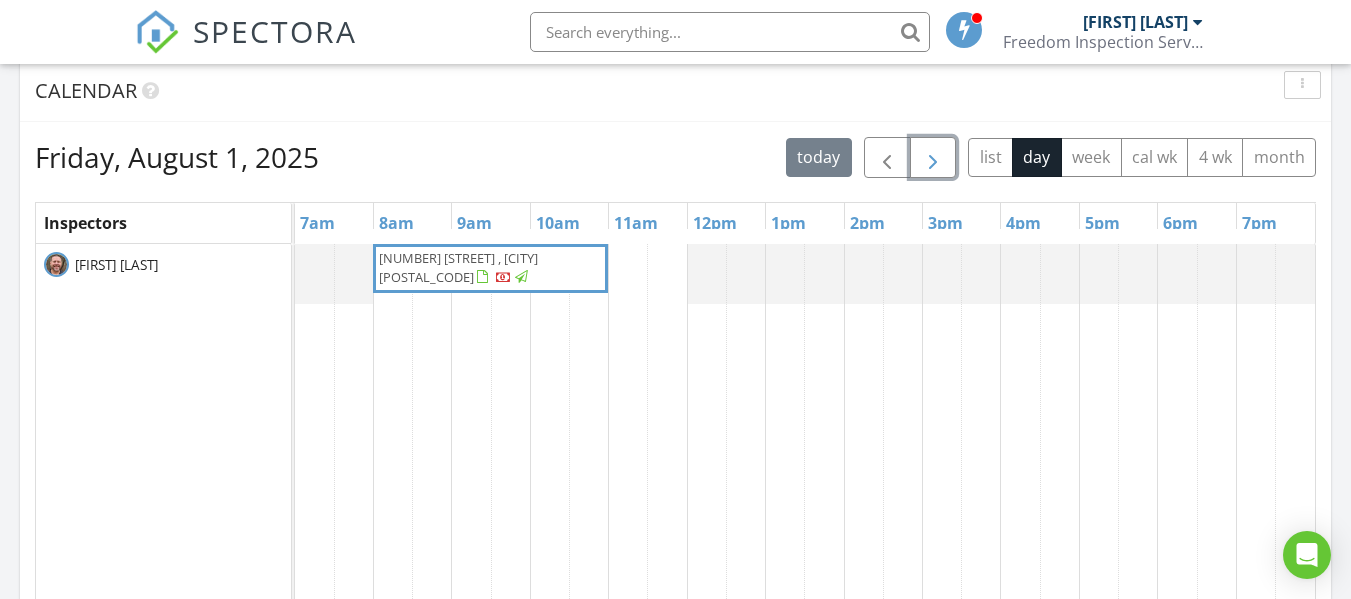 click 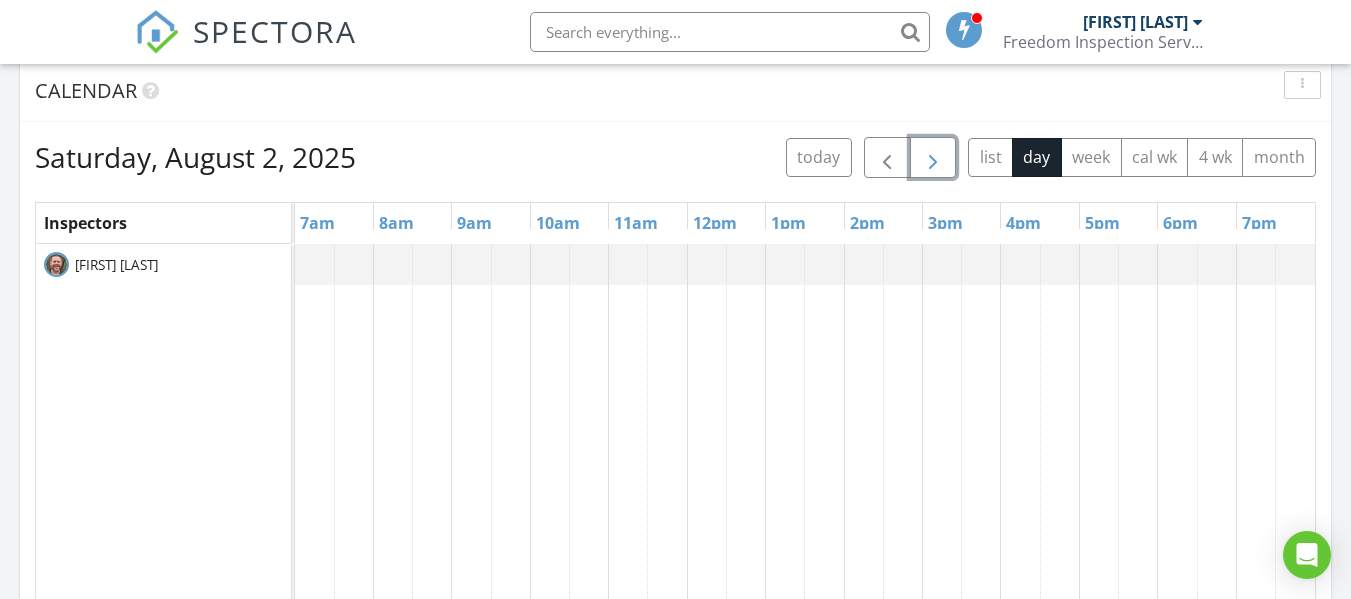 click 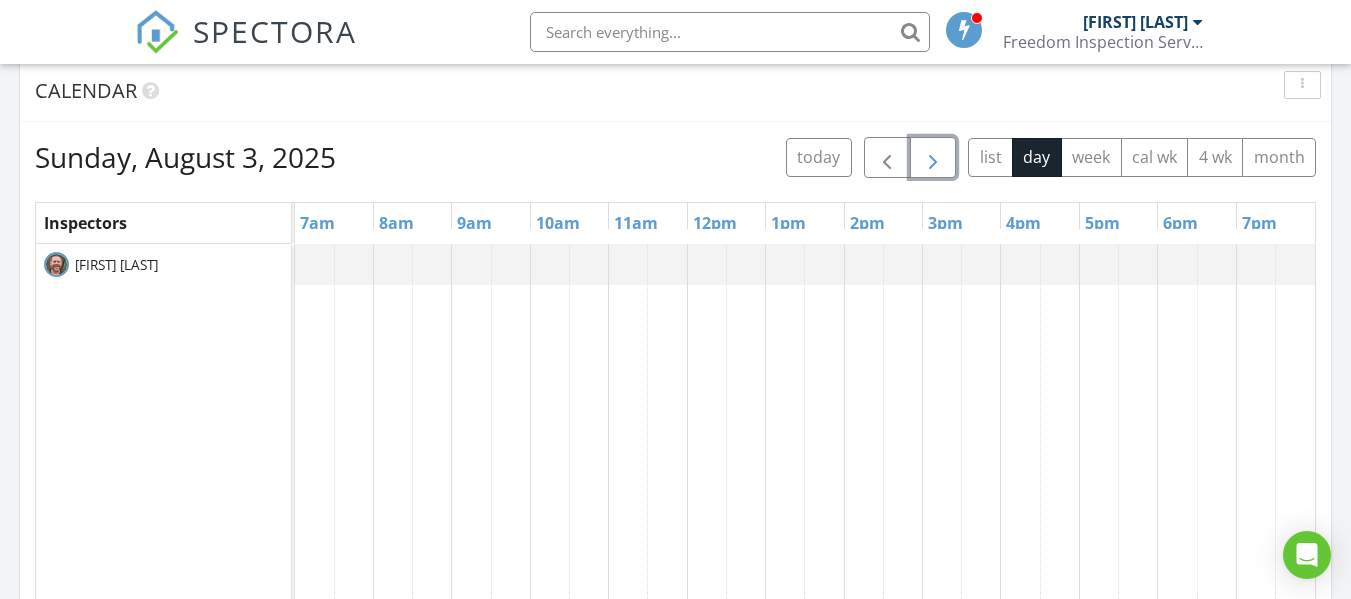 click 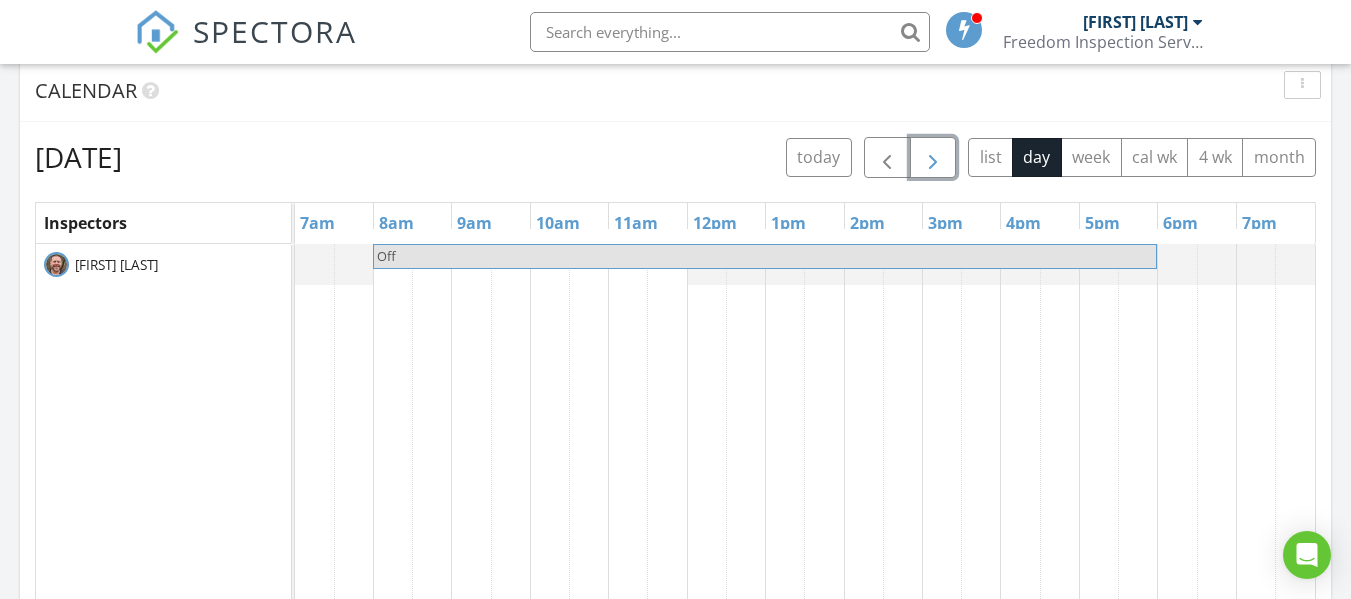 click 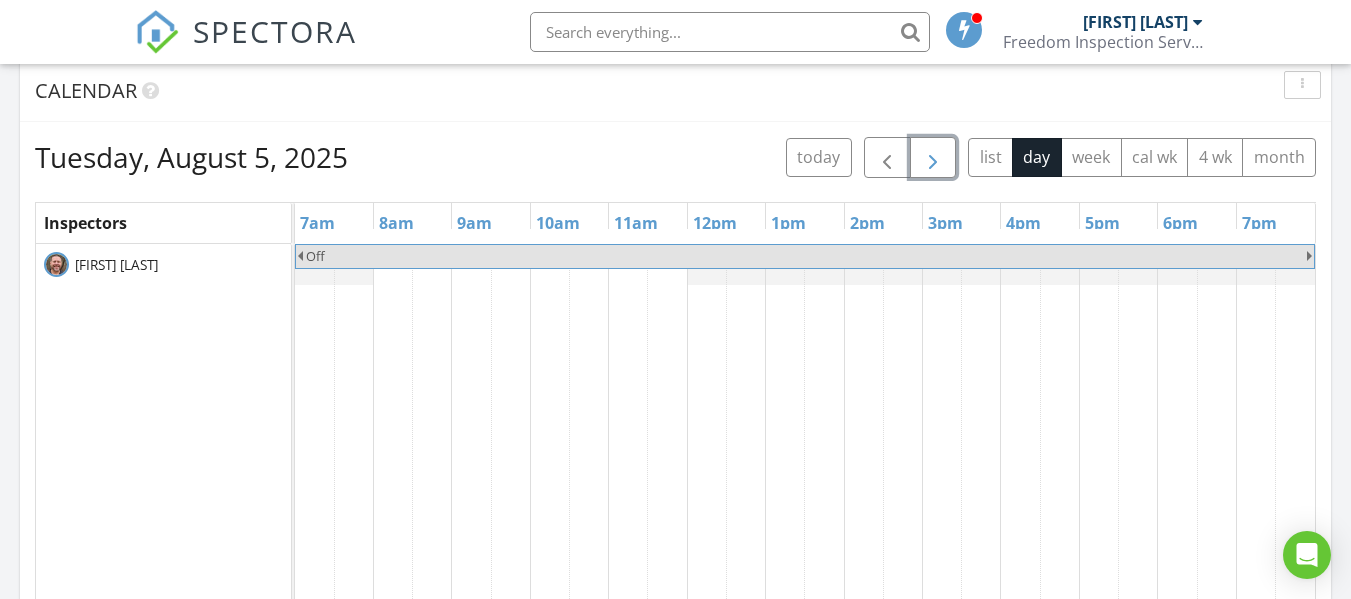 click 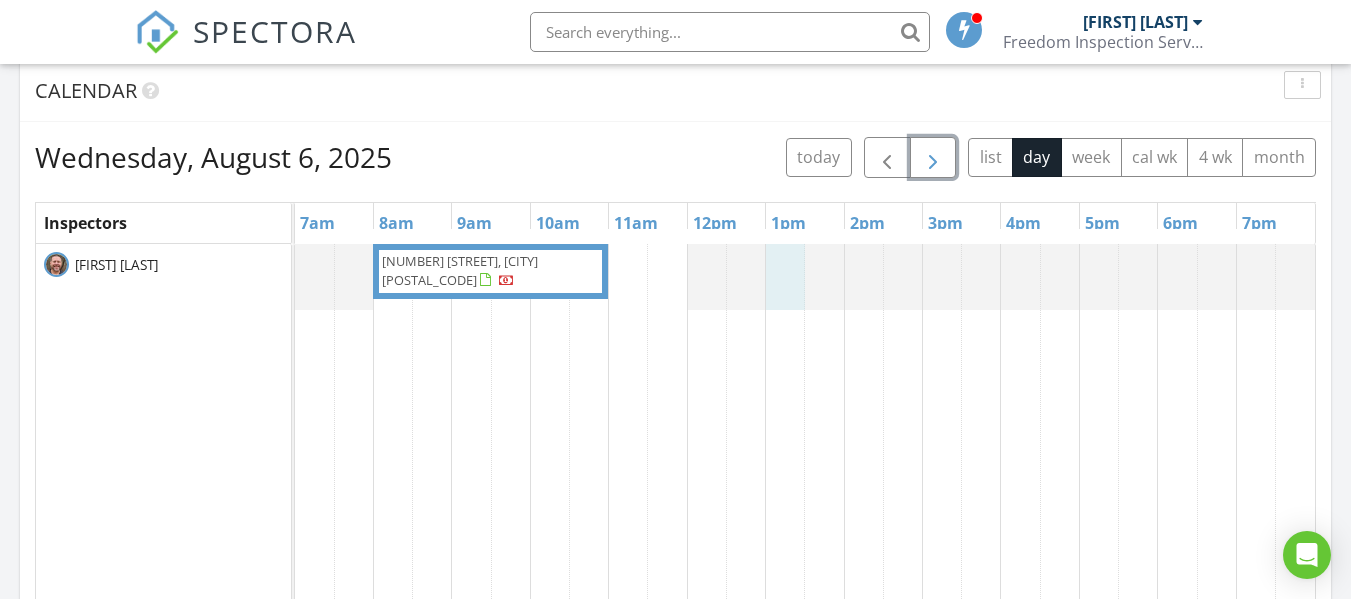 click 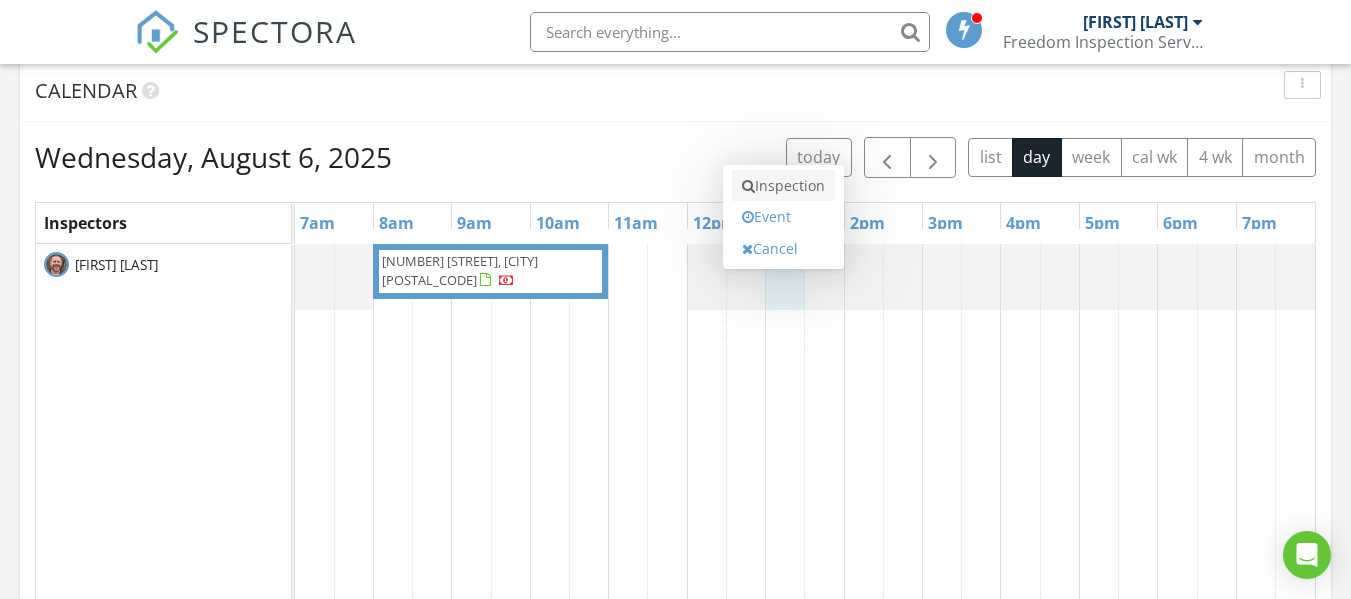 click on "Inspection" 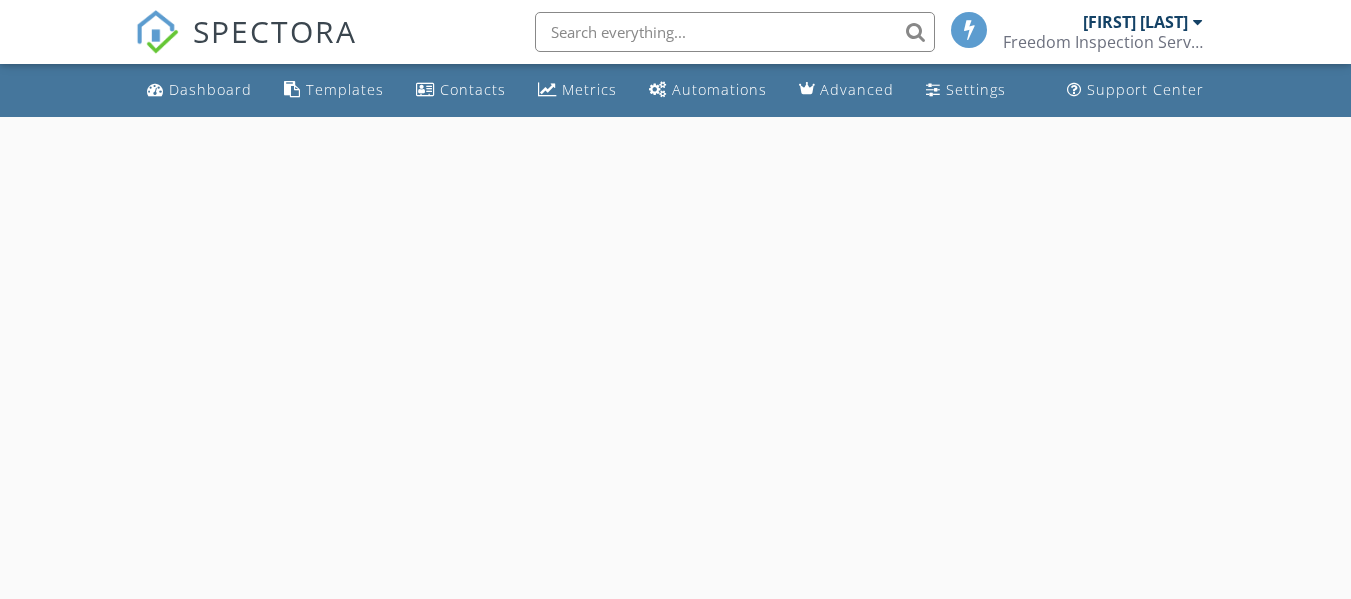 scroll, scrollTop: 0, scrollLeft: 0, axis: both 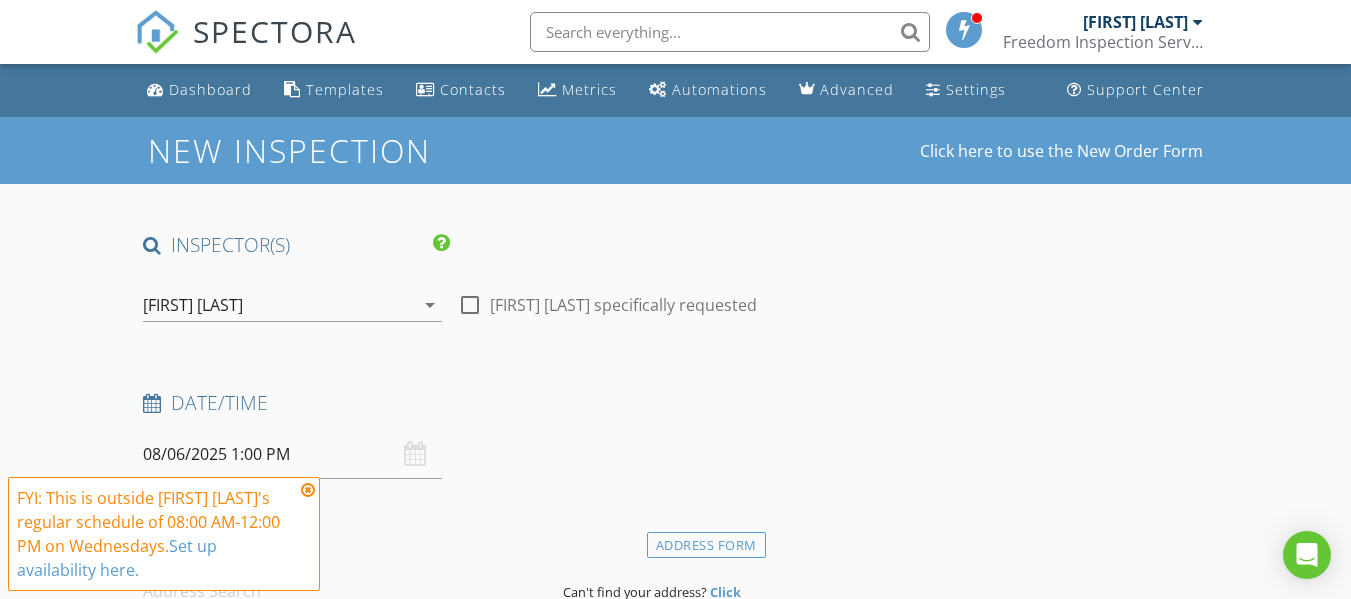 click at bounding box center (308, 490) 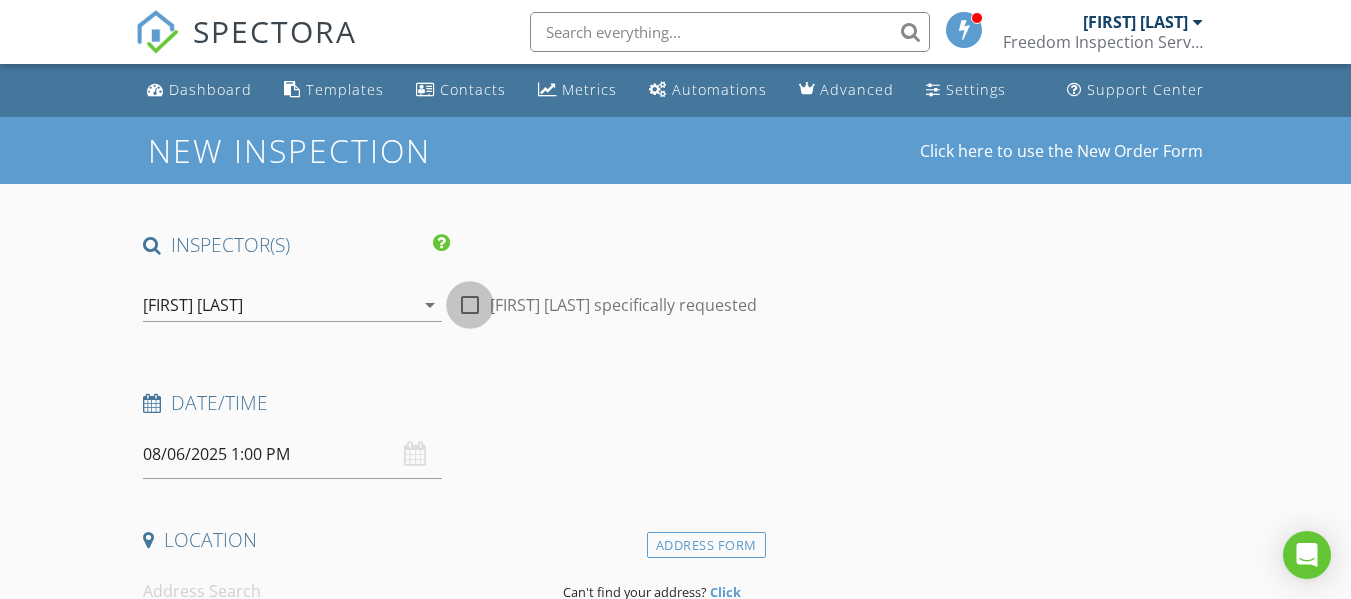 click at bounding box center [470, 305] 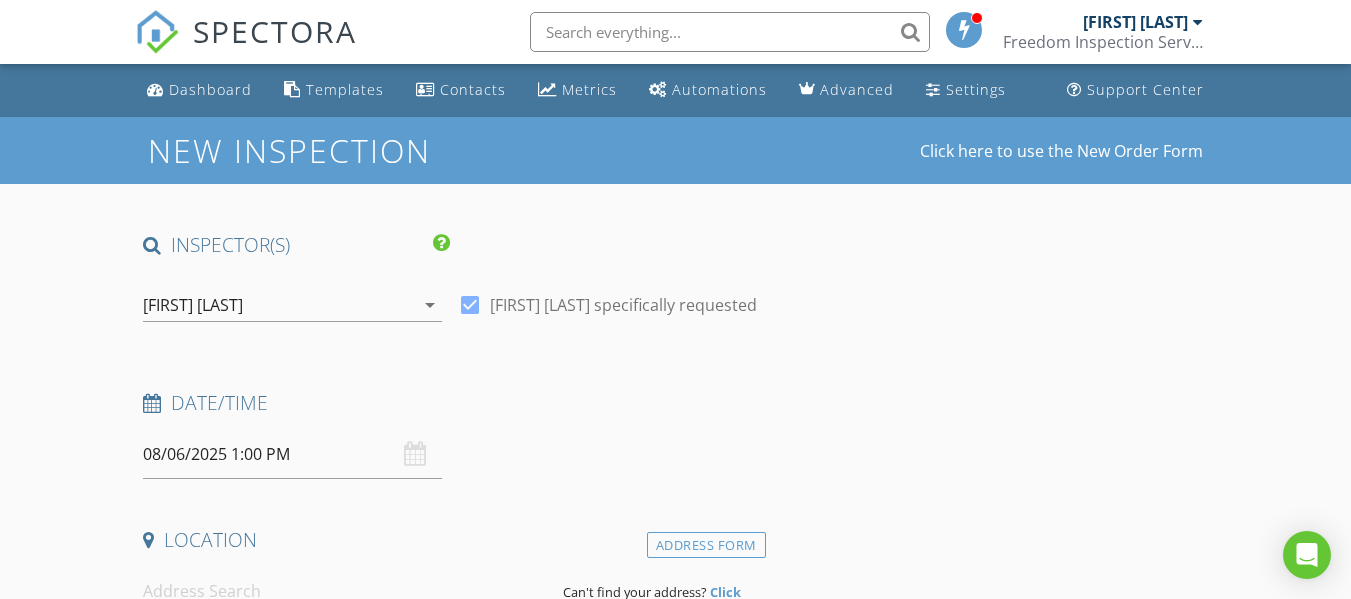scroll, scrollTop: 170, scrollLeft: 0, axis: vertical 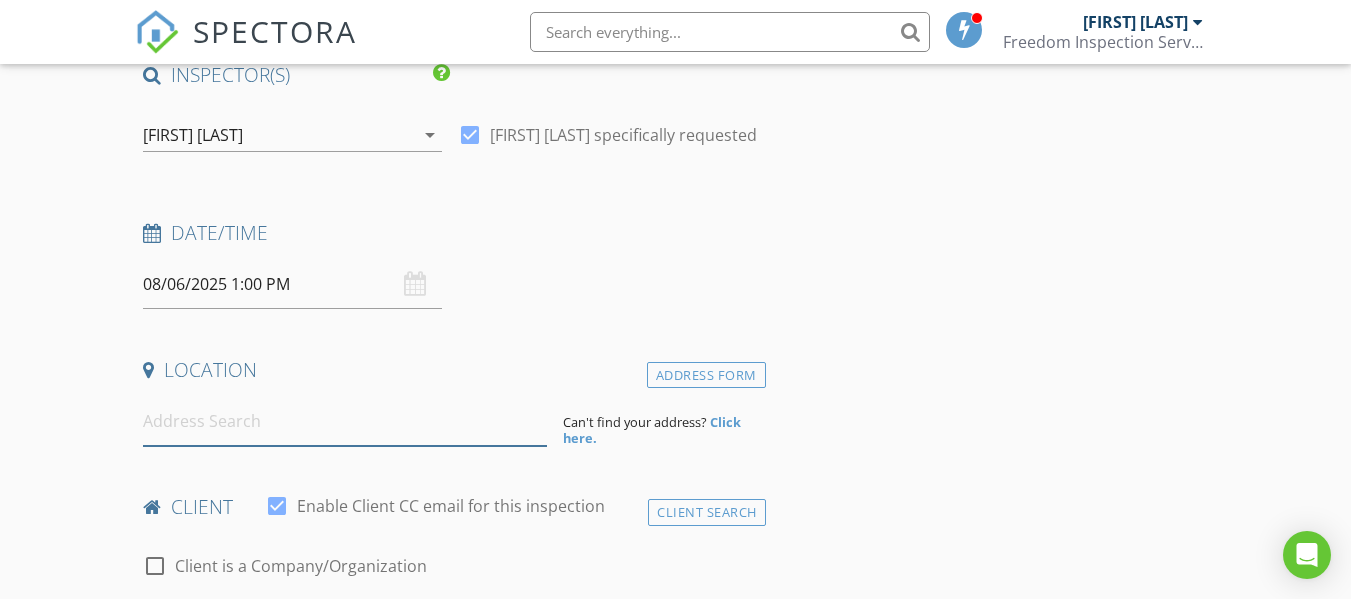click at bounding box center [345, 421] 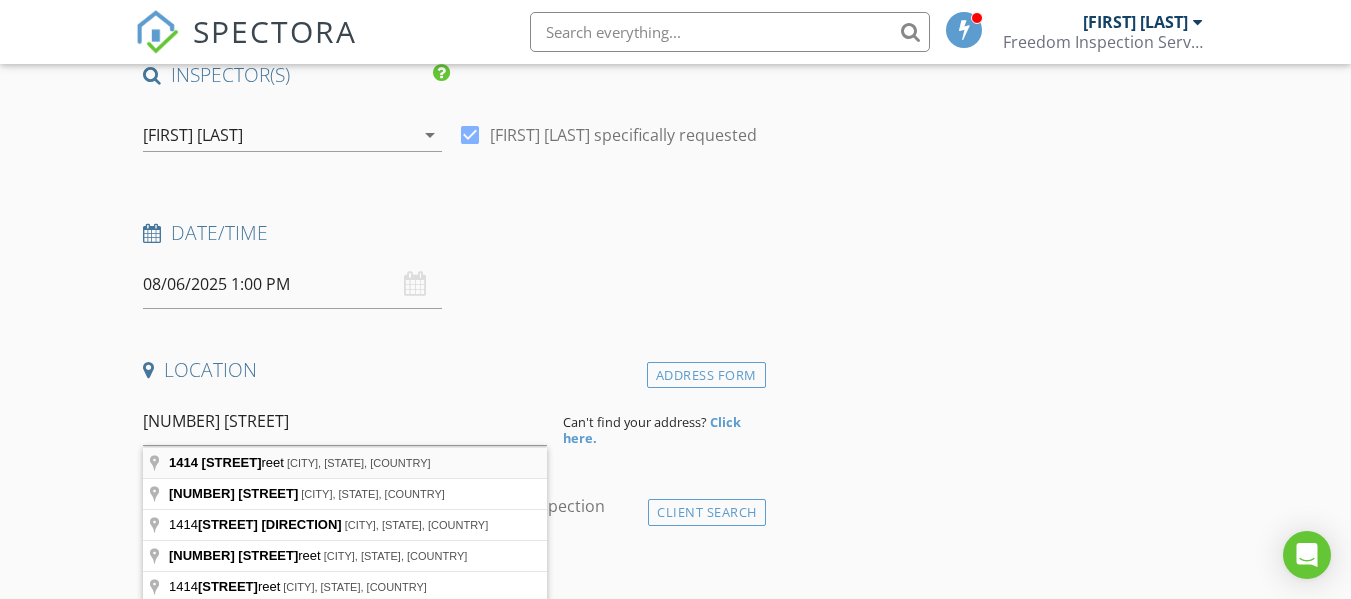 type on "1414 Lucky Street, Griffin, GA, USA" 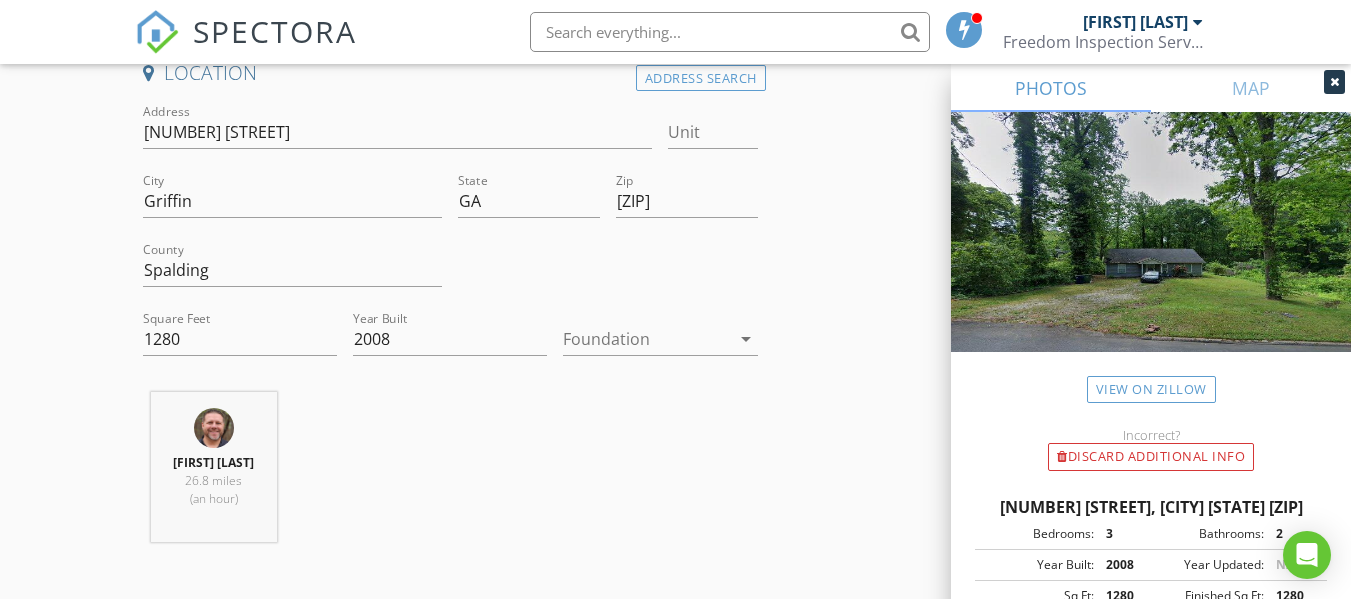 scroll, scrollTop: 567, scrollLeft: 0, axis: vertical 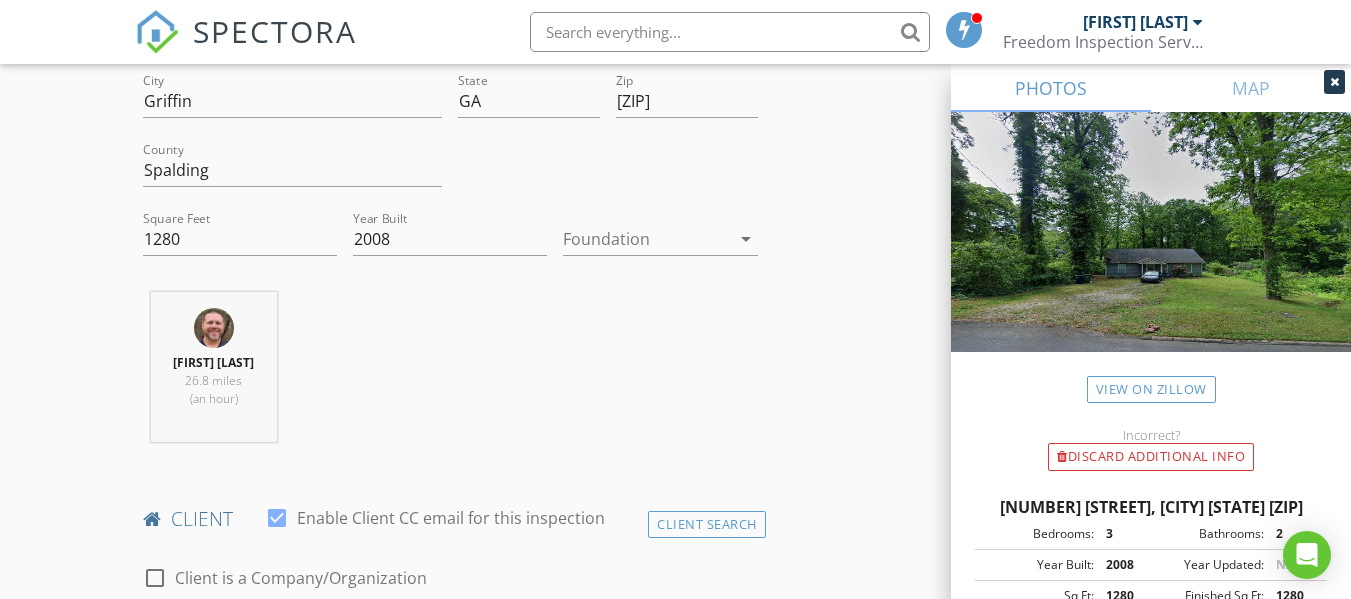 click at bounding box center (646, 239) 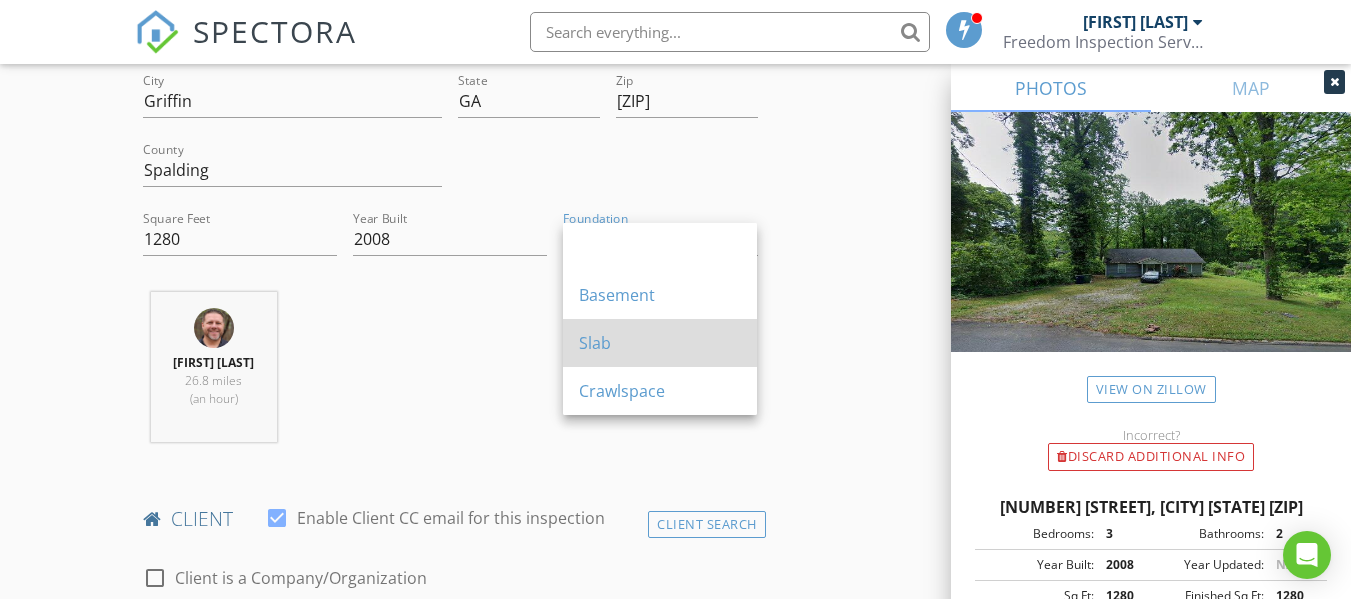 click on "Slab" at bounding box center (660, 343) 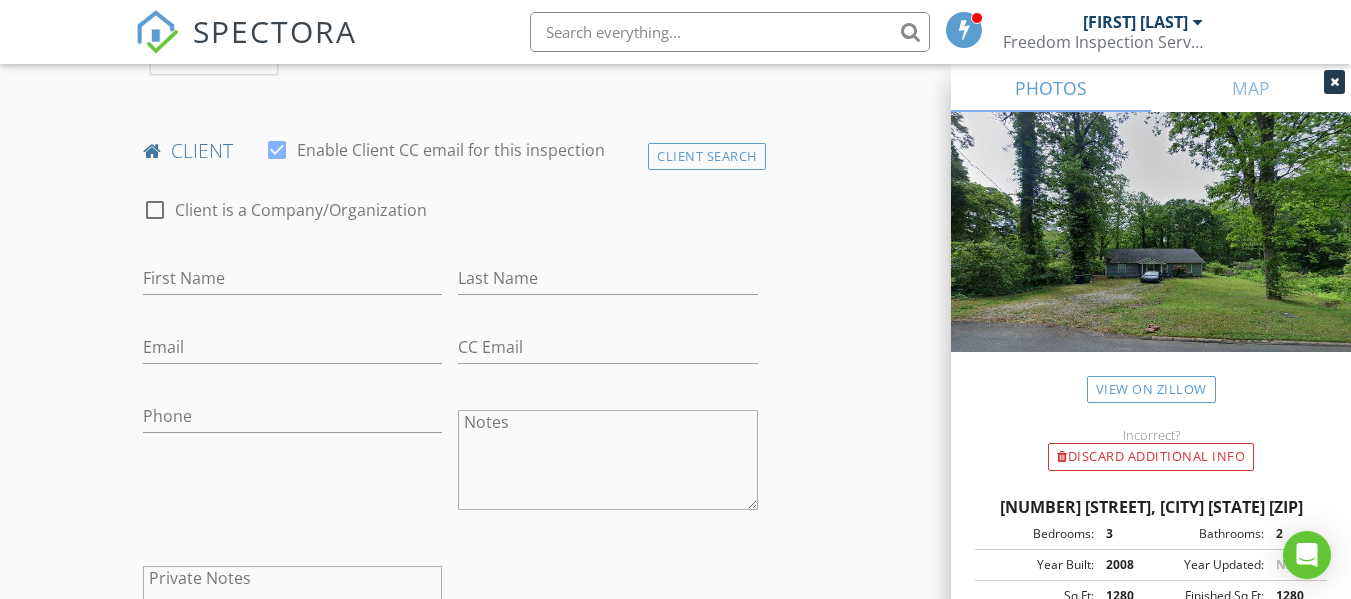 scroll, scrollTop: 936, scrollLeft: 0, axis: vertical 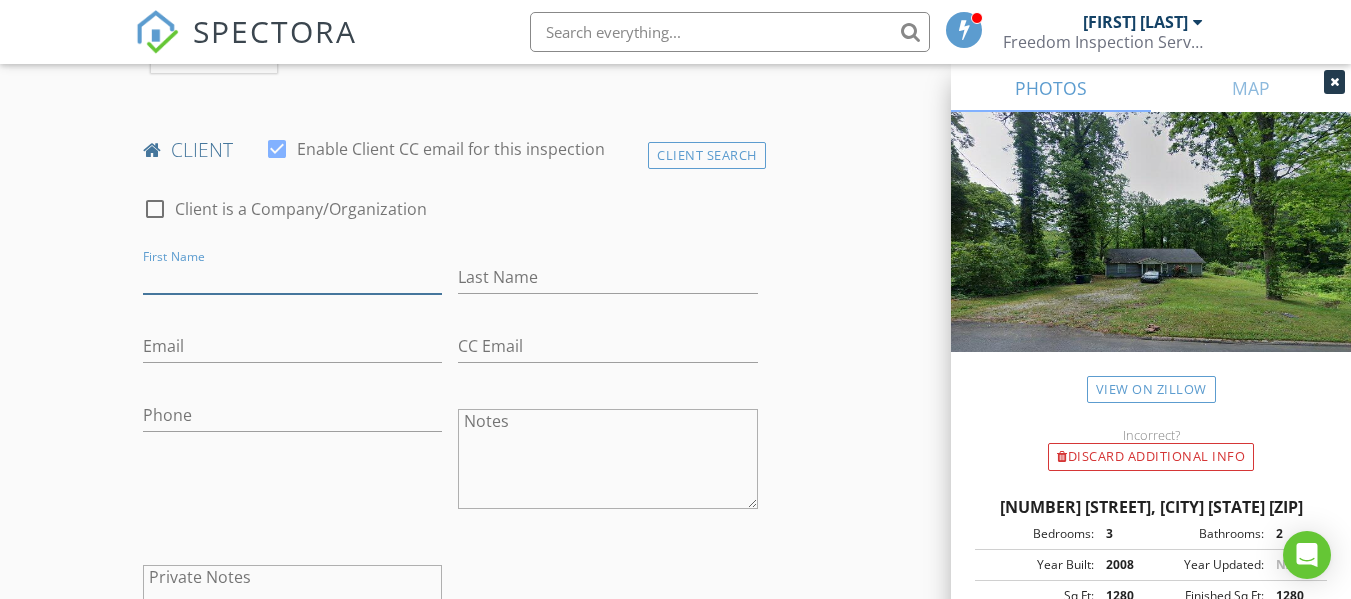 click on "First Name" at bounding box center (292, 277) 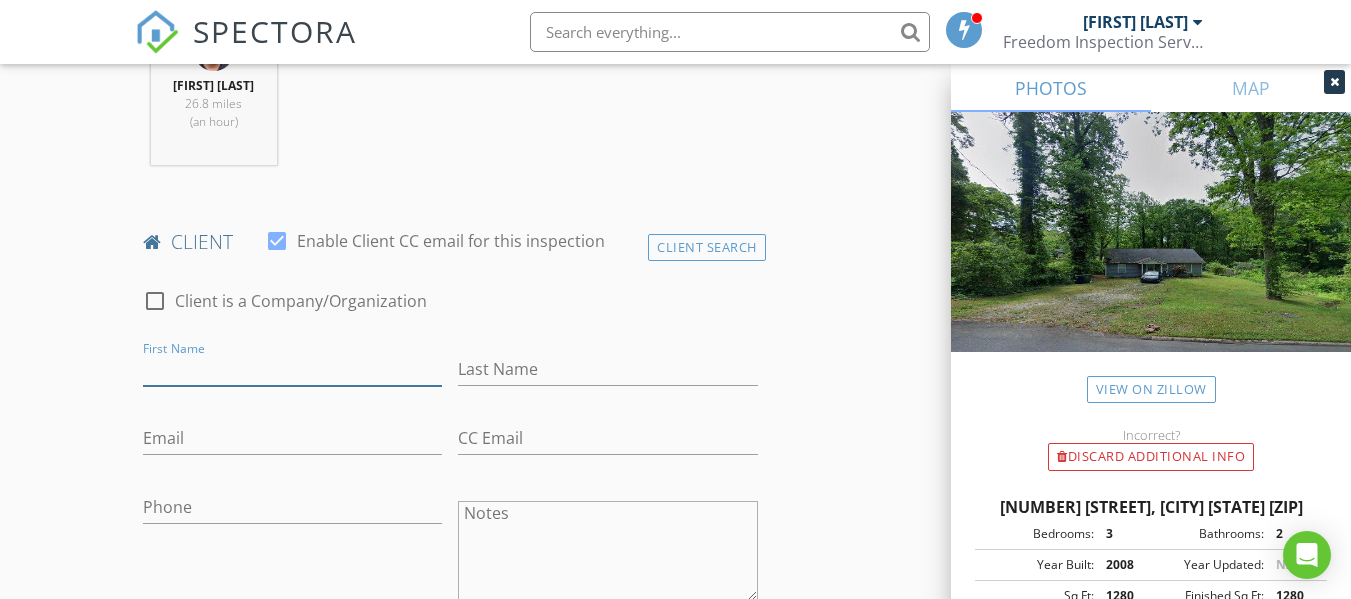scroll, scrollTop: 845, scrollLeft: 0, axis: vertical 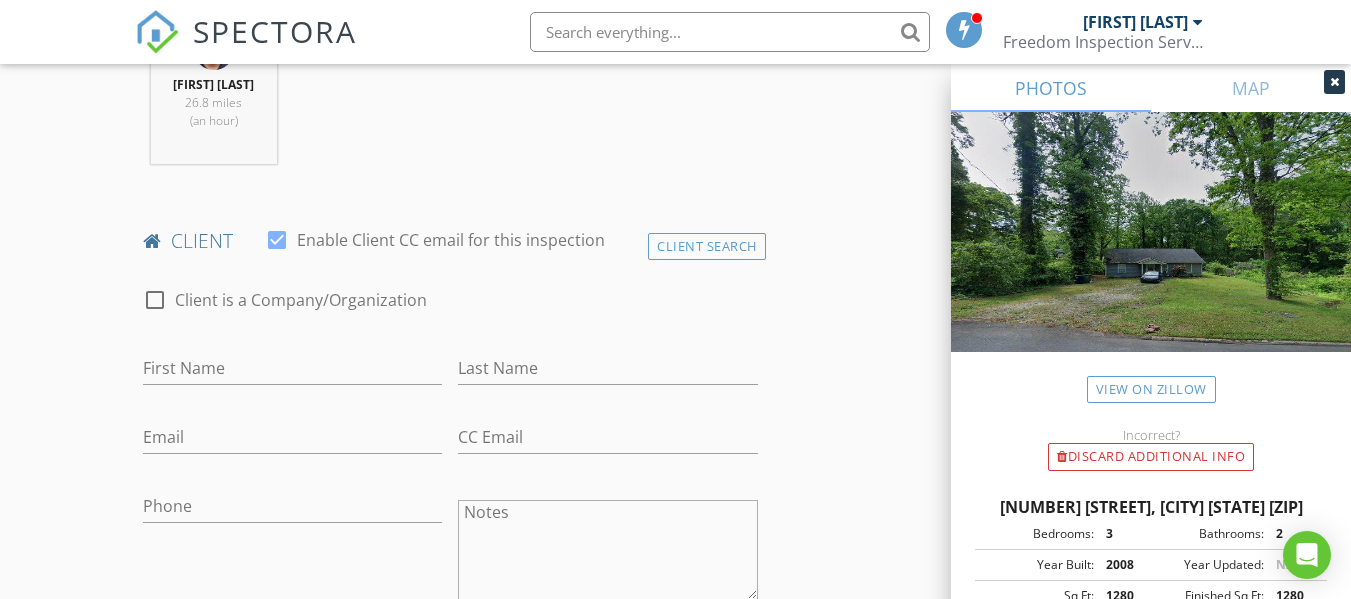 click on "Client is a Company/Organization" at bounding box center [301, 300] 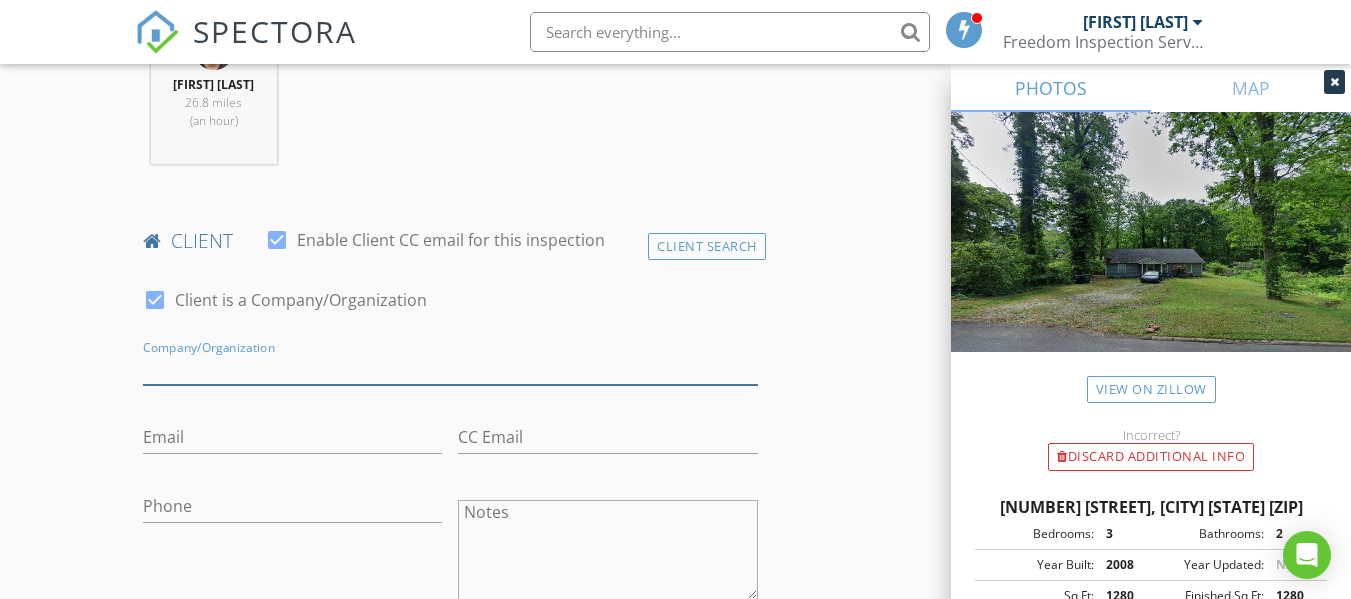 click on "Enable Client CC email for this inspection" at bounding box center (450, 368) 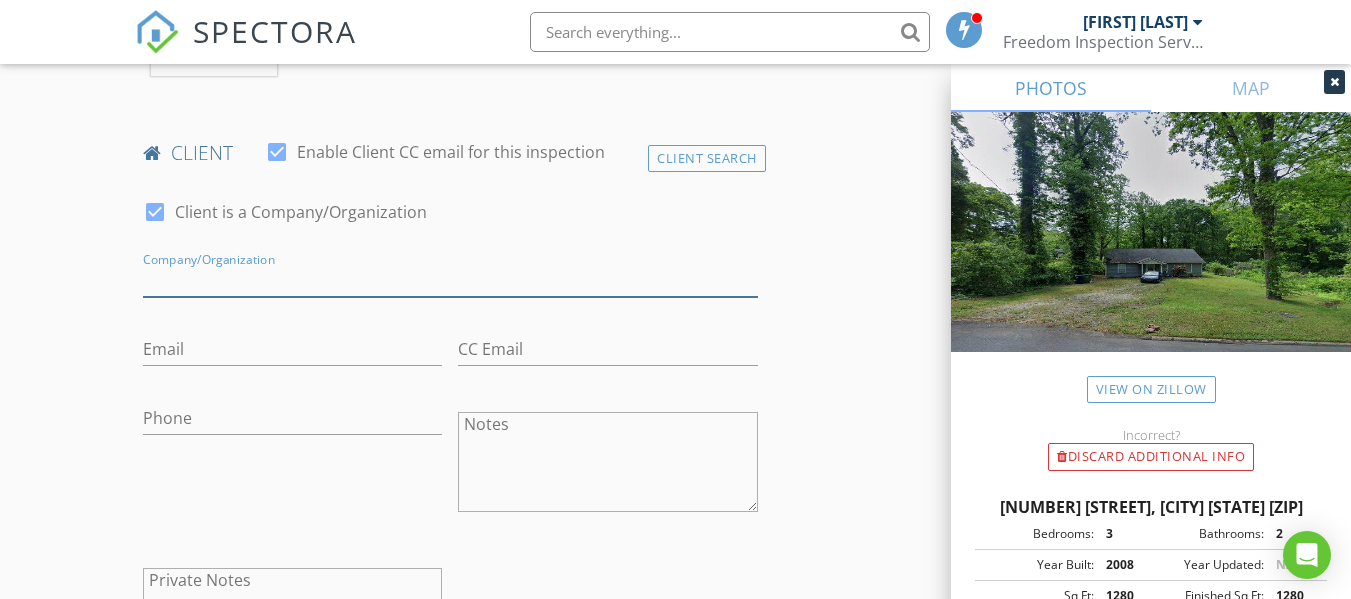 scroll, scrollTop: 934, scrollLeft: 0, axis: vertical 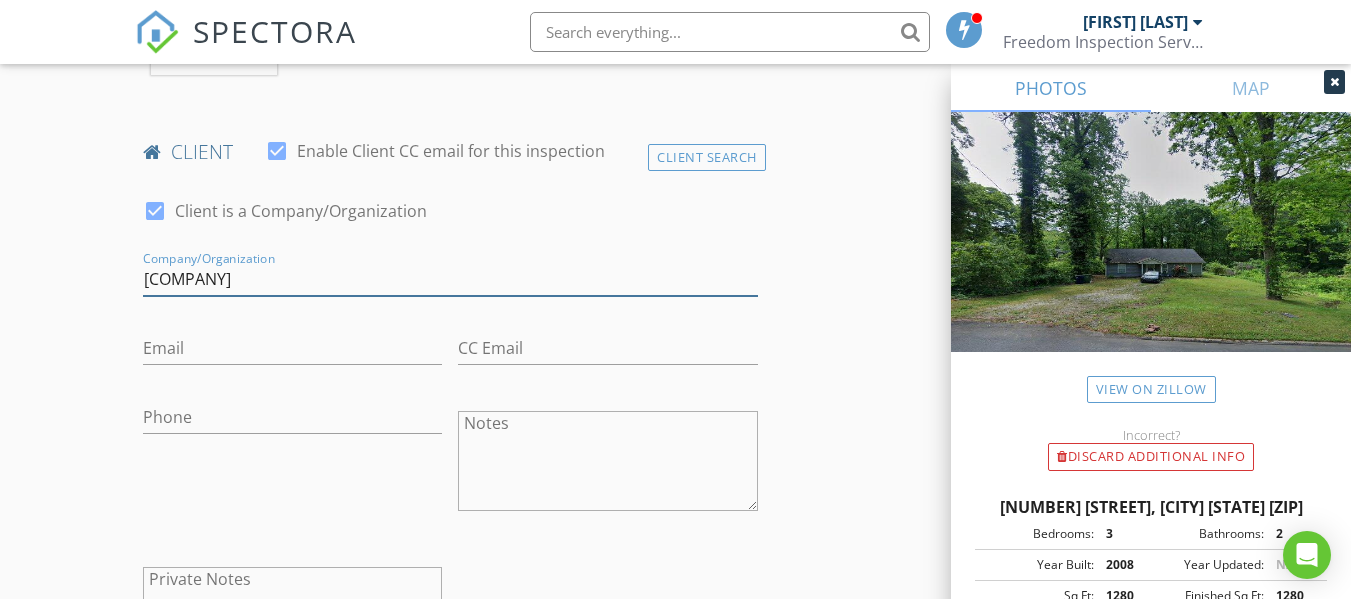 click on "ferrum Canis" at bounding box center (450, 279) 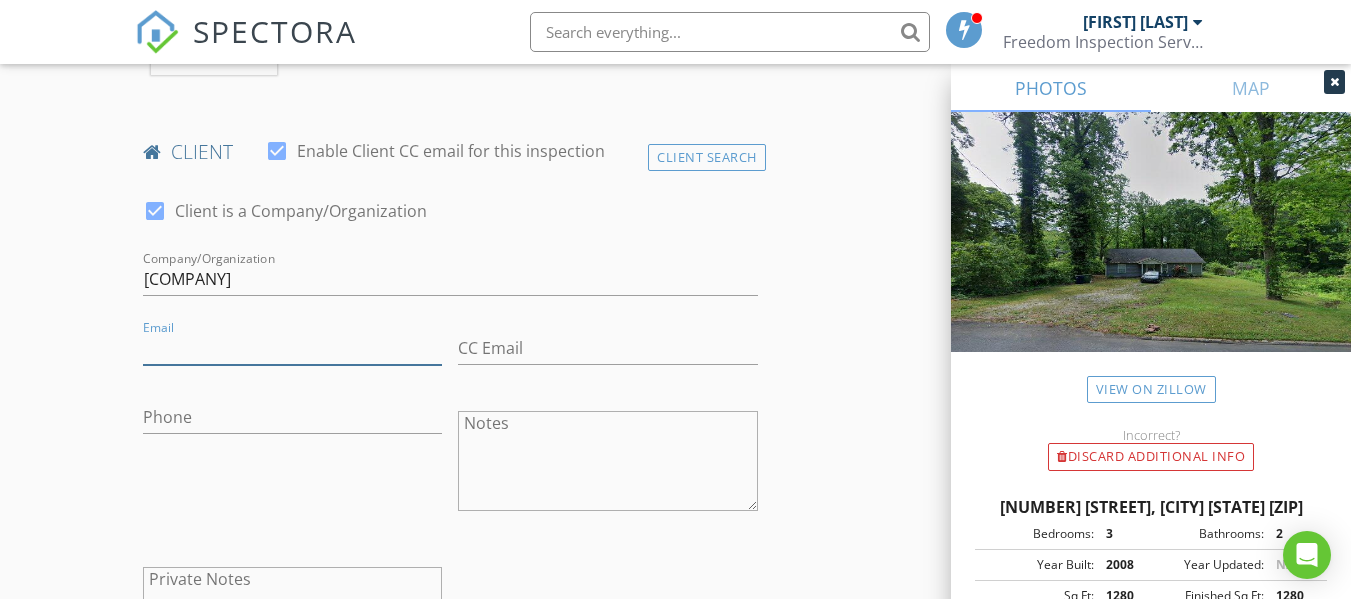 click on "Email" at bounding box center (292, 348) 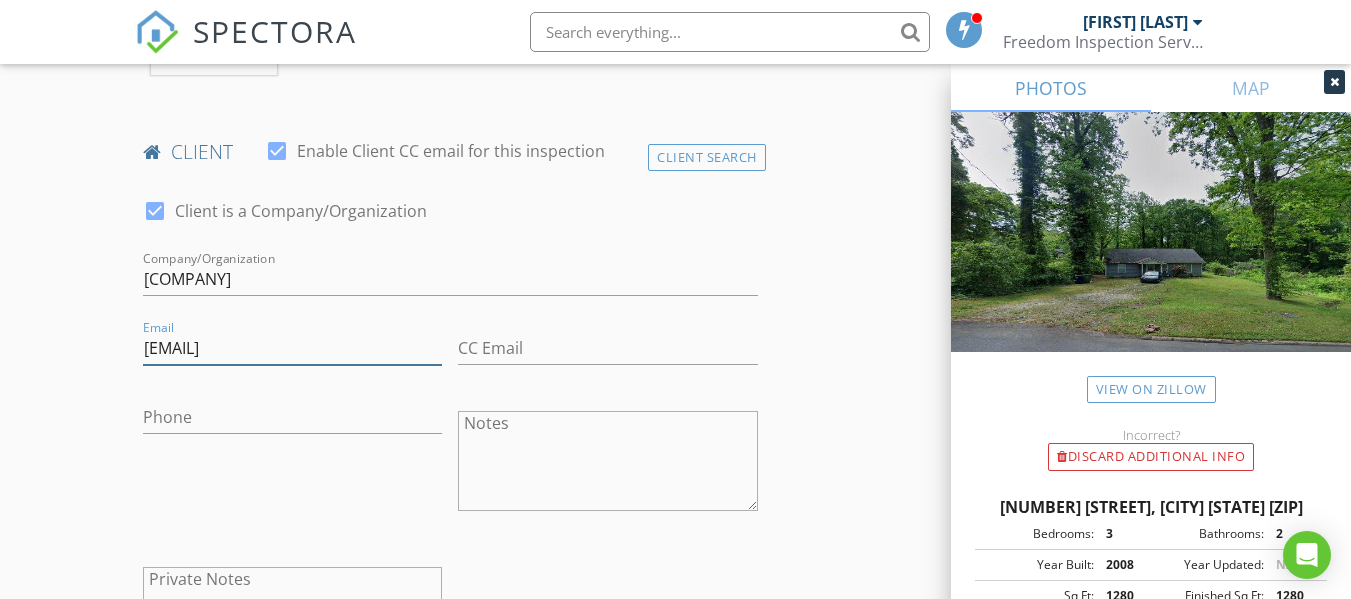 type on "bedge67@gmail.com" 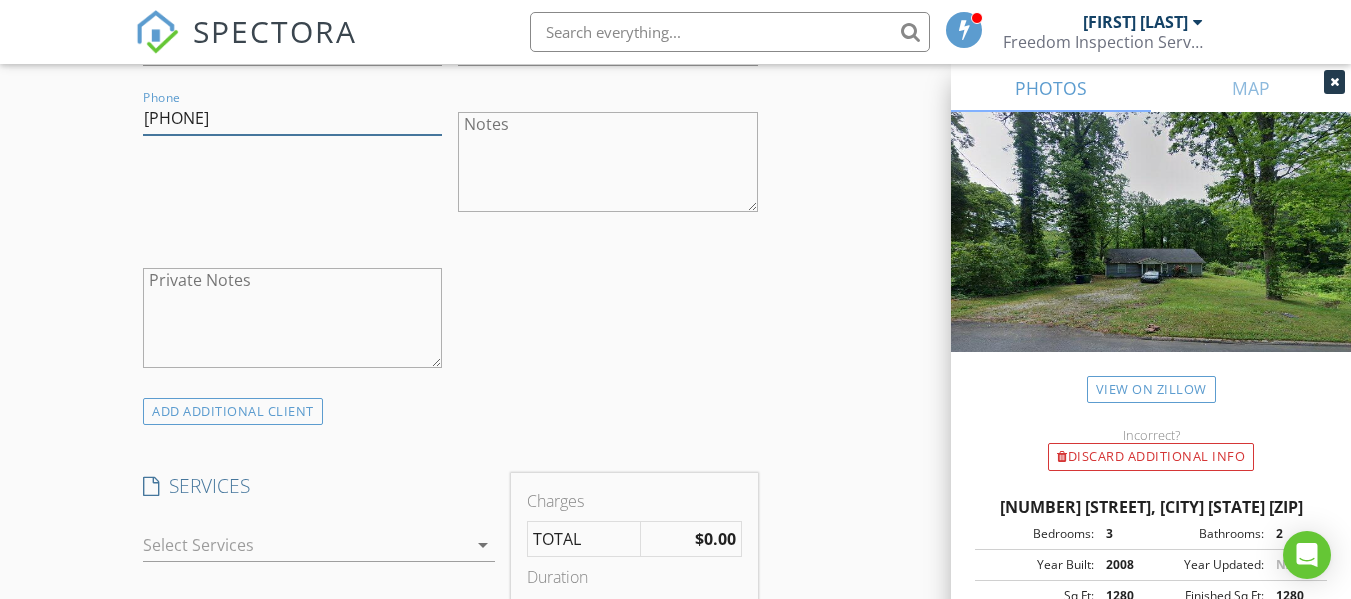 scroll, scrollTop: 1234, scrollLeft: 0, axis: vertical 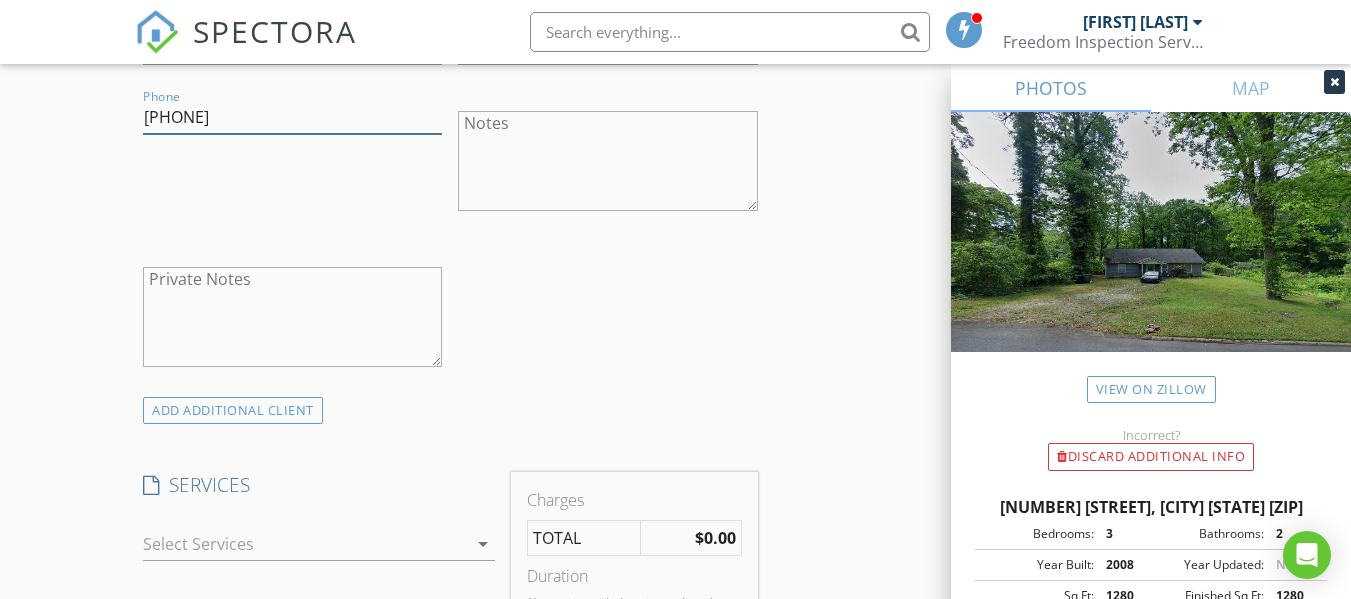 type on "770-652-6791" 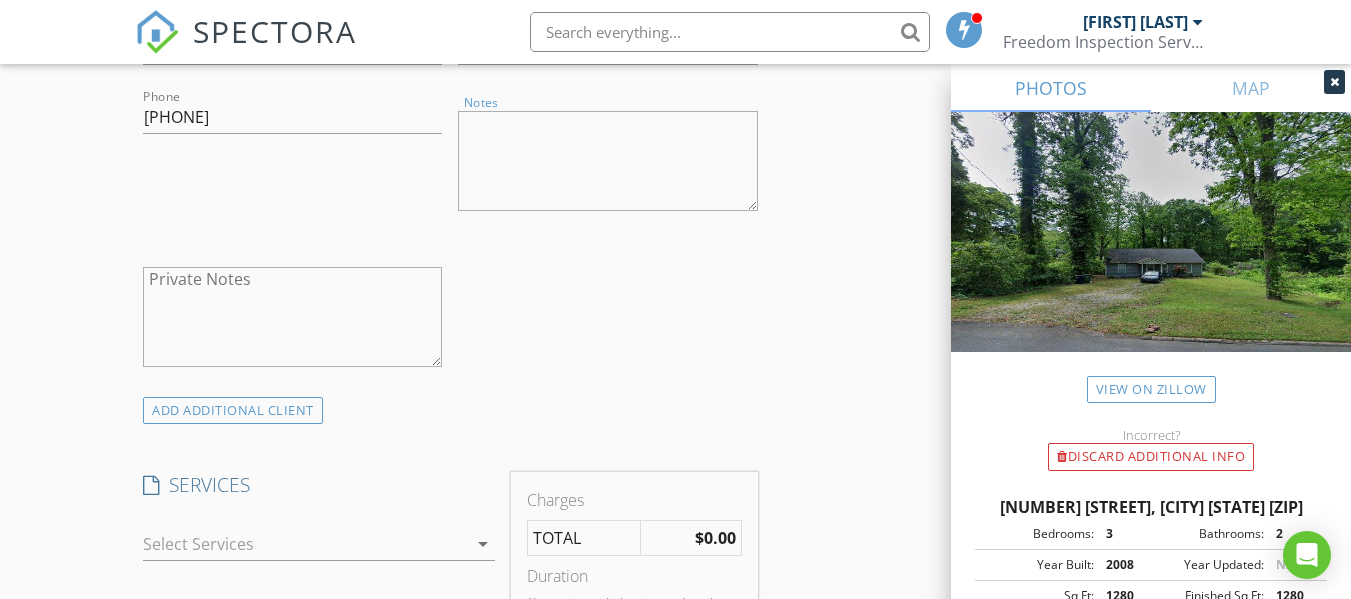click on "Notes" at bounding box center [607, 161] 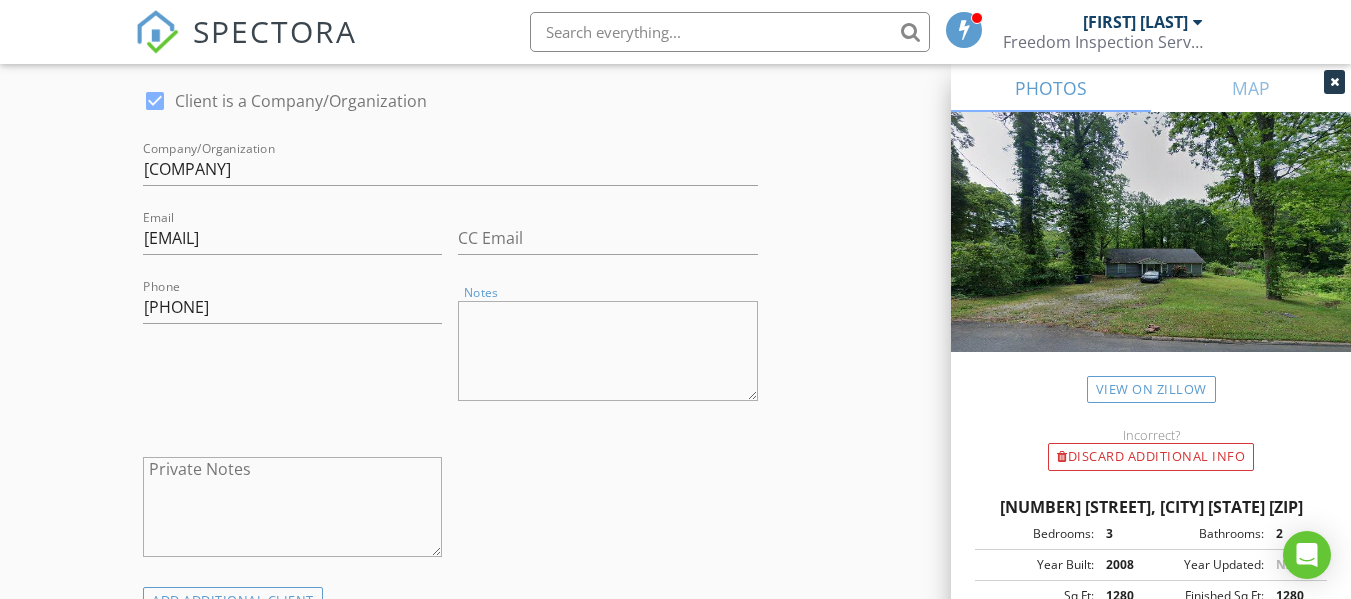 scroll, scrollTop: 1484, scrollLeft: 0, axis: vertical 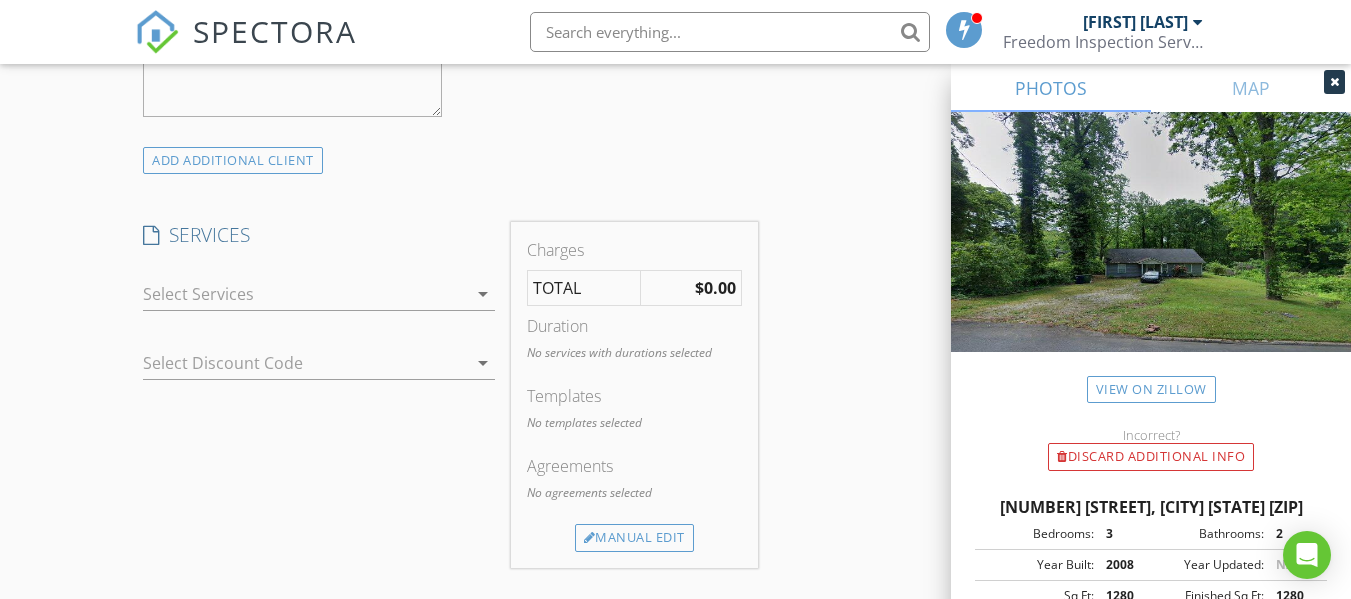 click at bounding box center [305, 294] 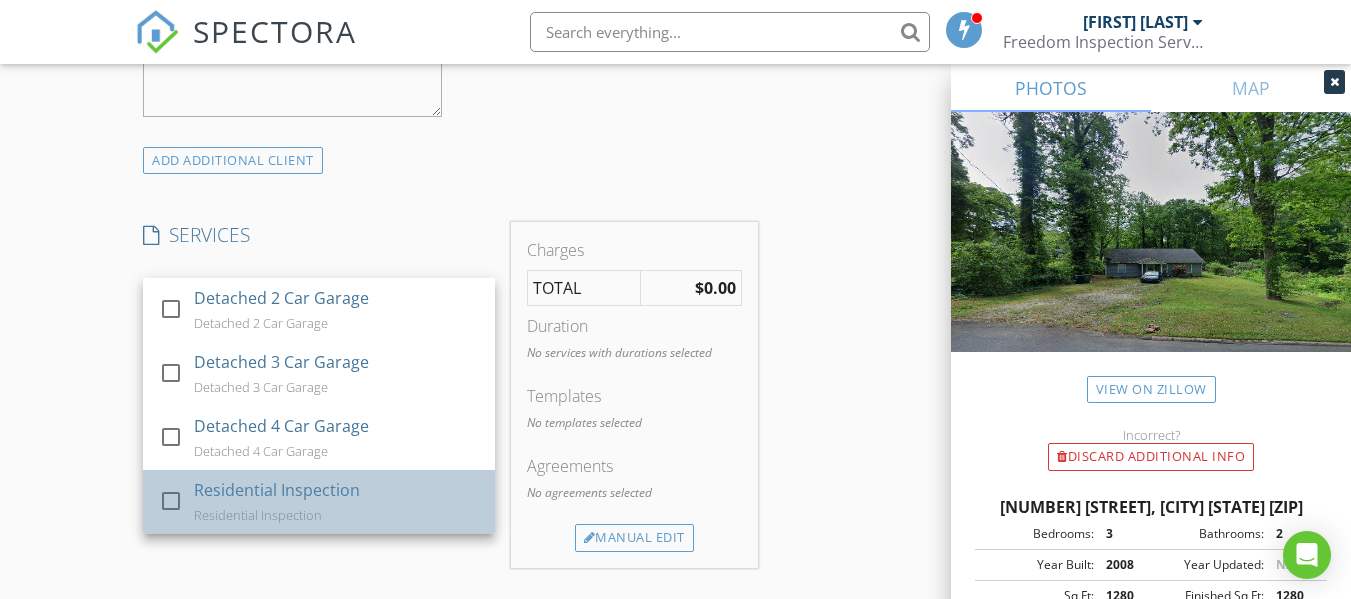 click on "Residential Inspection" at bounding box center (277, 490) 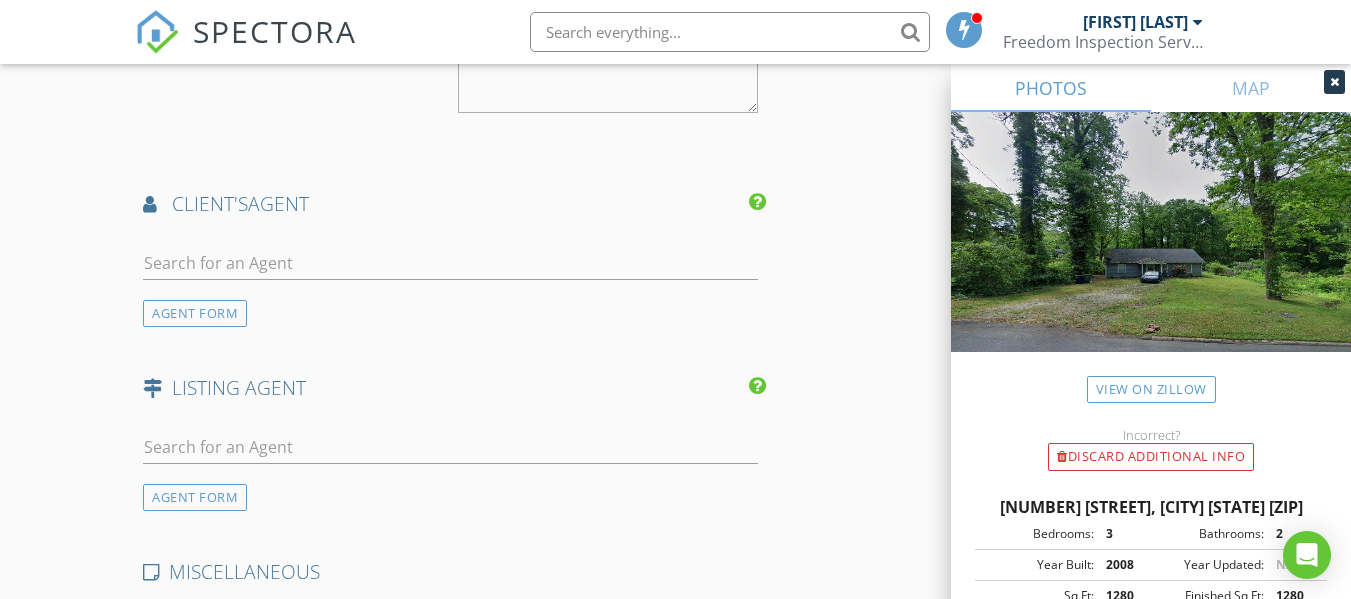 scroll, scrollTop: 2326, scrollLeft: 0, axis: vertical 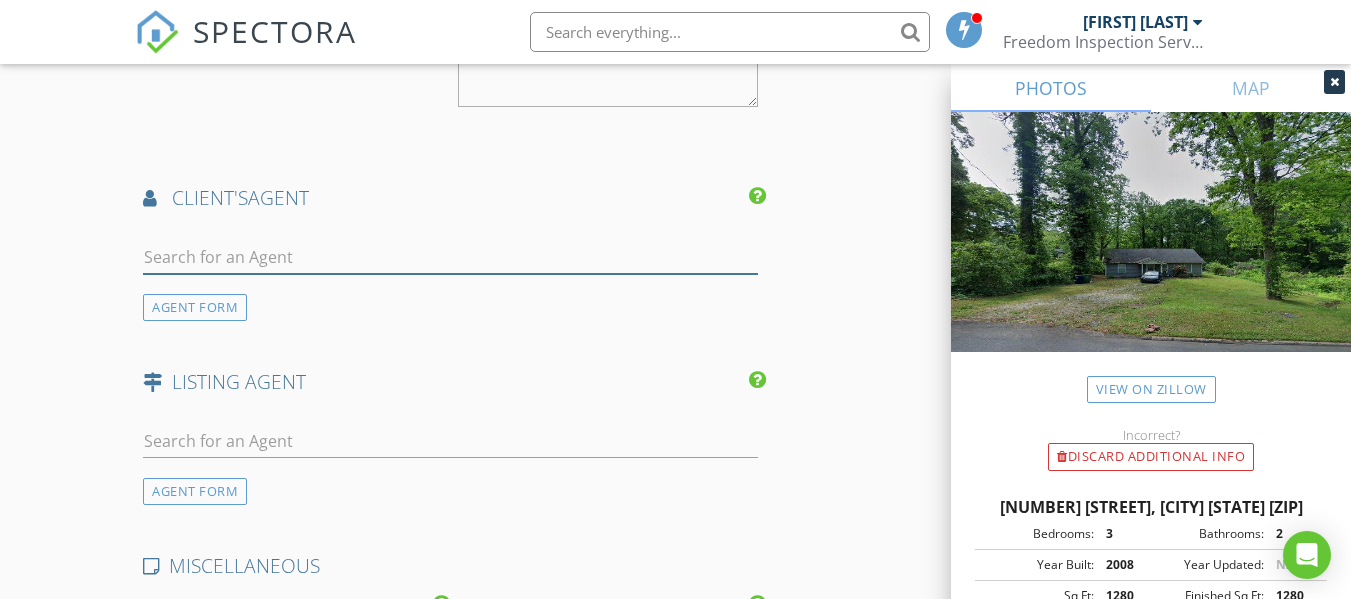 click at bounding box center [450, 257] 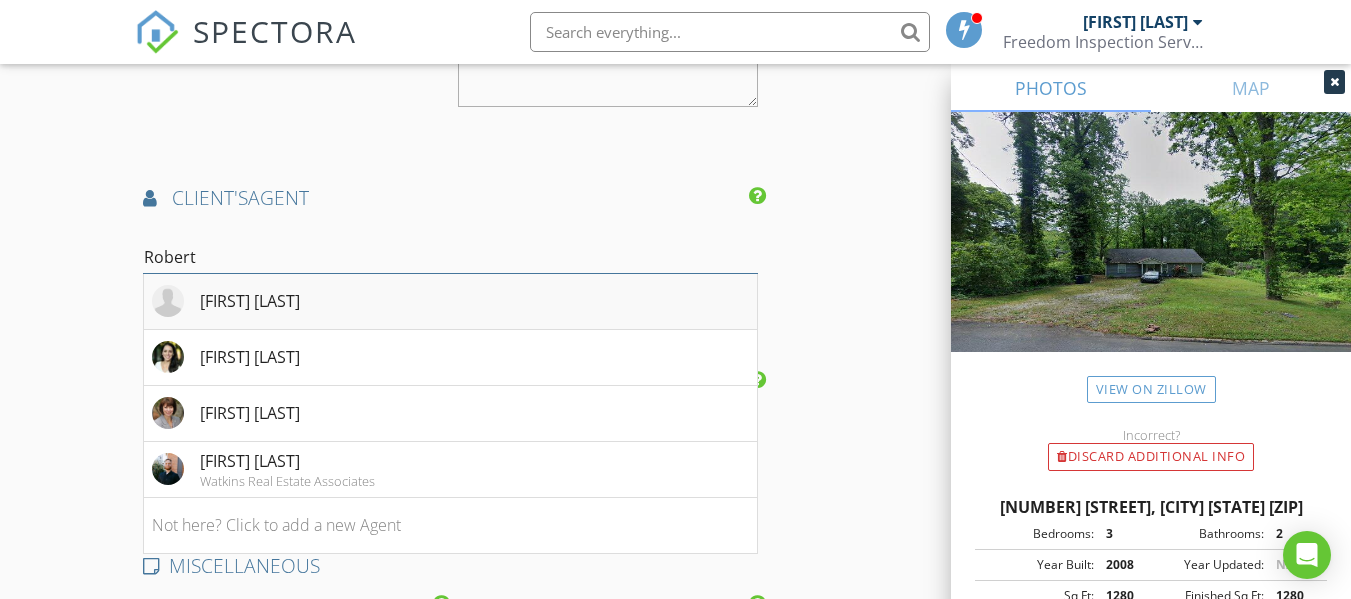 type on "Robert Edge" 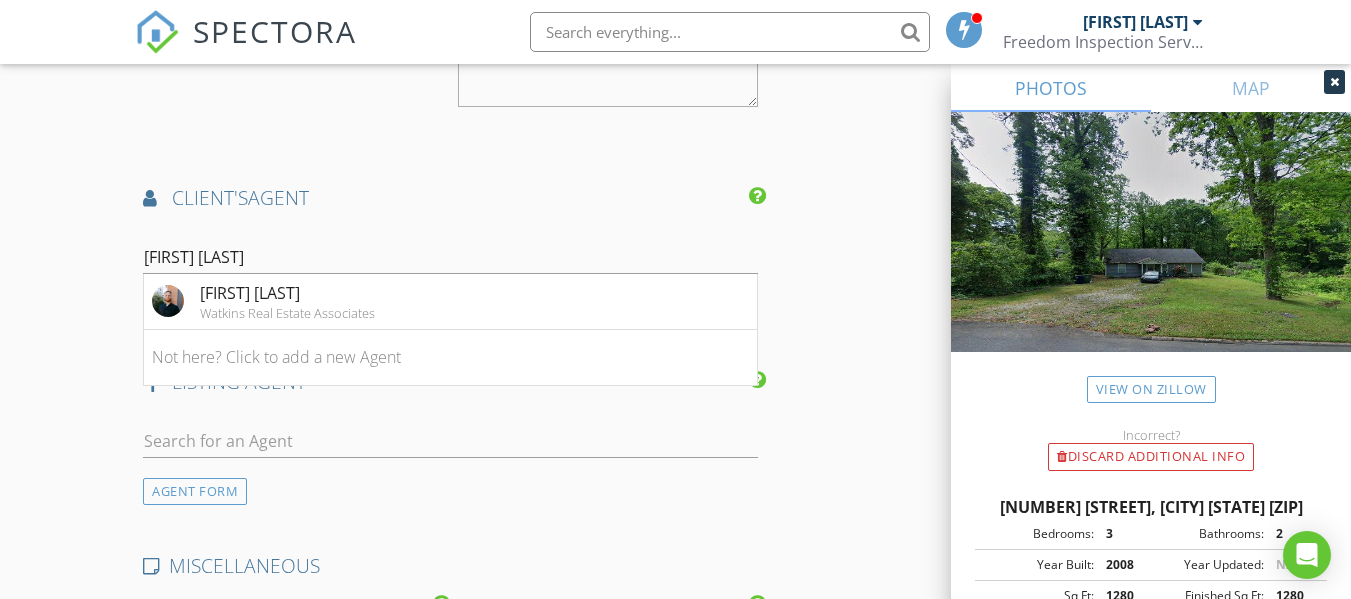 click on "INSPECTOR(S)
check_box   Chris Rowe   PRIMARY   Chris Rowe arrow_drop_down   check_box Chris Rowe specifically requested
Date/Time
08/06/2025 1:00 PM
Location
Address Search       Address 1414 Lucky St   Unit   City Griffin   State GA   Zip 30223   County Spalding     Square Feet 1280   Year Built 2008   Foundation Slab arrow_drop_down     Chris Rowe     26.8 miles     (an hour)
client
check_box Enable Client CC email for this inspection   Client Search     check_box Client is a Company/Organization   Company/Organization Ferrum Canis       Email bedge67@gmail.com   CC Email   Phone 770-652-6791           Notes   Private Notes
ADD ADDITIONAL client
SERVICES
check_box_outline_blank   Detached 2 Car Garage   Detached 2 Car Garage check_box_outline_blank         check_box" at bounding box center (675, -414) 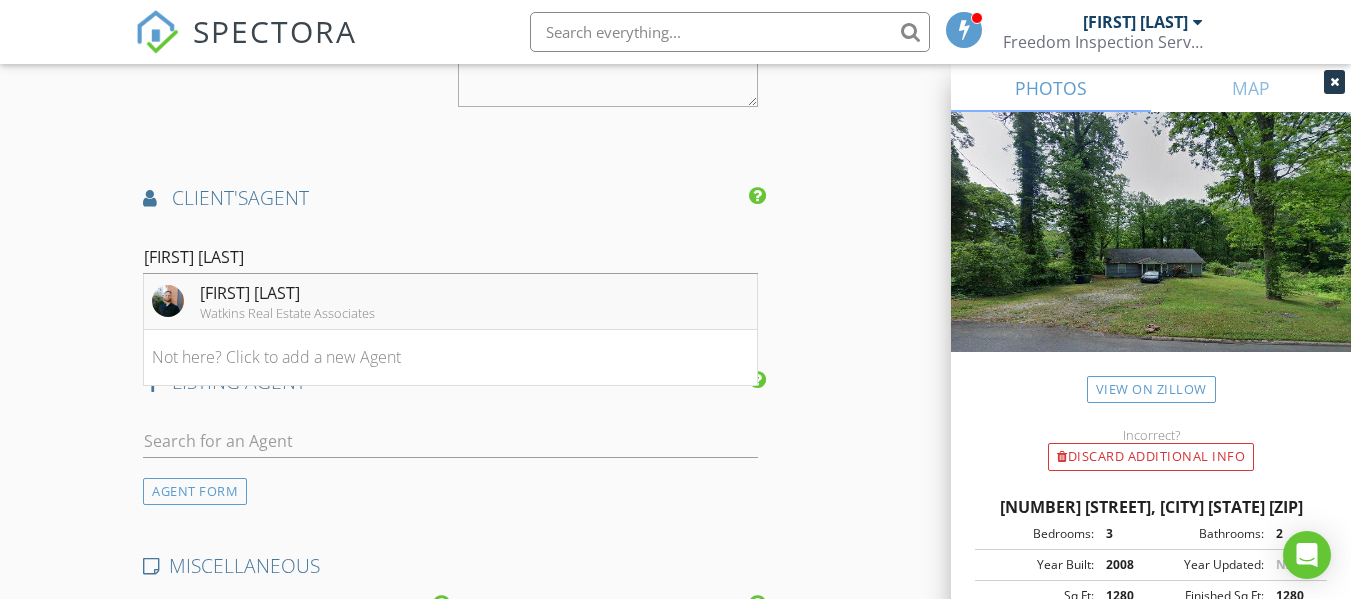 click on "Robert Edge" at bounding box center [287, 293] 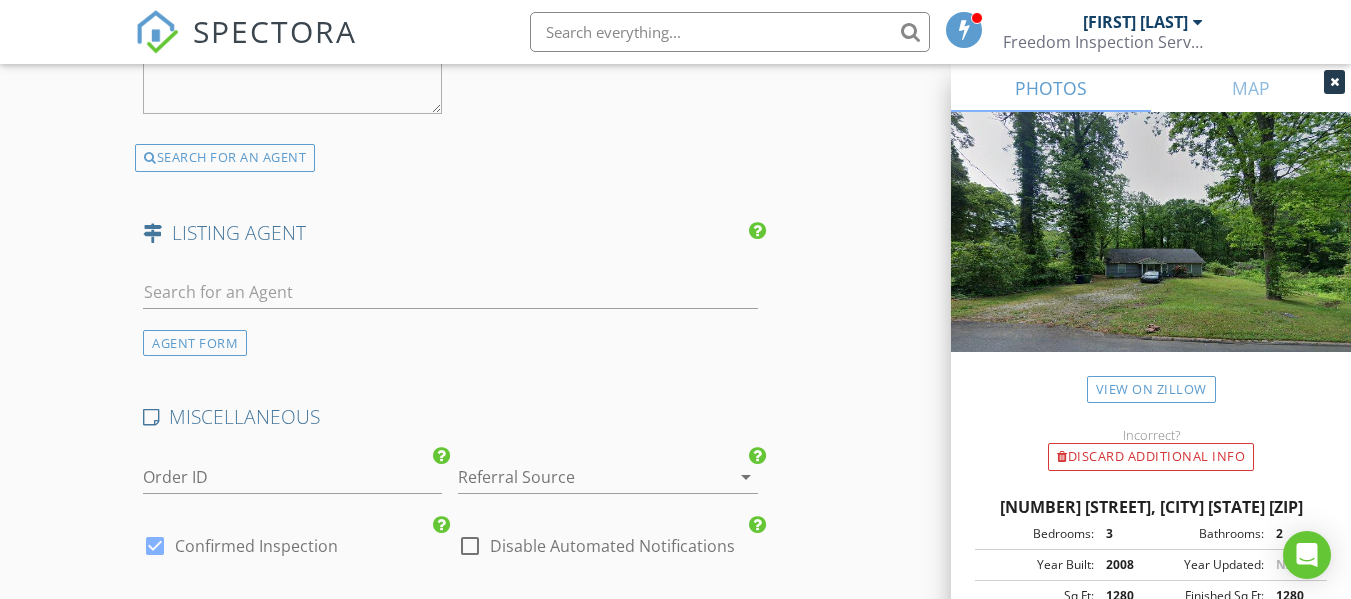 scroll, scrollTop: 2934, scrollLeft: 0, axis: vertical 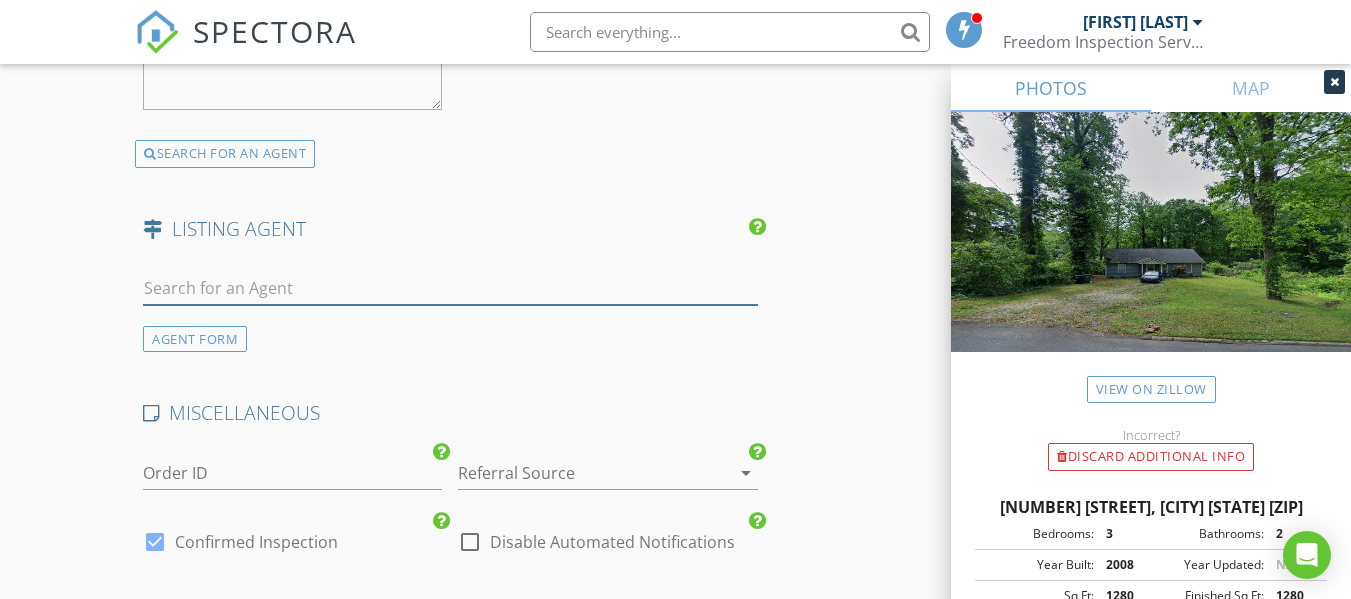 click at bounding box center [450, 288] 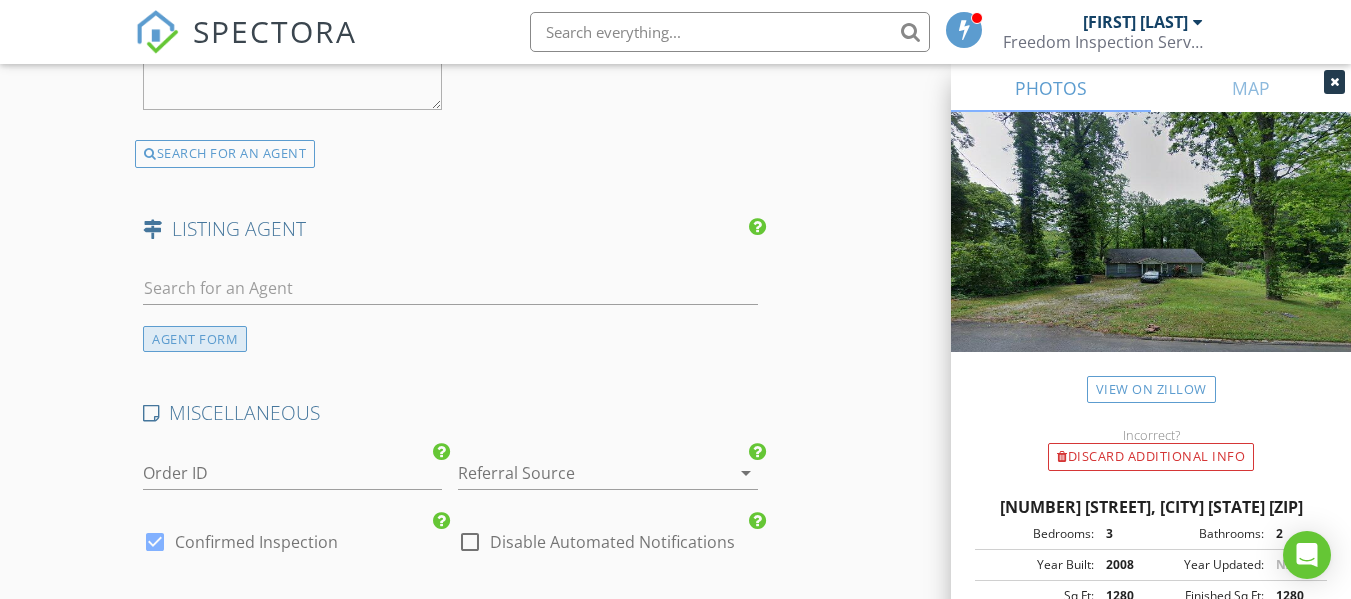 click on "AGENT FORM" at bounding box center [195, 339] 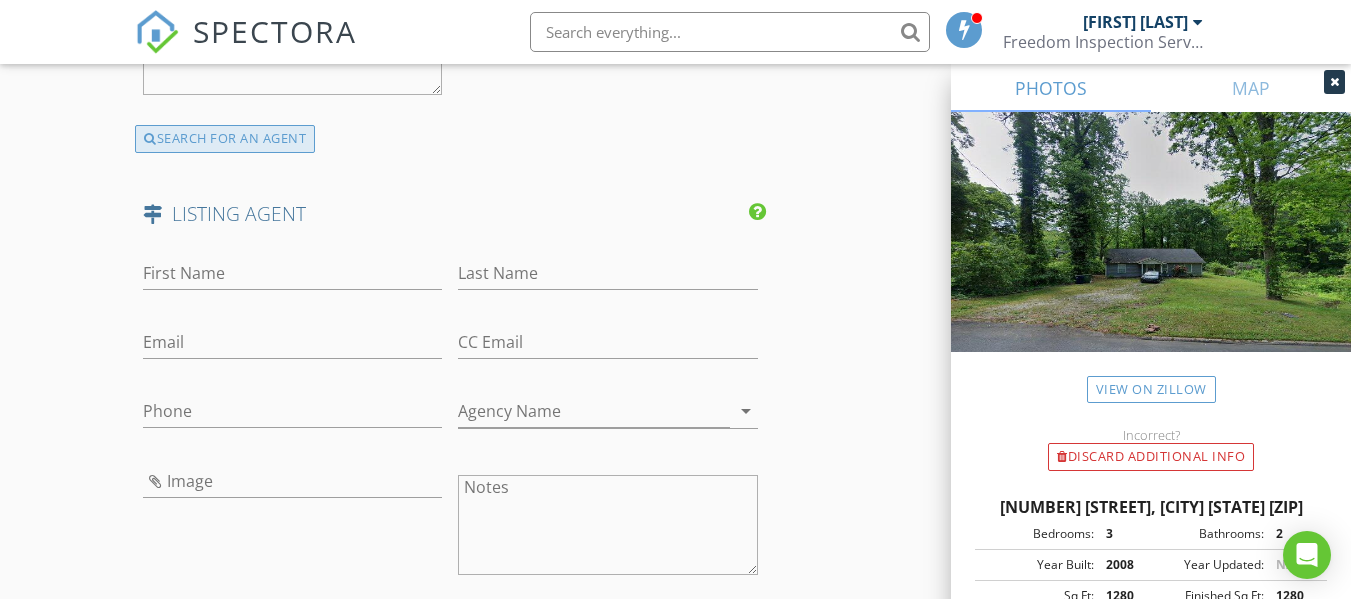 scroll, scrollTop: 2954, scrollLeft: 0, axis: vertical 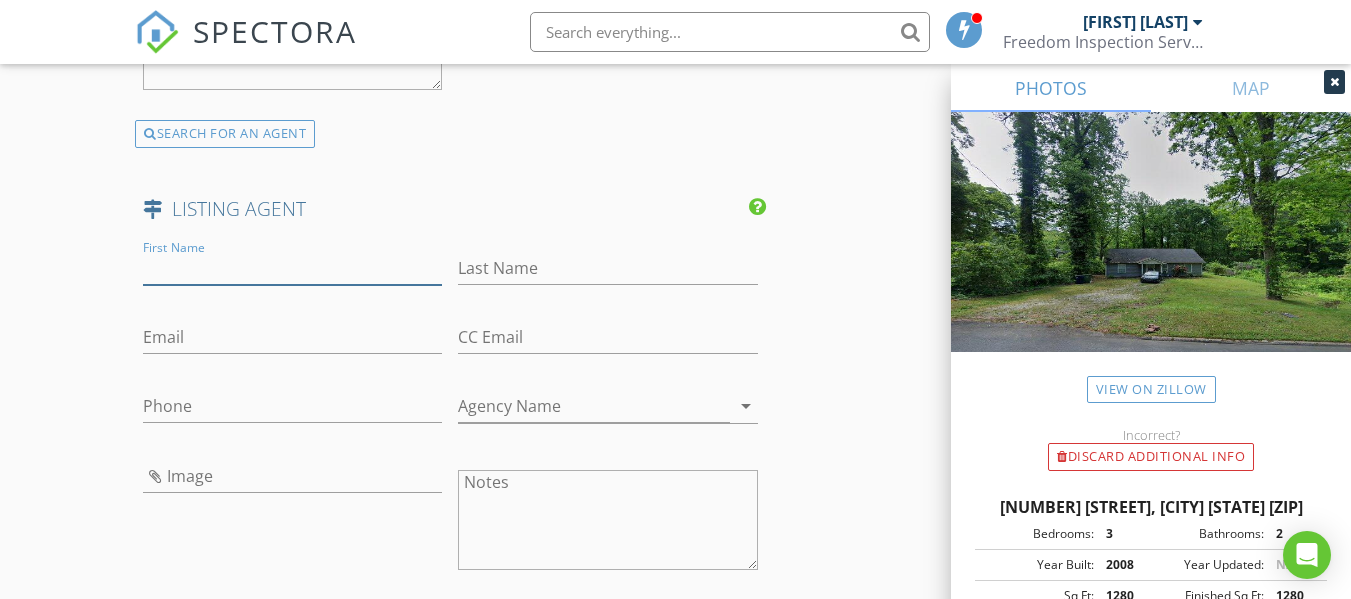 click on "First Name" at bounding box center [292, 268] 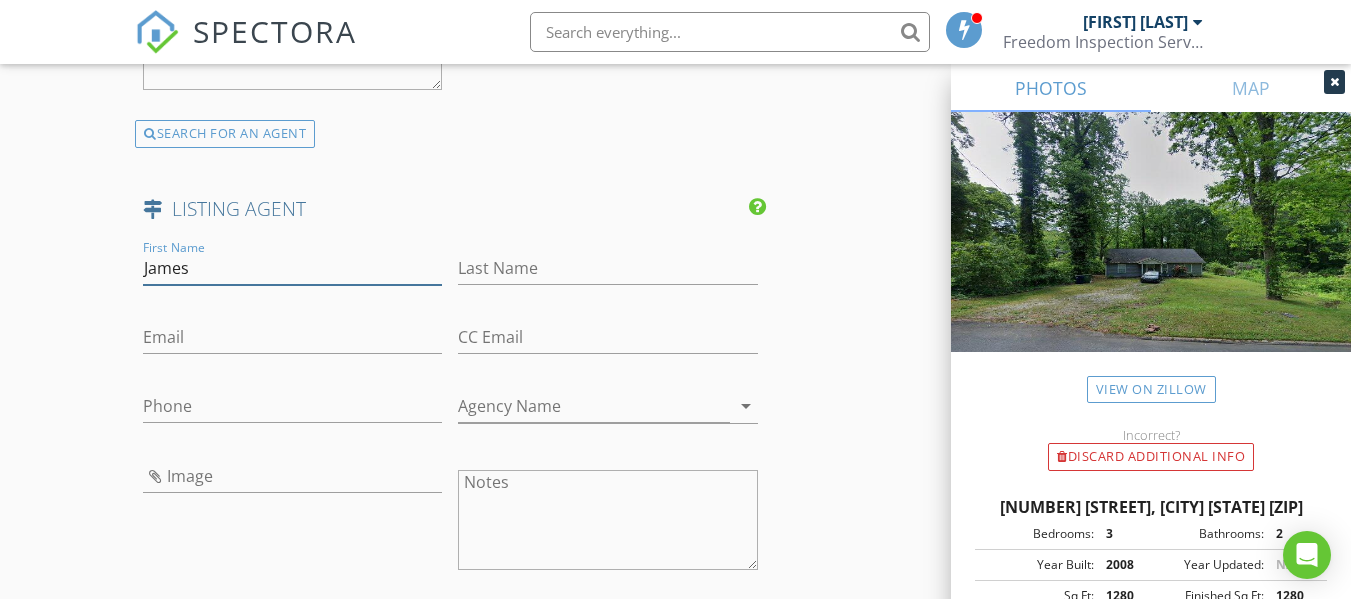 type on "James" 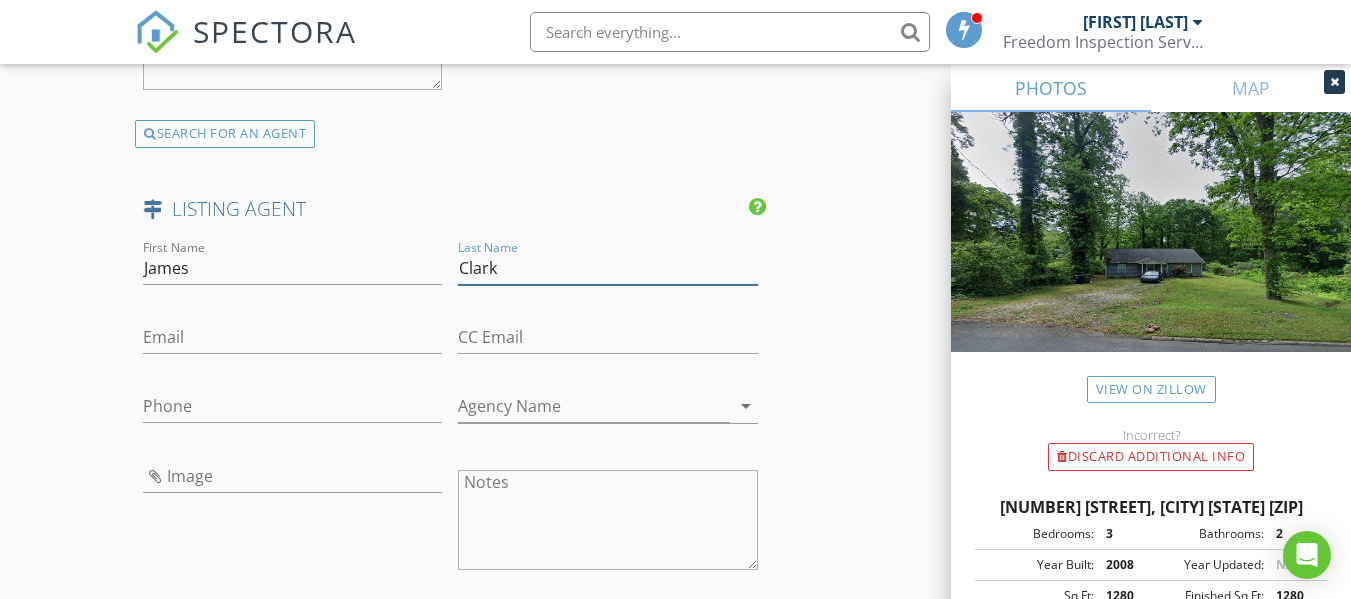 type on "Clark" 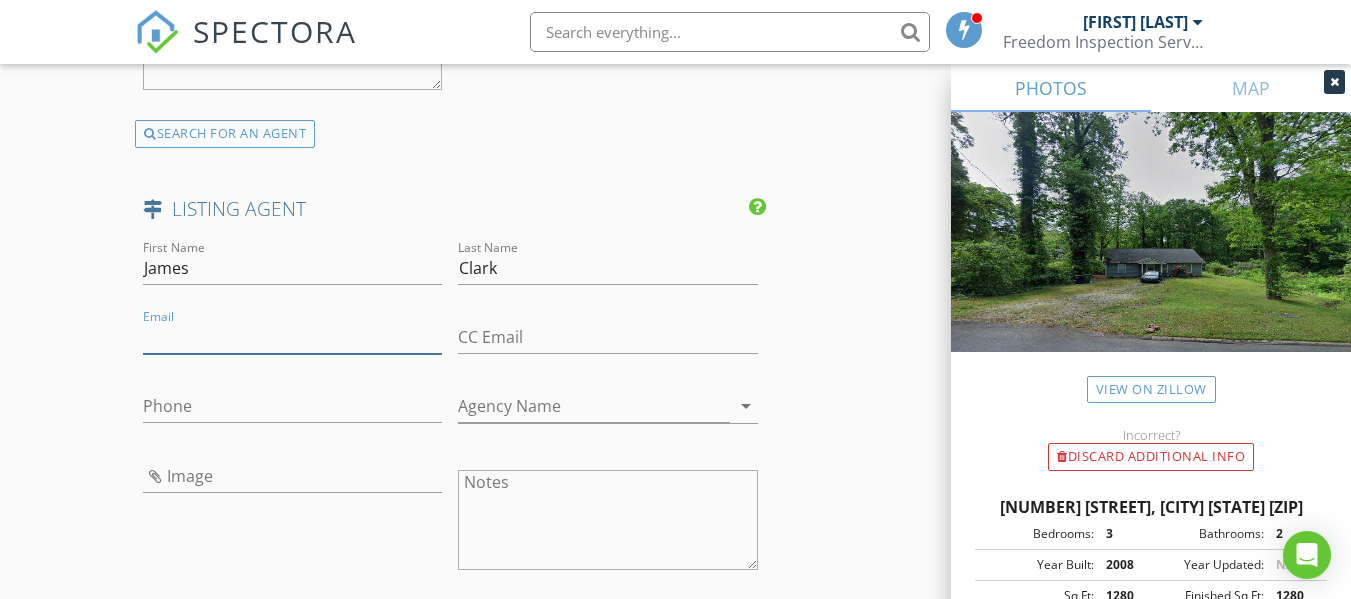 click on "Email" at bounding box center [292, 337] 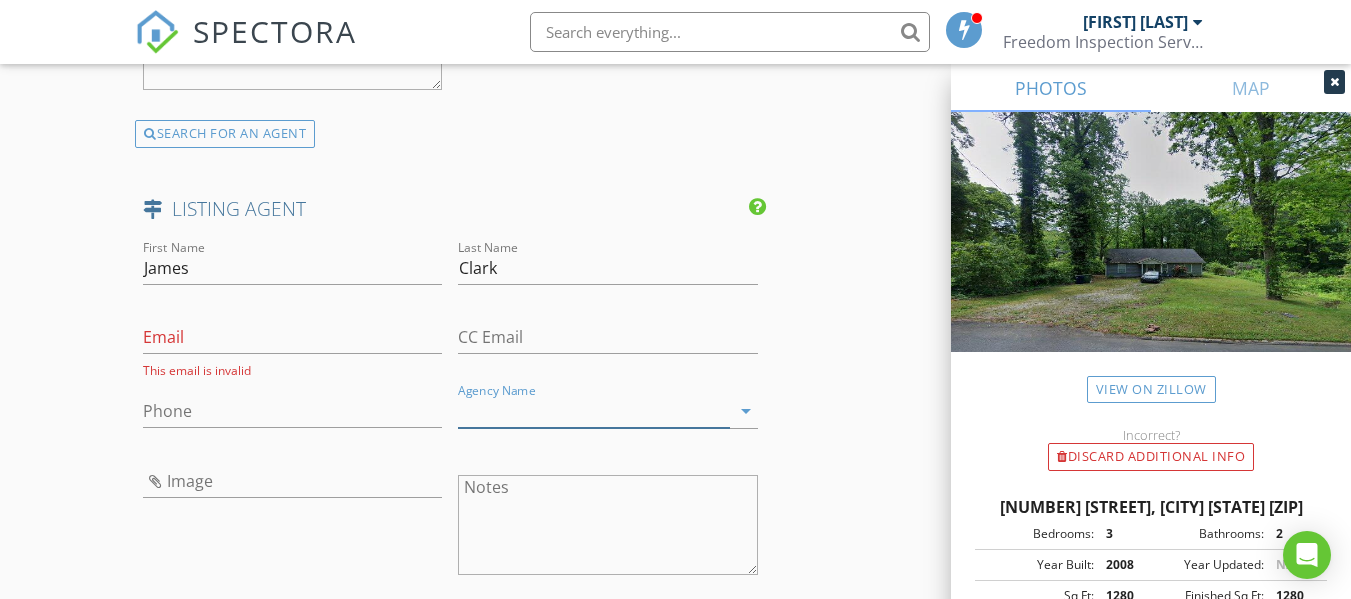 click on "Agency Name" at bounding box center (593, 411) 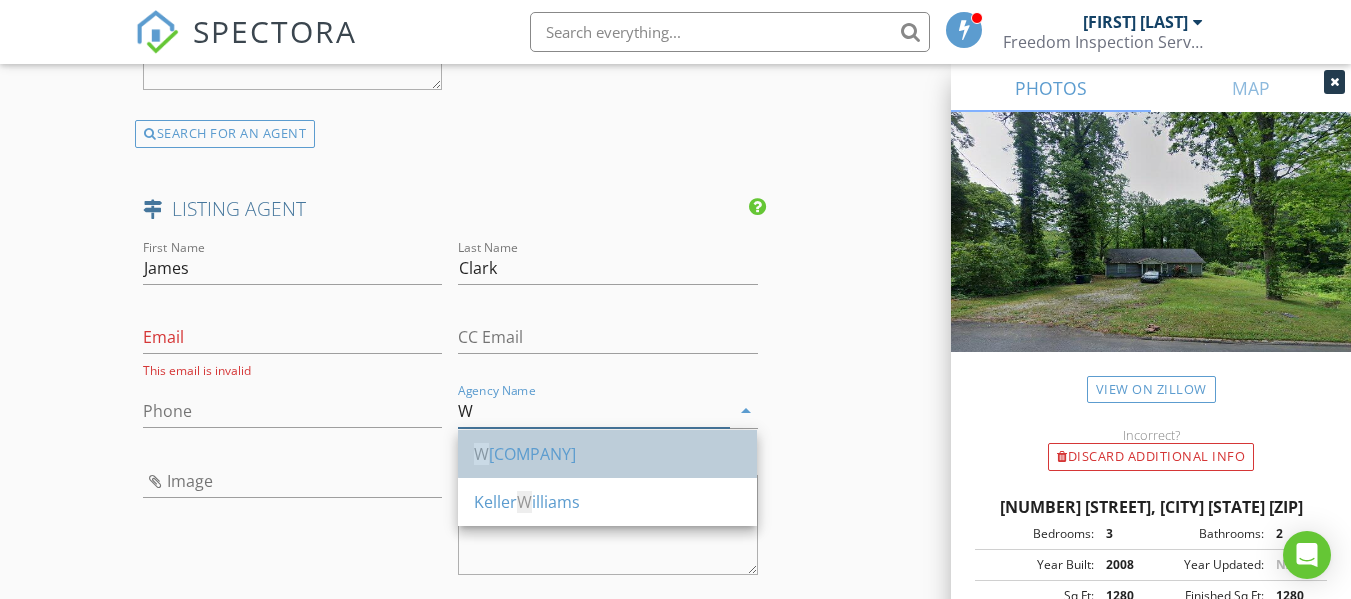 click on "W atkins Real Estate Associates" at bounding box center [607, 454] 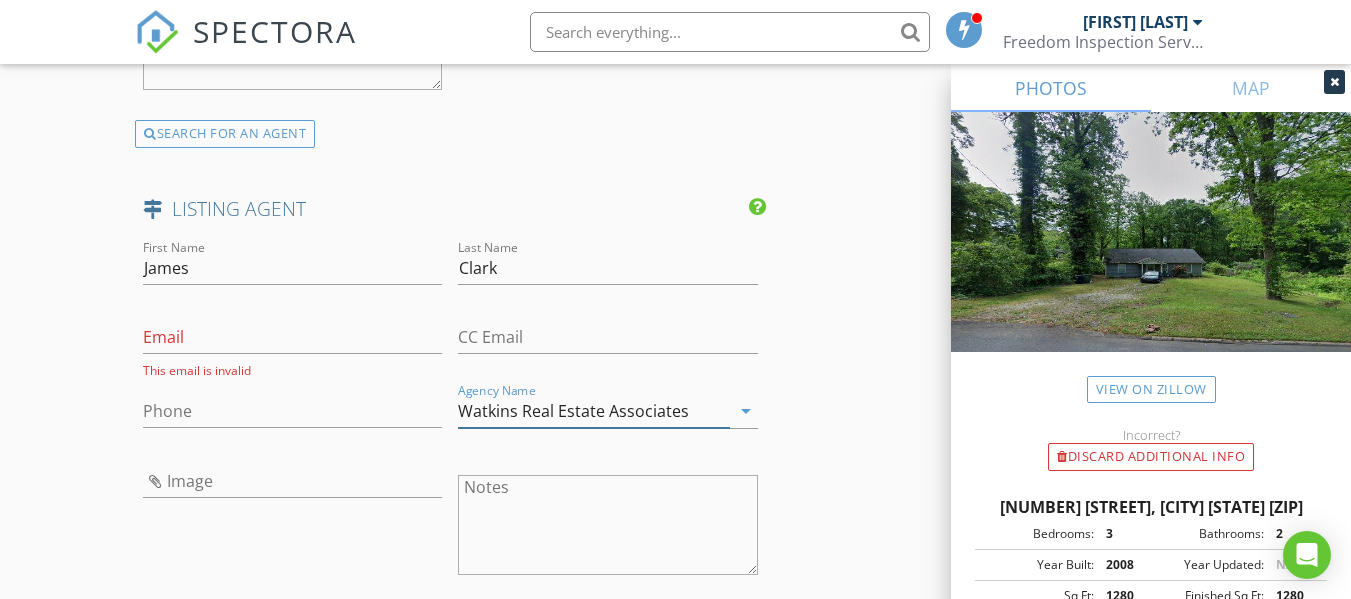 type on "Watkins Real Estate Associates" 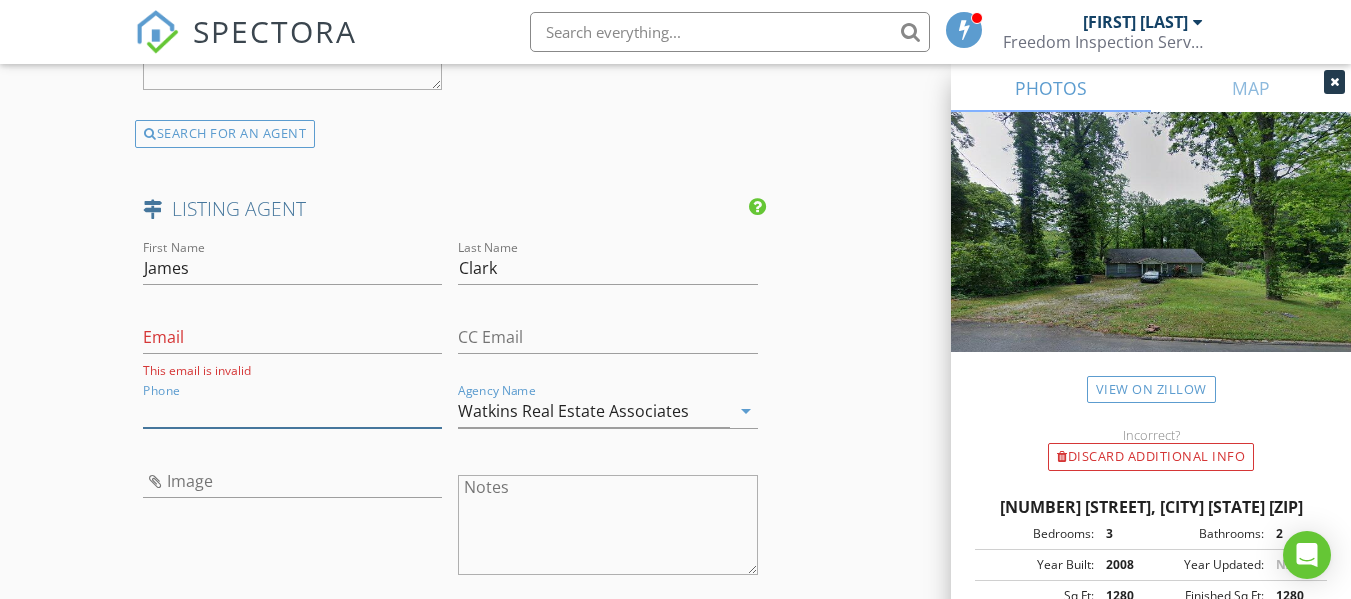 click on "Phone" at bounding box center [292, 411] 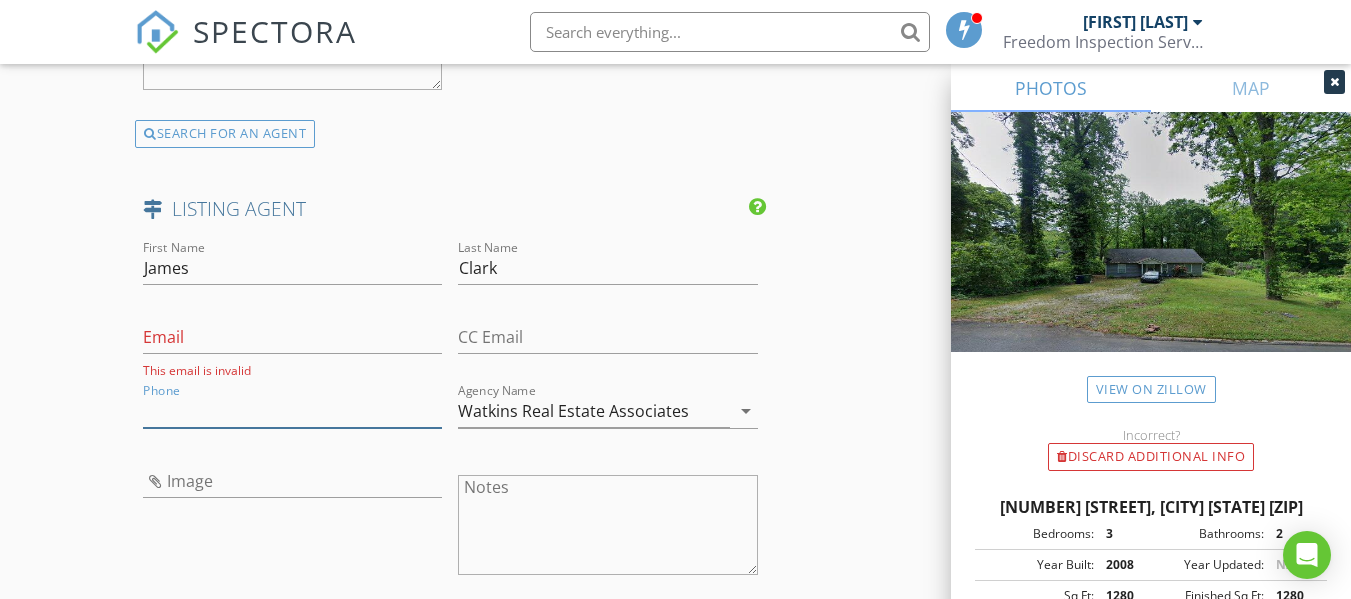 paste on "678-272-2576" 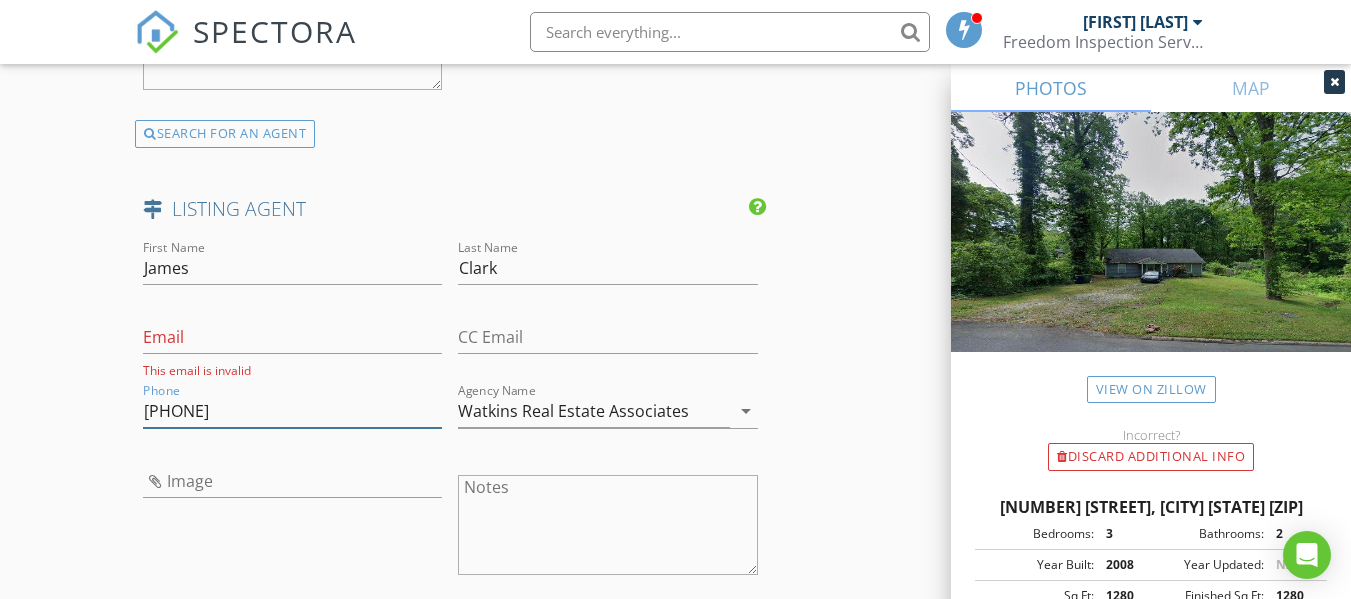type on "678-272-2576" 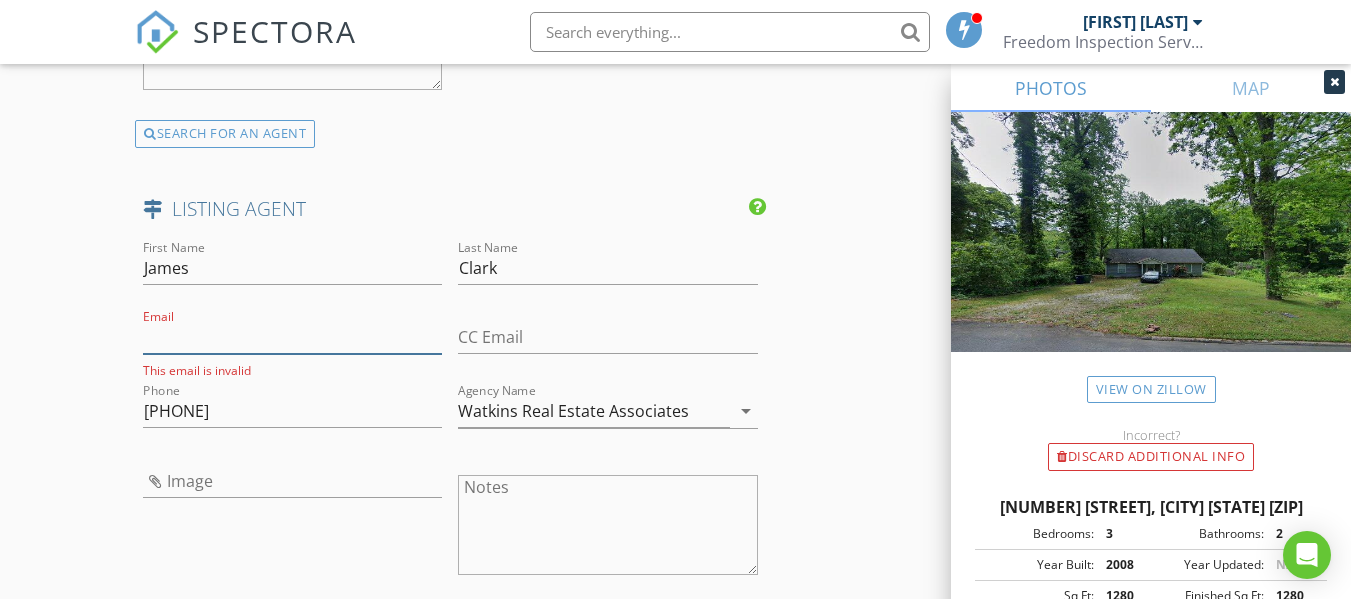 click on "Email" at bounding box center [292, 337] 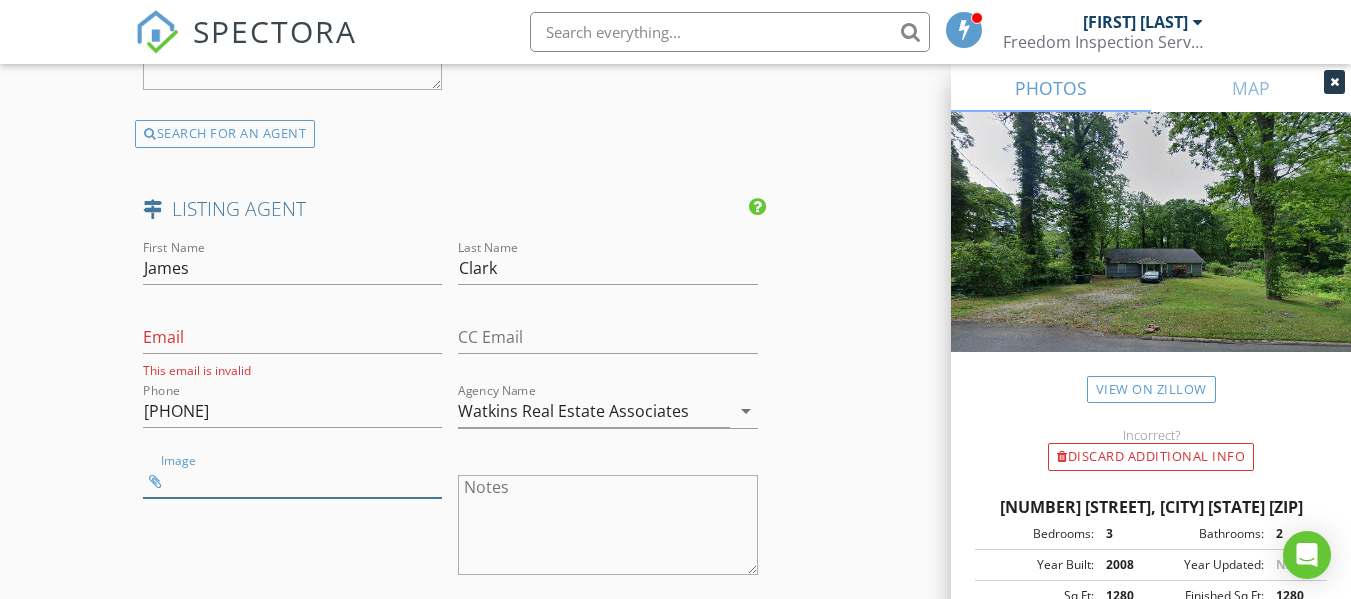 click at bounding box center [292, 481] 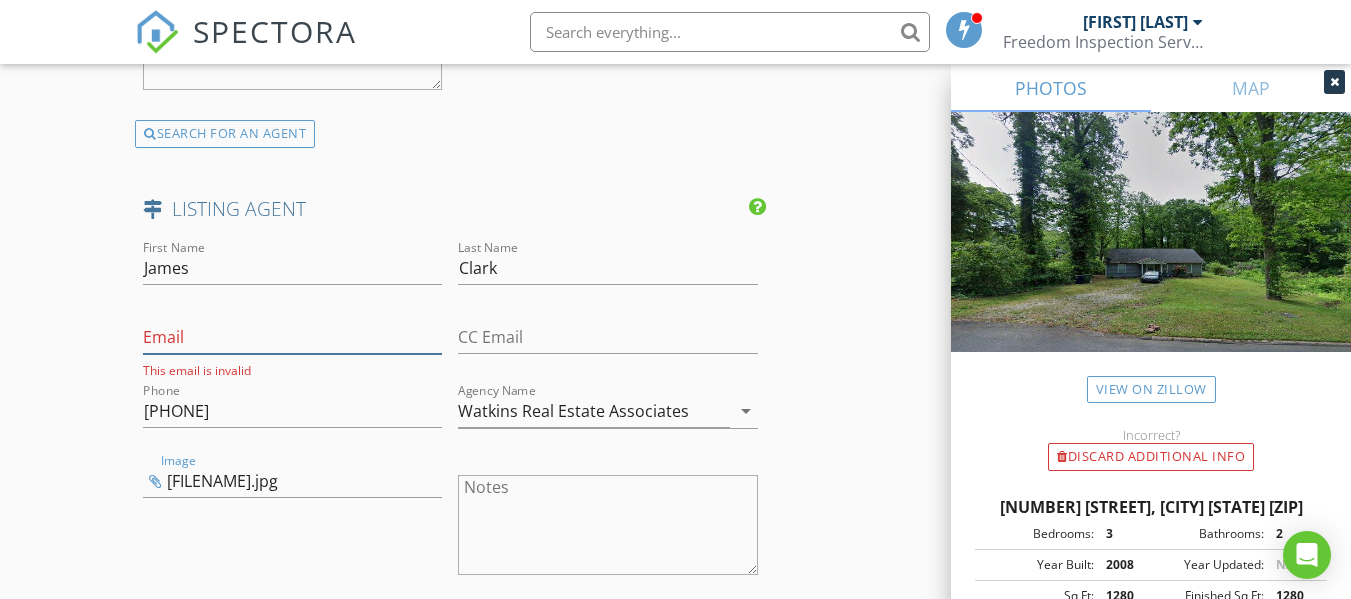 click on "Email" at bounding box center [292, 337] 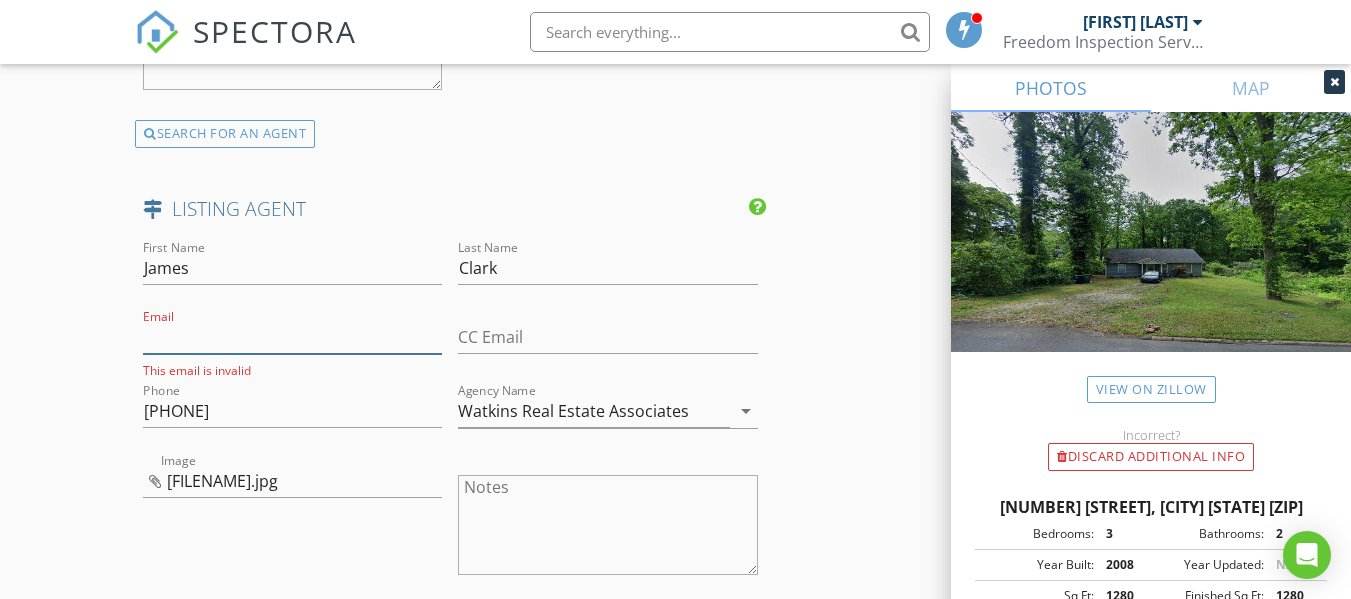 paste on "james@shannonsellsteam.com" 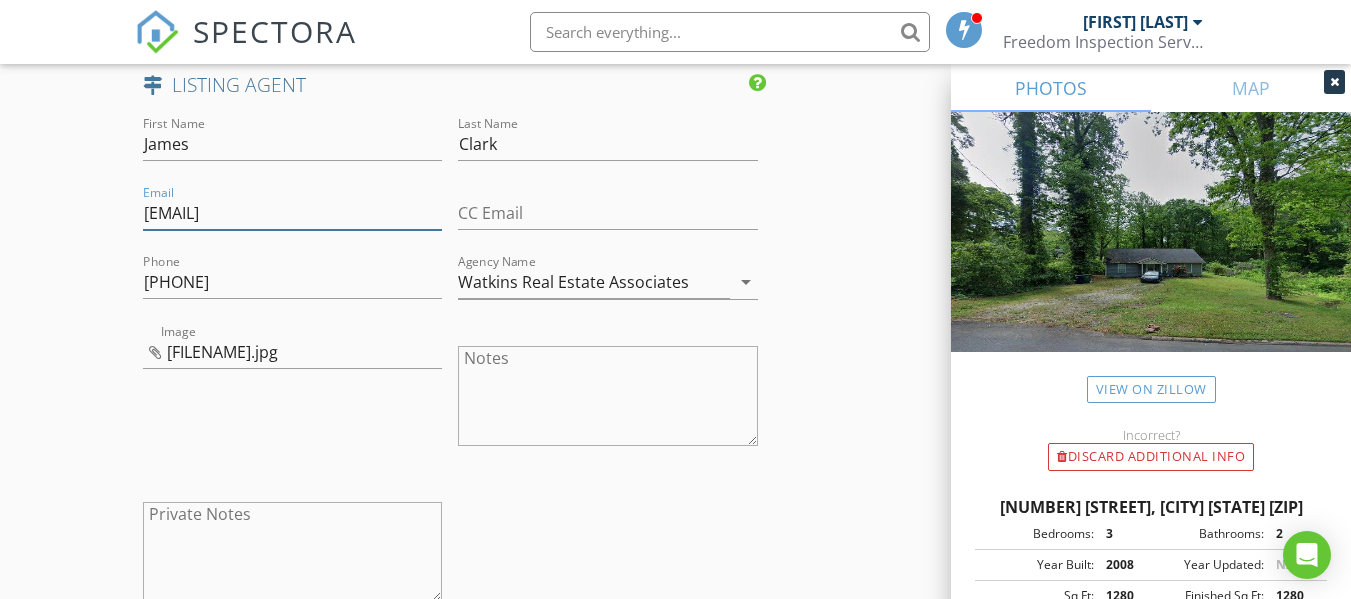 scroll, scrollTop: 3084, scrollLeft: 0, axis: vertical 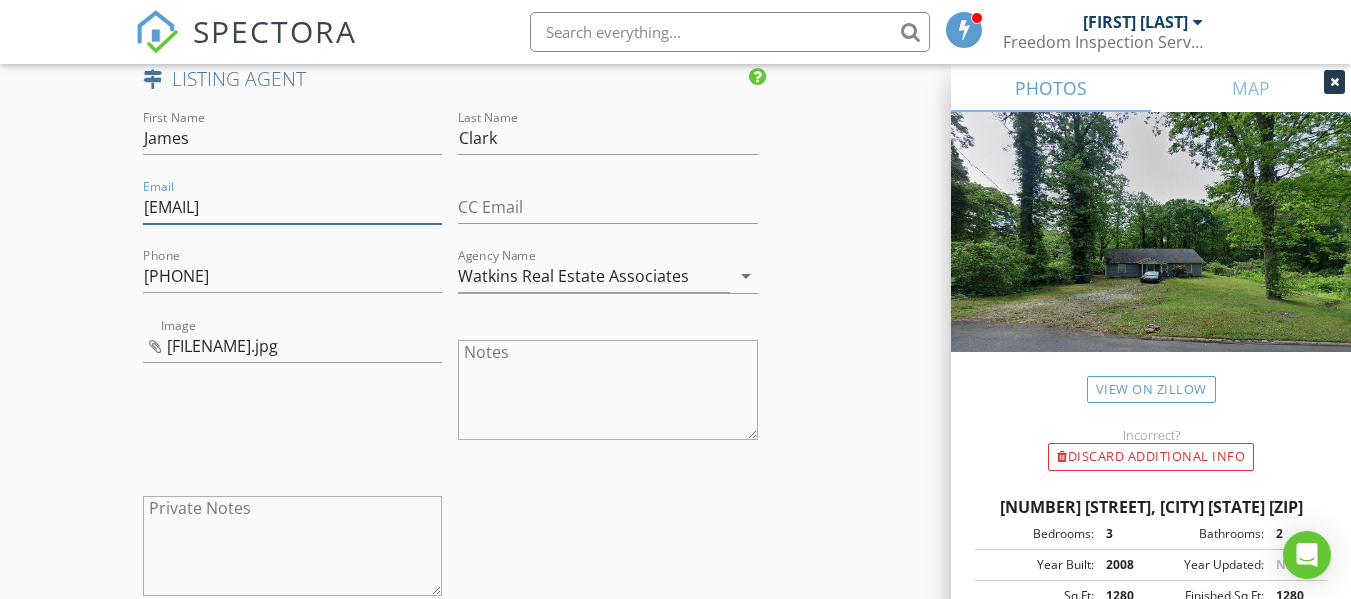 type on "james@shannonsellsteam.com" 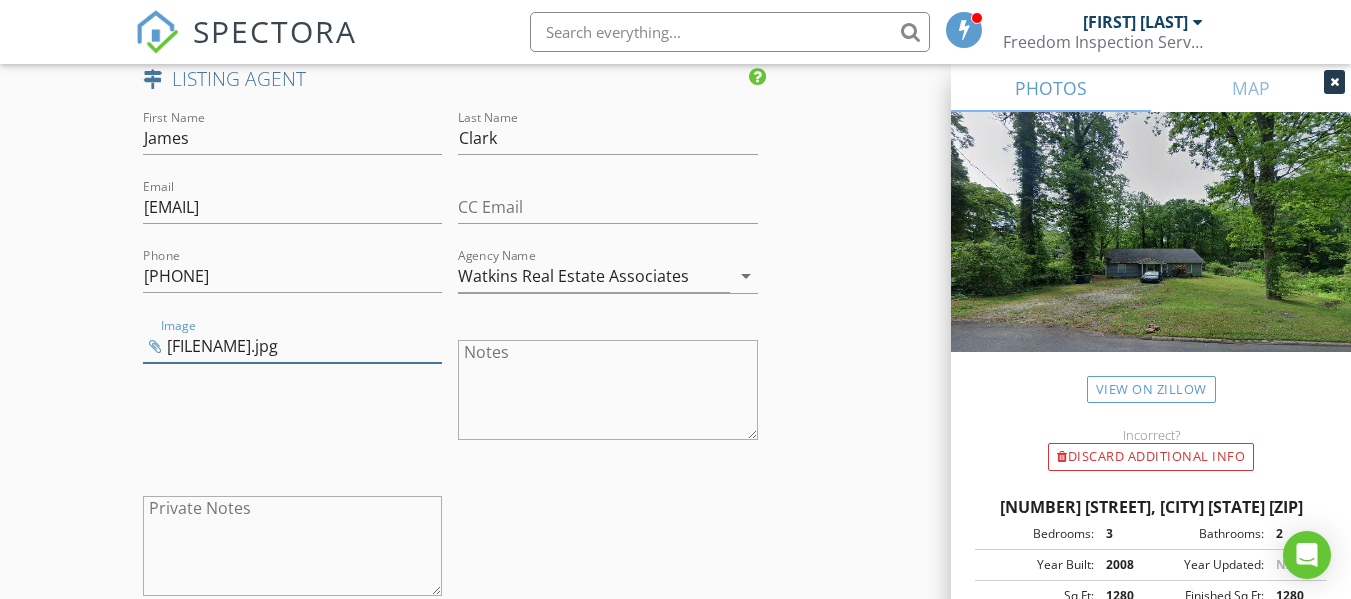 click on "D76A8824-D10D-566D-AF0B11D930F1B9F6.jpg" at bounding box center (292, 346) 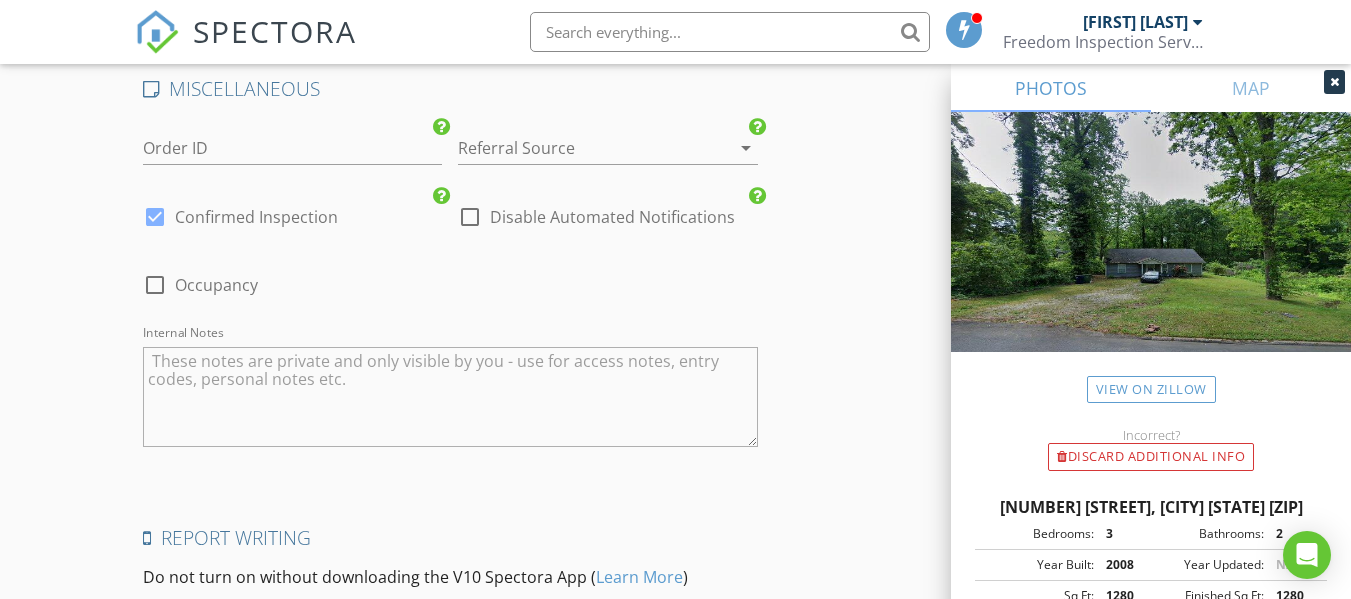 scroll, scrollTop: 3745, scrollLeft: 0, axis: vertical 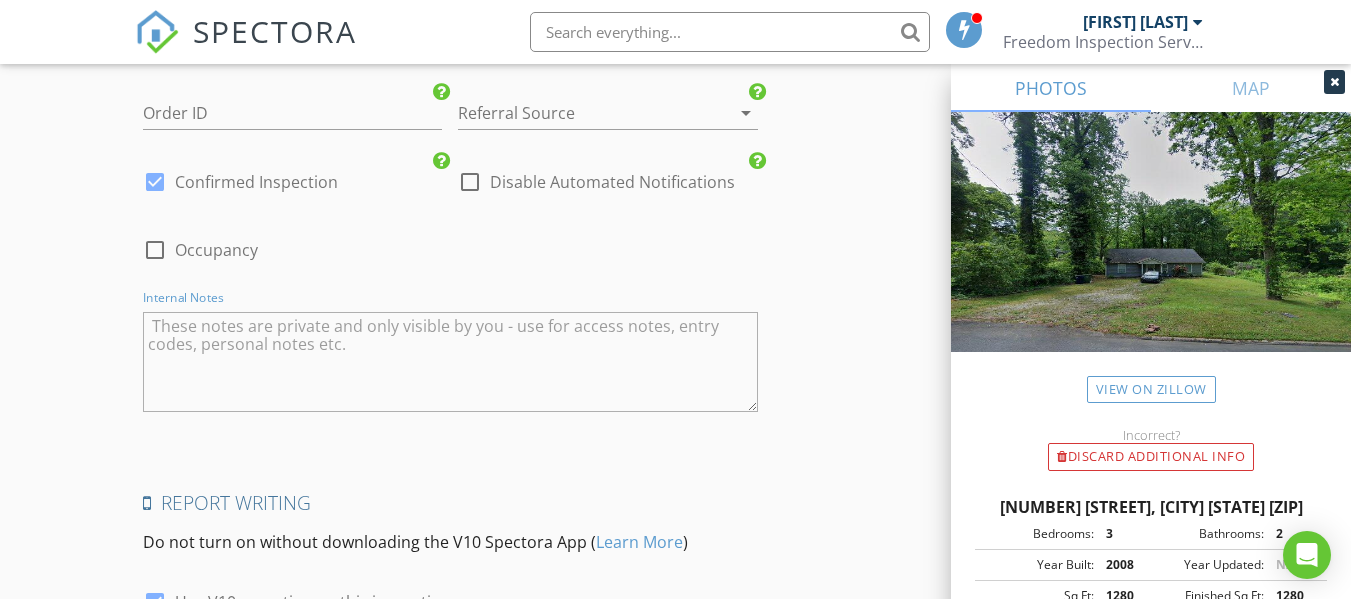 click at bounding box center [450, 362] 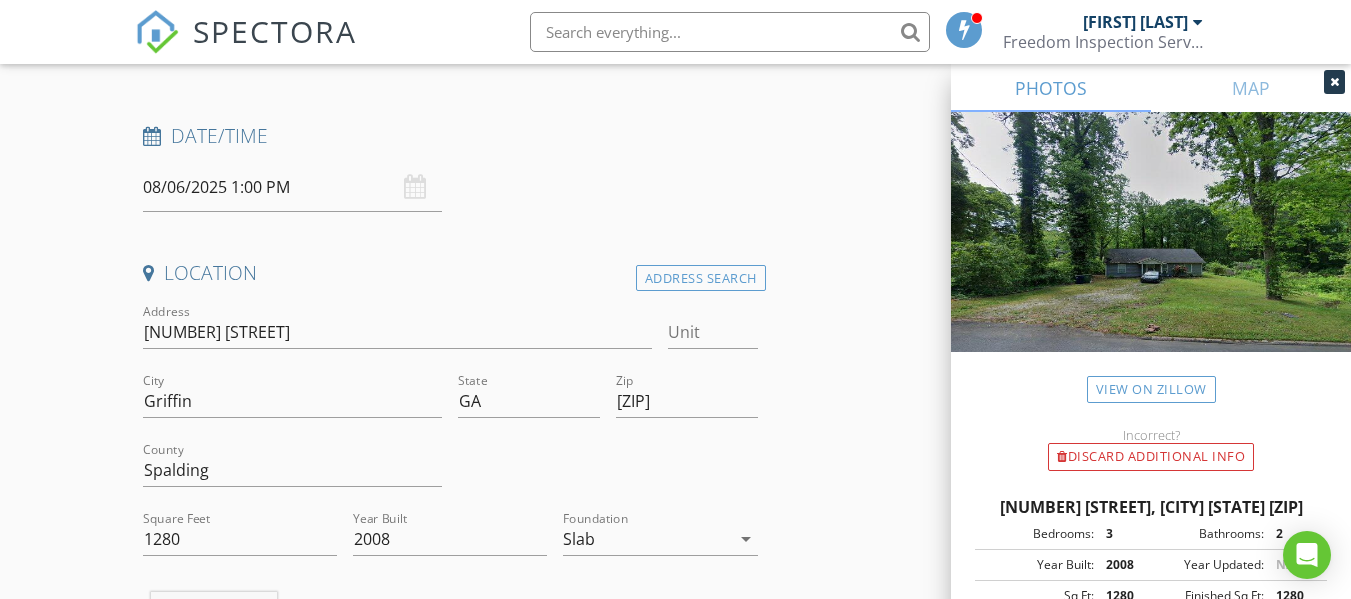 scroll, scrollTop: 269, scrollLeft: 0, axis: vertical 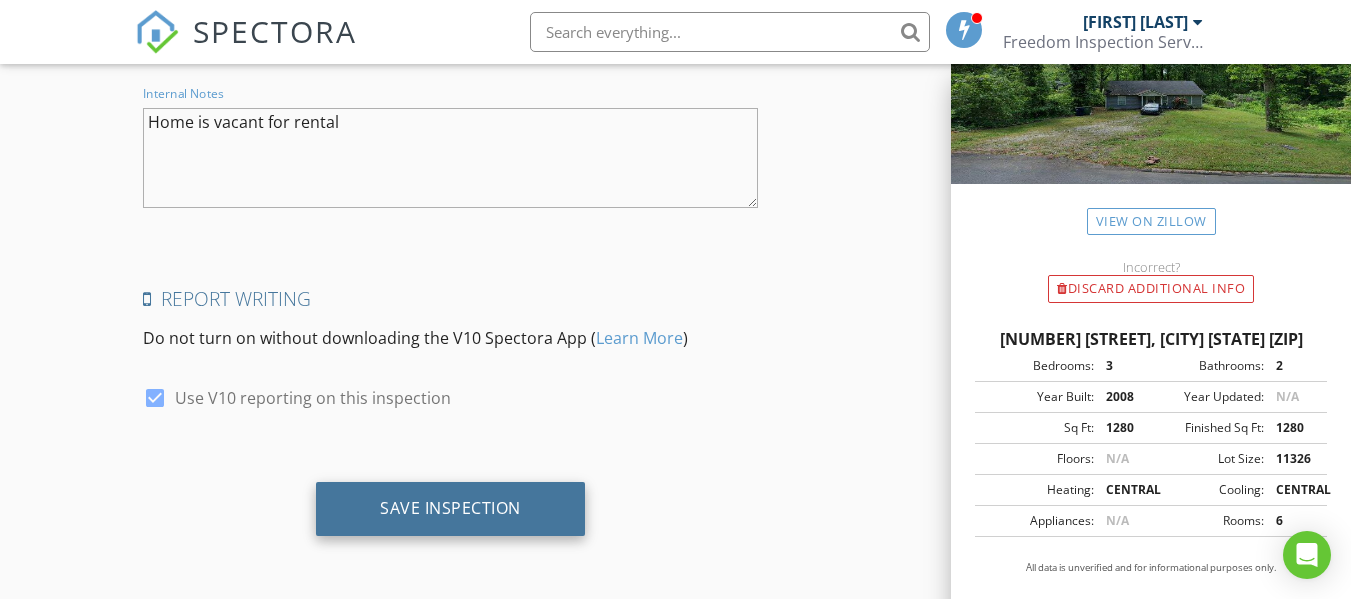 type on "Home is vacant for rental" 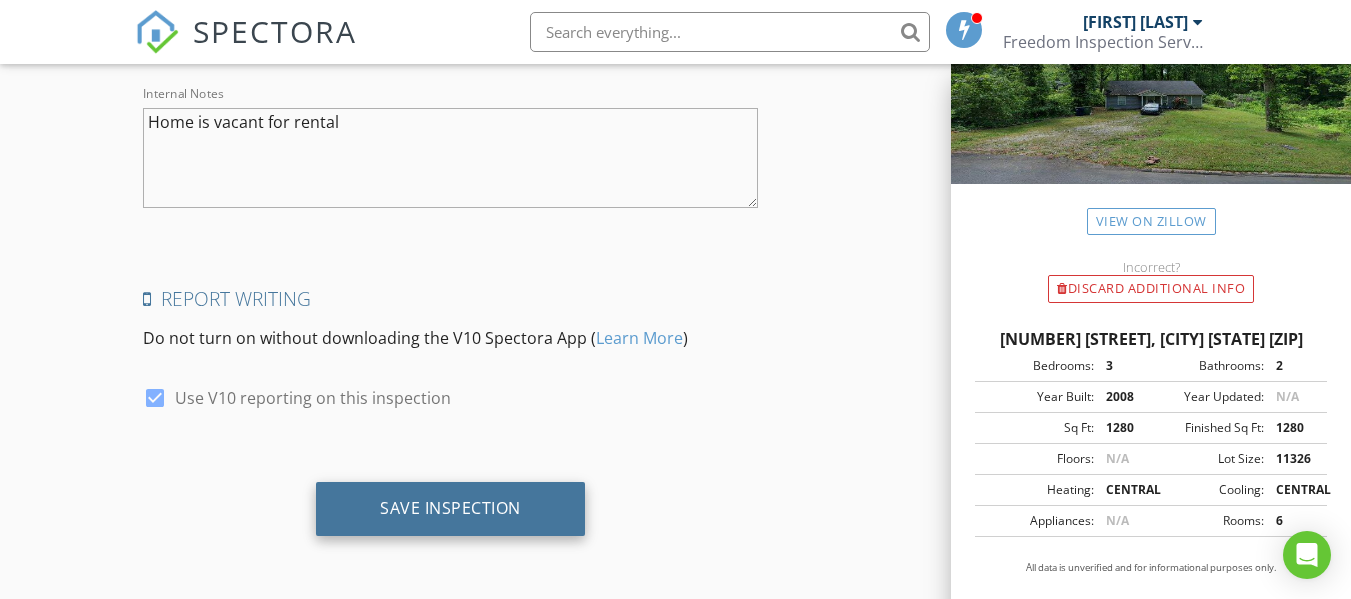 click on "Save Inspection" at bounding box center [450, 508] 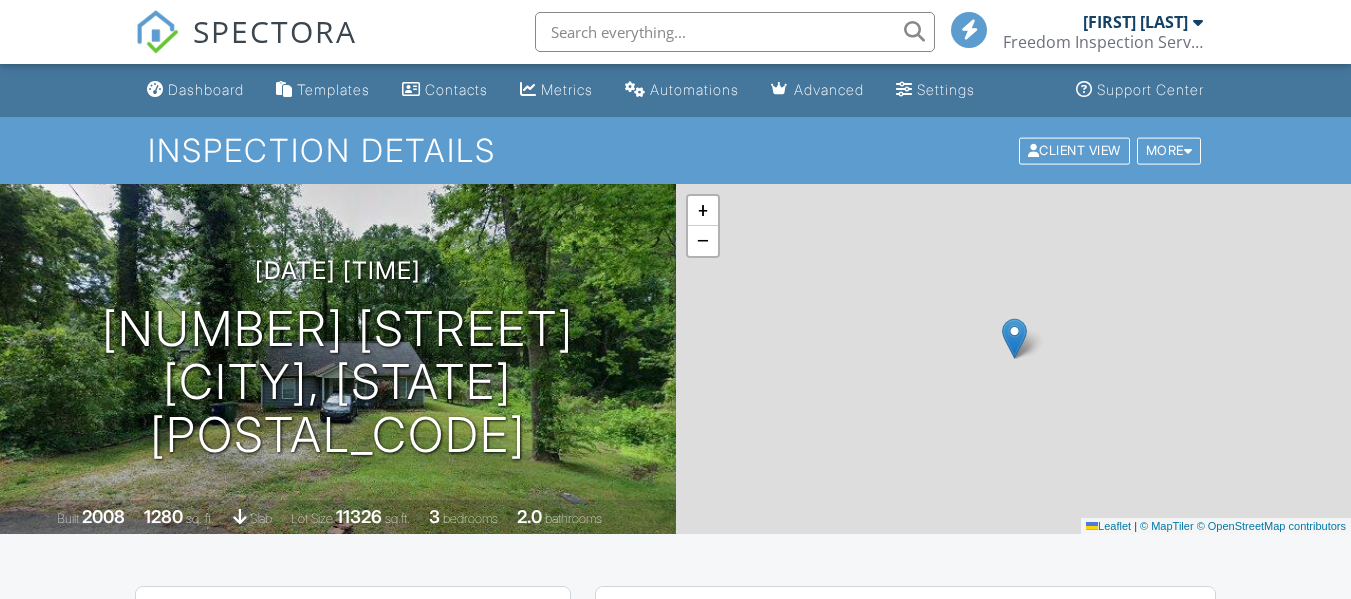 scroll, scrollTop: 0, scrollLeft: 0, axis: both 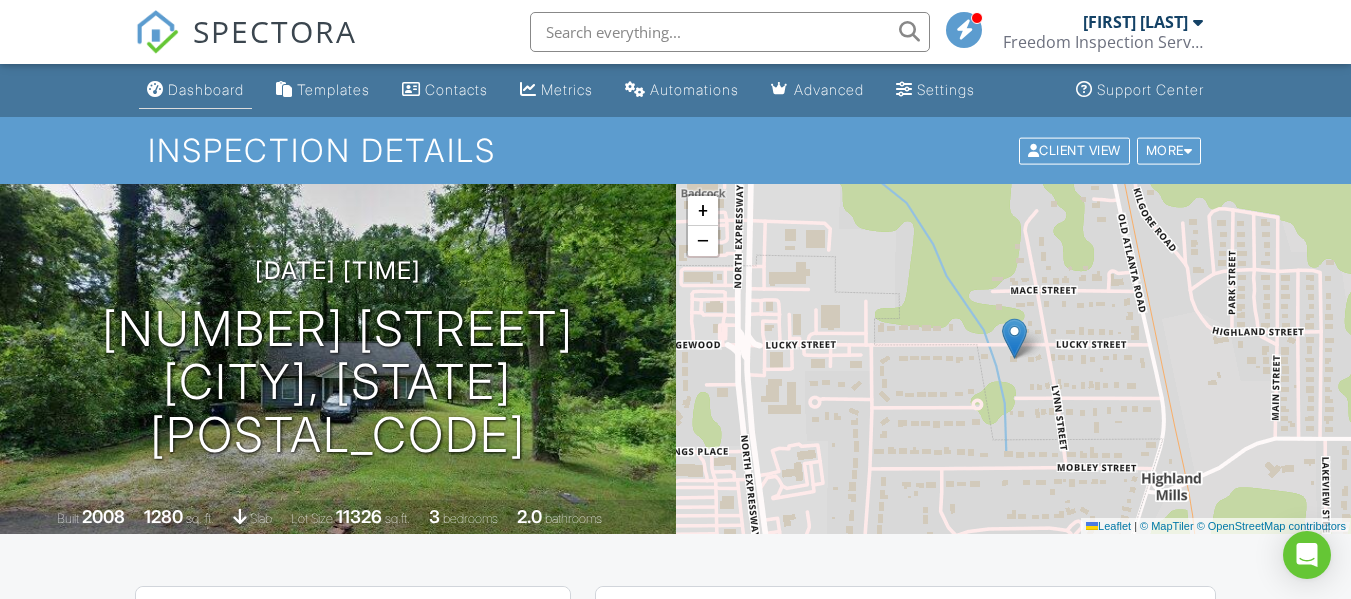 click on "Dashboard" at bounding box center (206, 89) 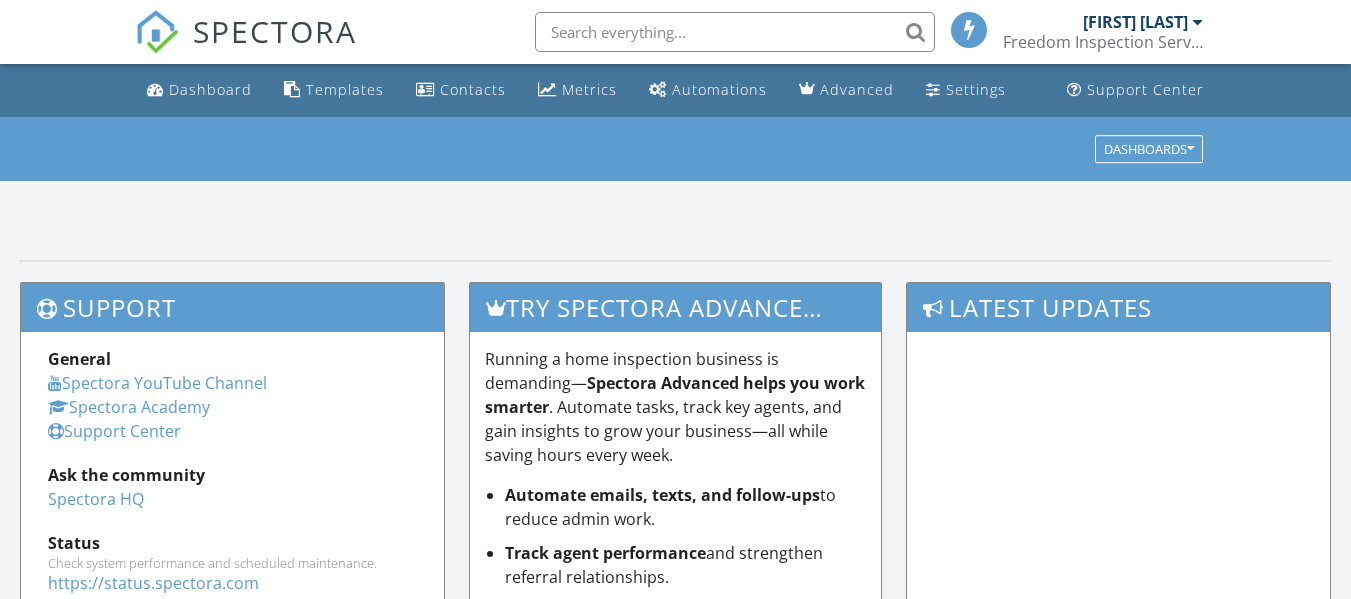scroll, scrollTop: 0, scrollLeft: 0, axis: both 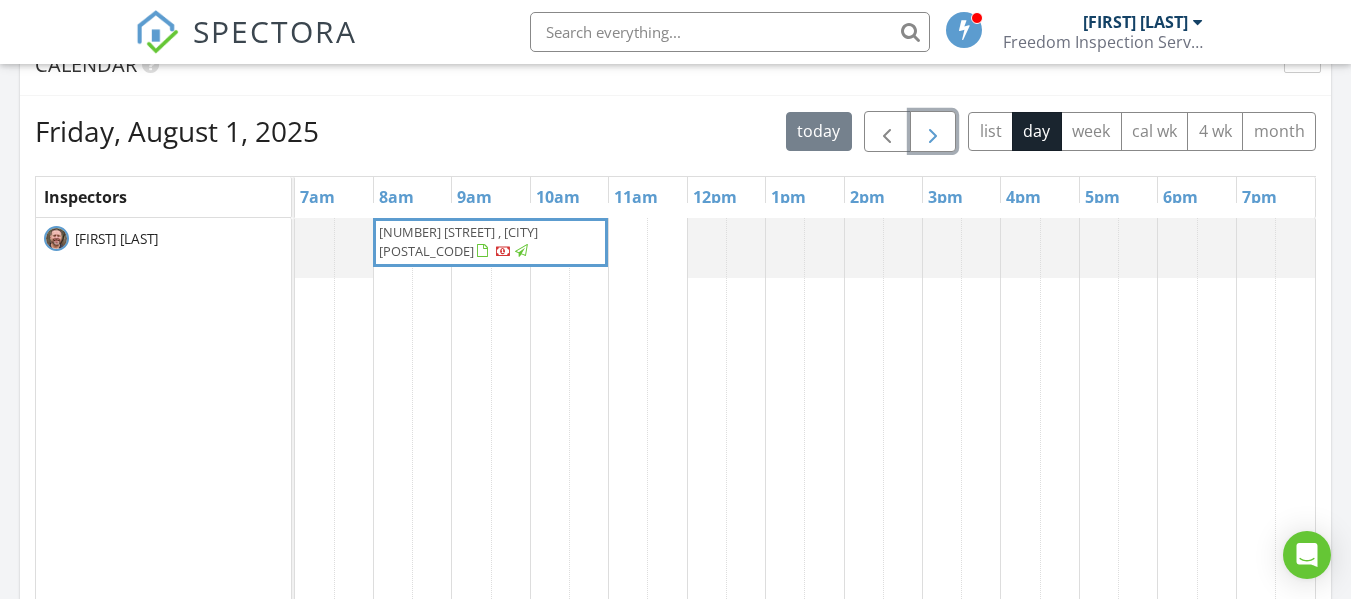 click at bounding box center (933, 132) 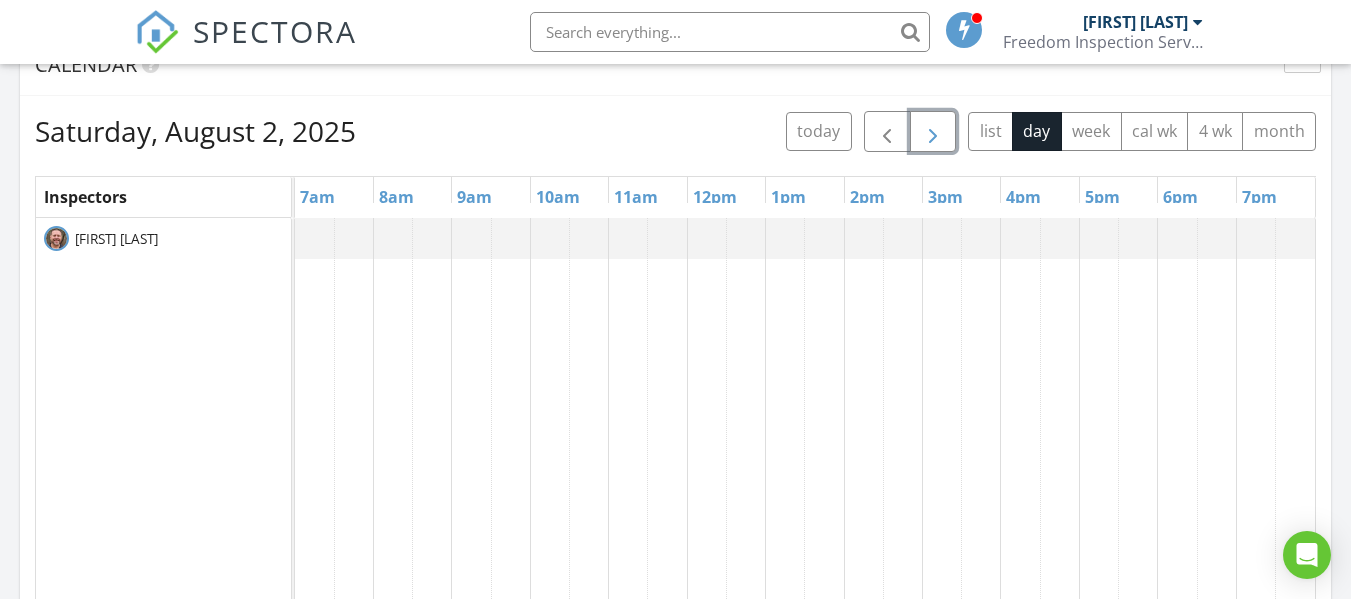 click at bounding box center [933, 132] 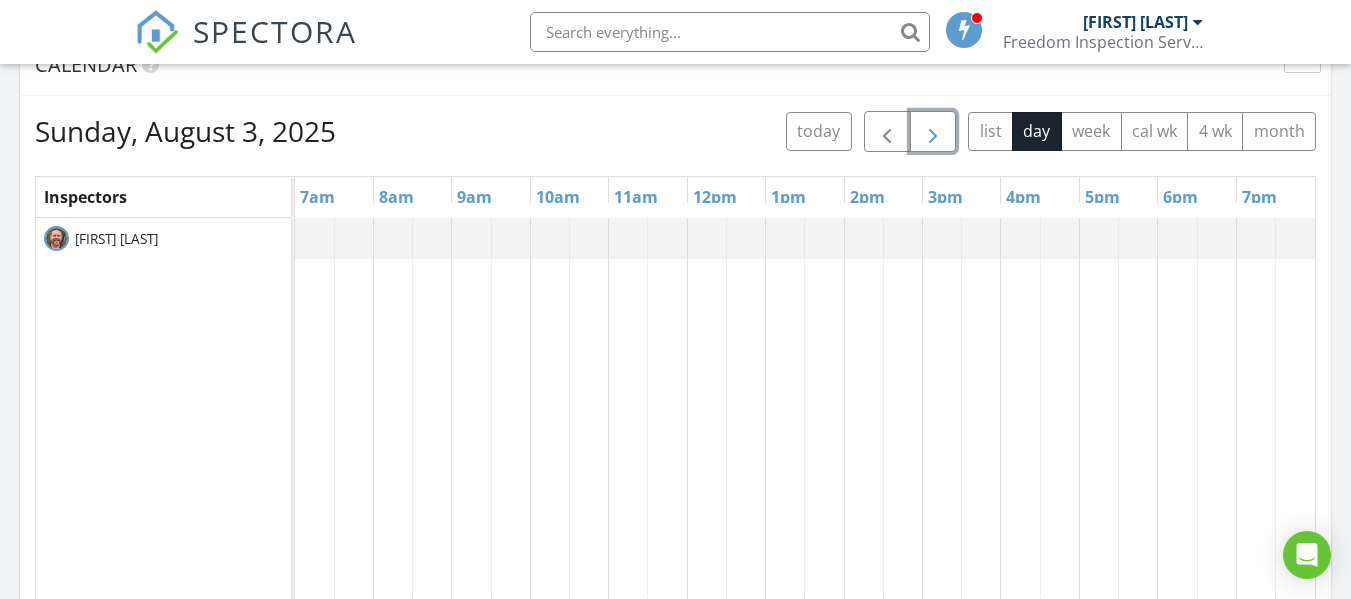 click at bounding box center (933, 132) 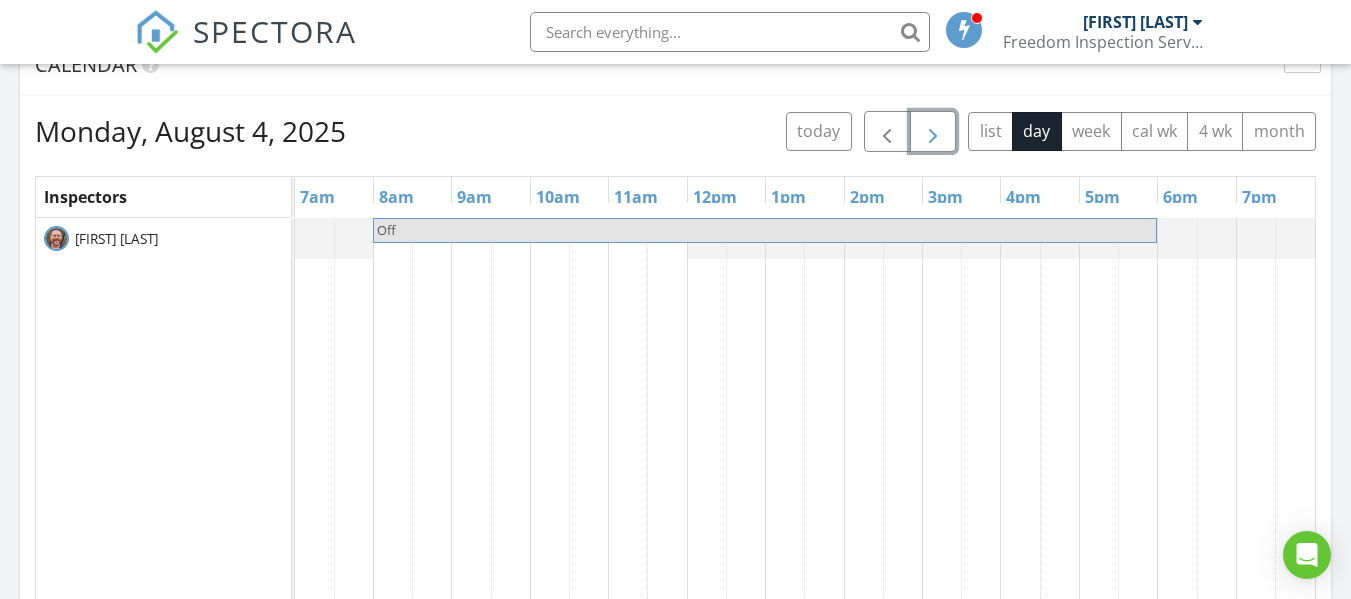 click on "Off" at bounding box center (765, 230) 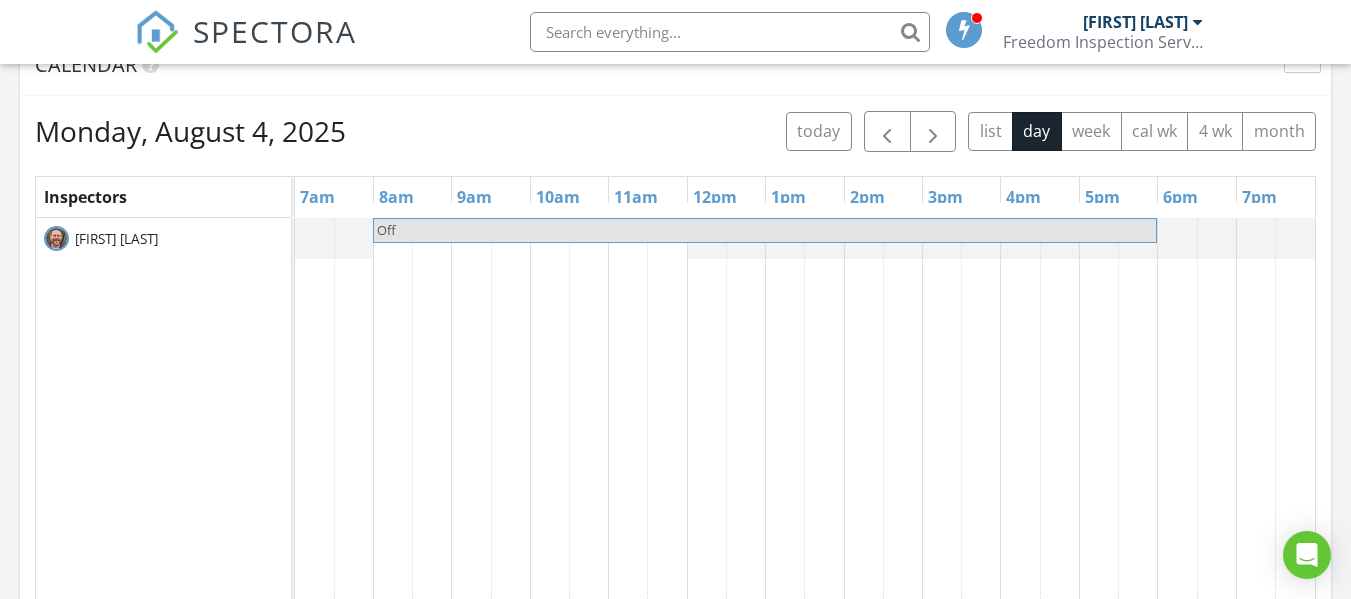 select on "7" 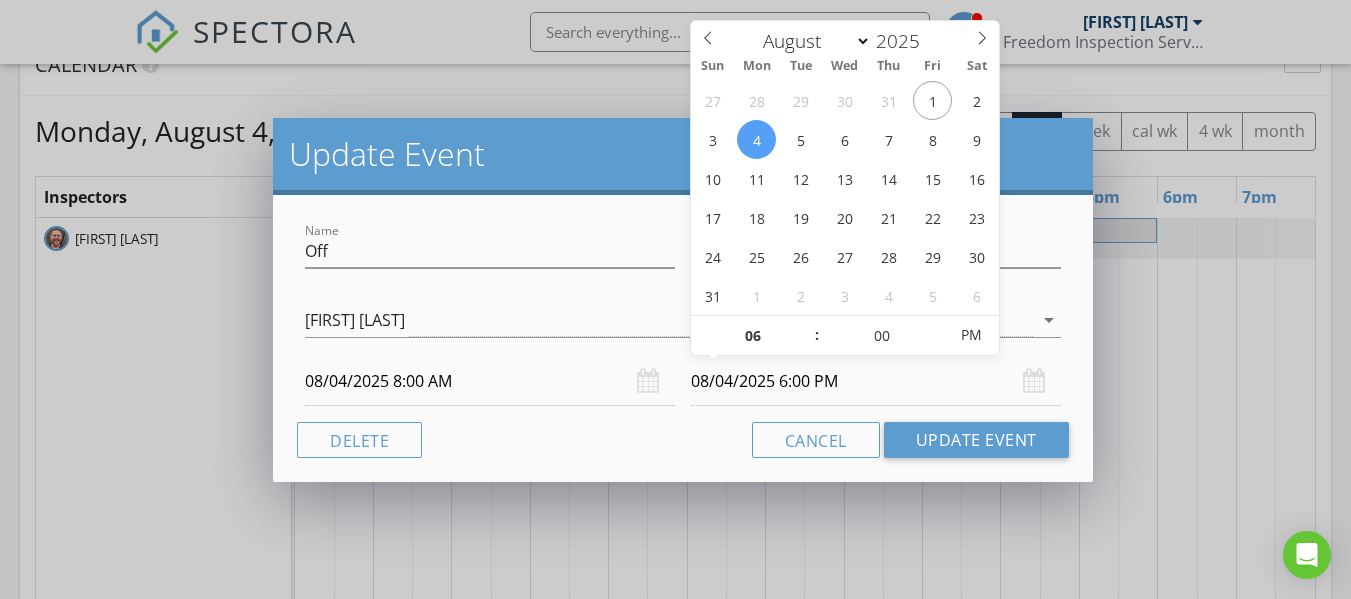 click on "08/04/2025 6:00 PM" at bounding box center (876, 381) 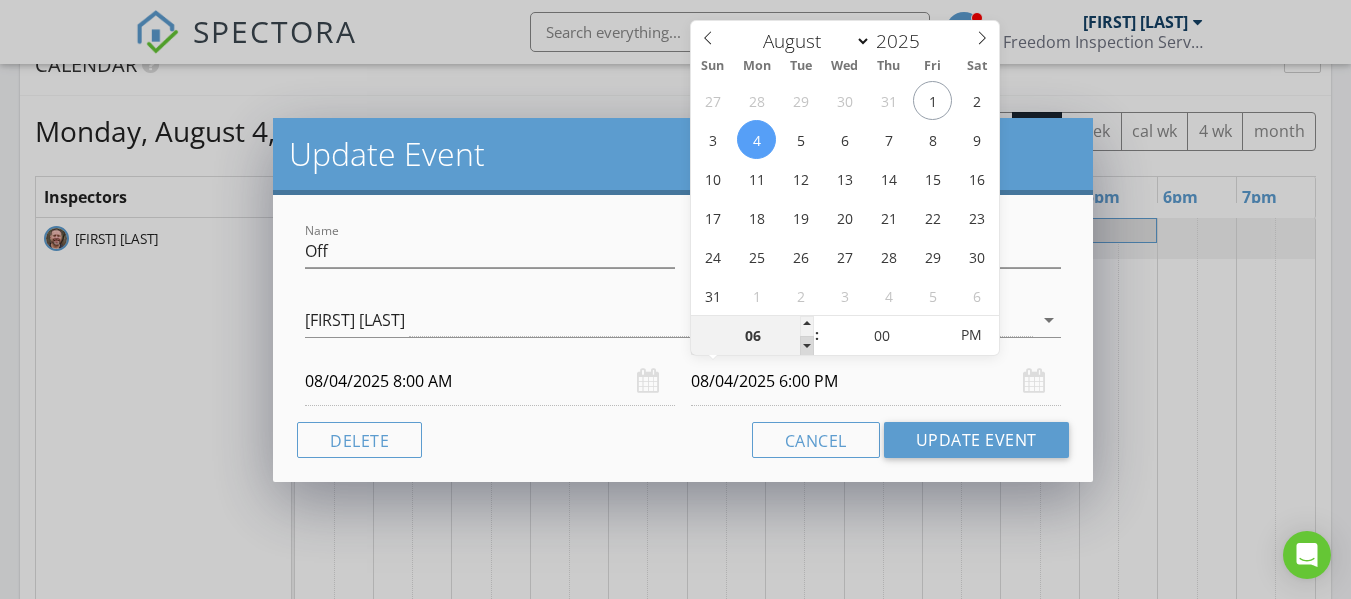 type on "05" 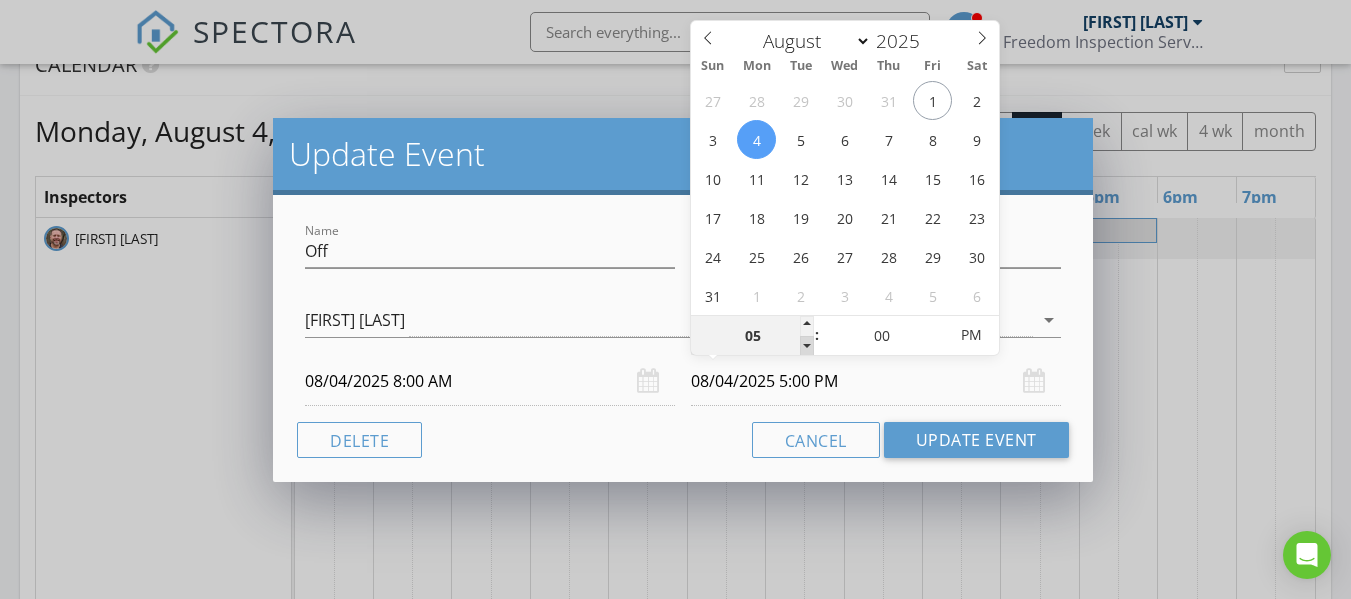 click at bounding box center (807, 346) 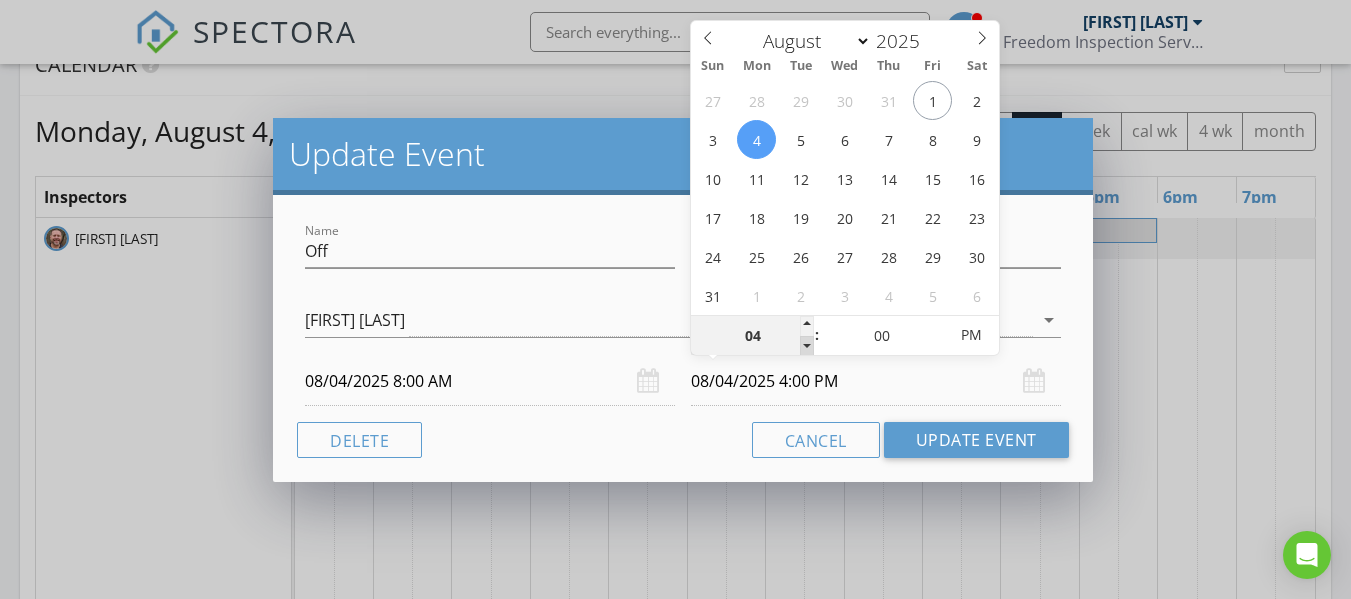click at bounding box center (807, 346) 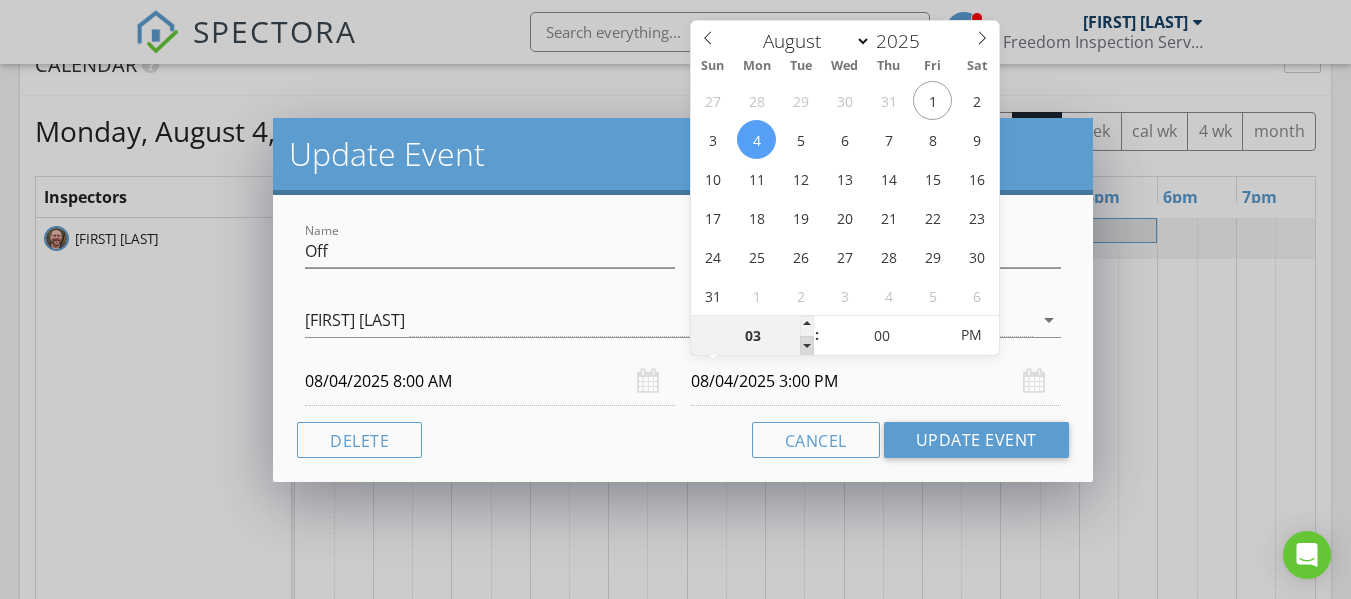 click at bounding box center (807, 346) 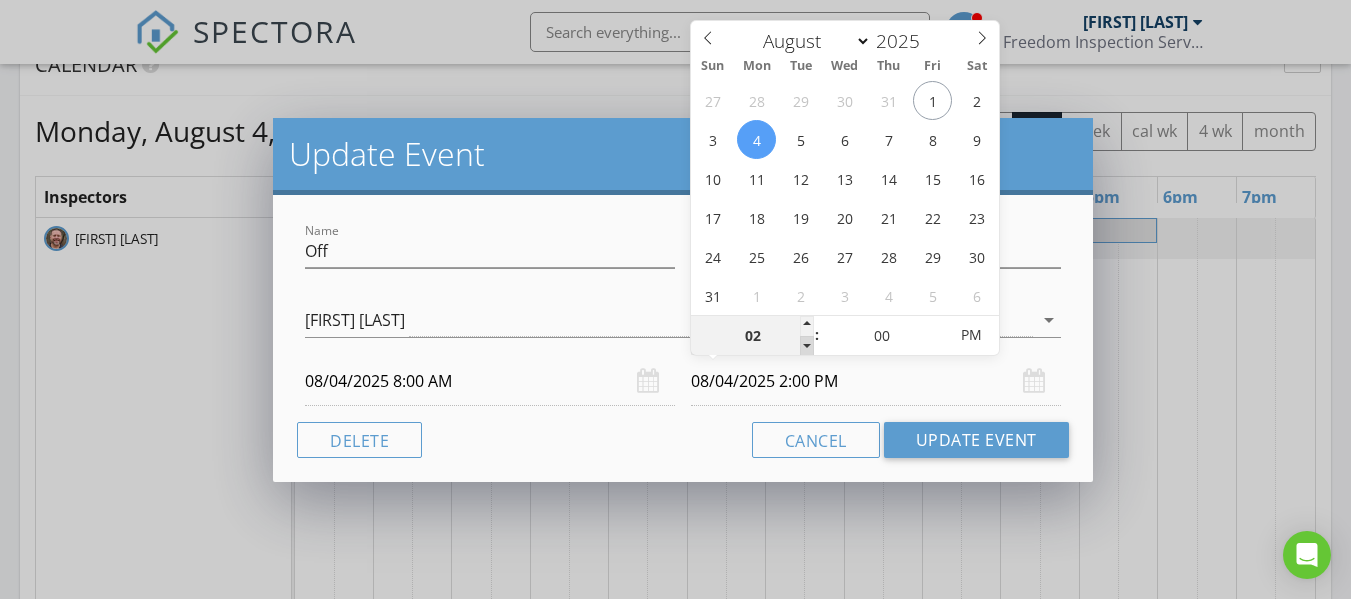 click at bounding box center [807, 346] 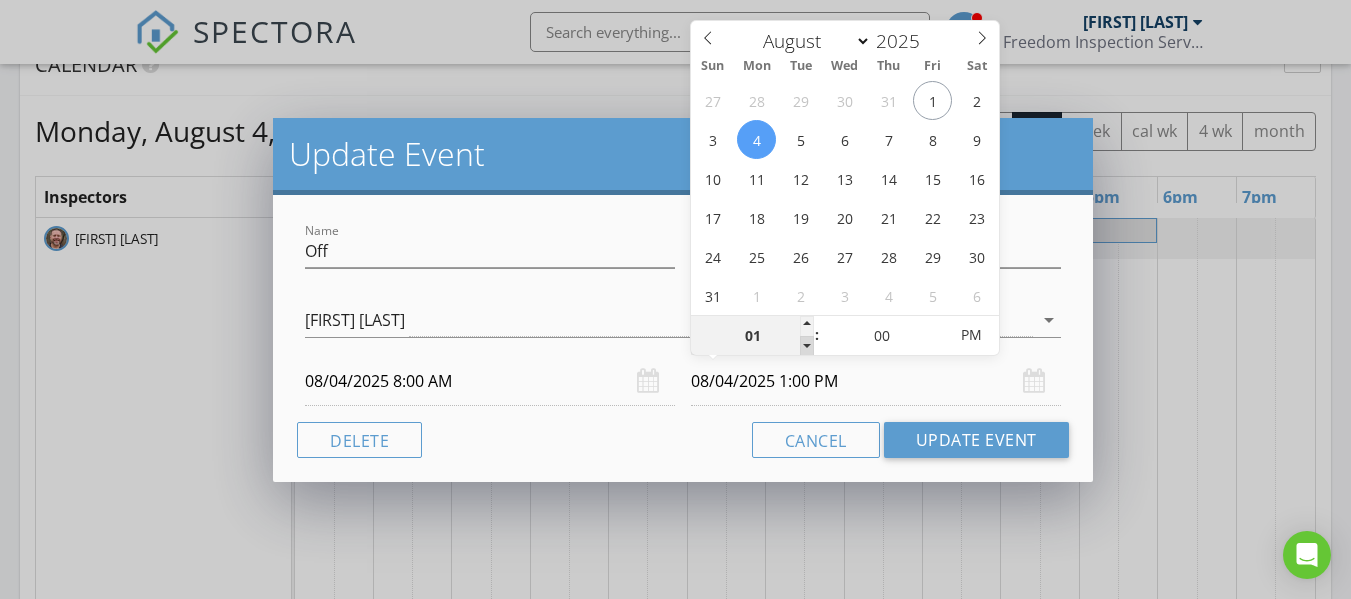 click at bounding box center [807, 346] 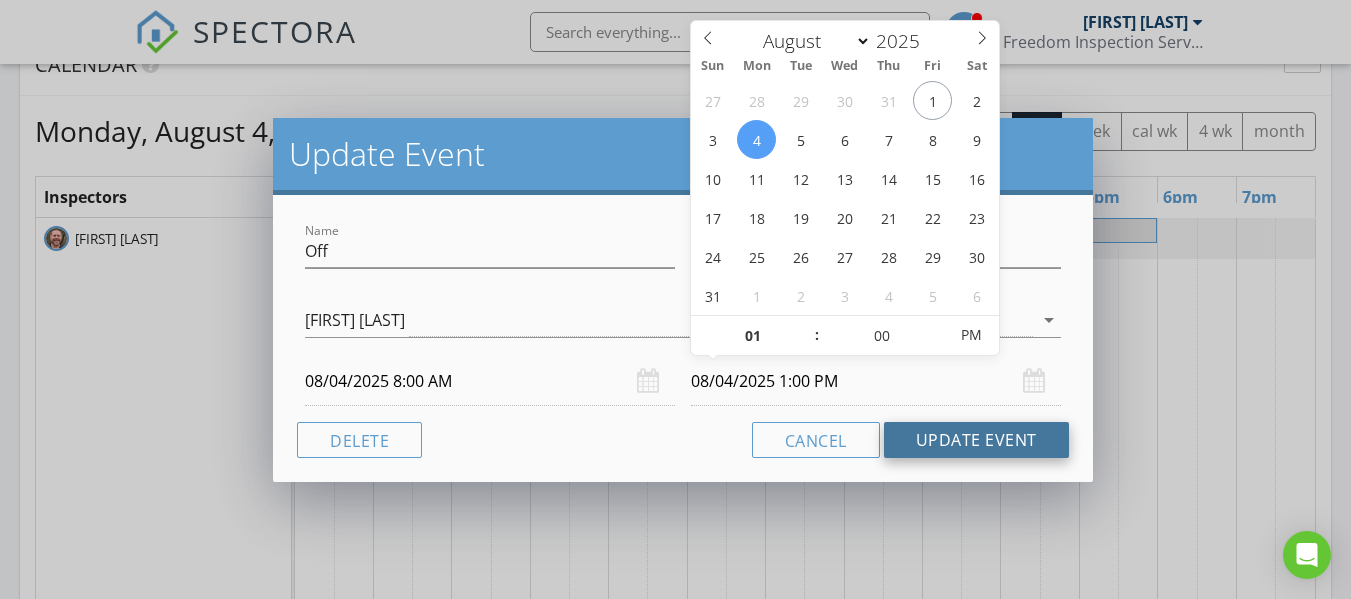 click on "Update Event" at bounding box center [976, 440] 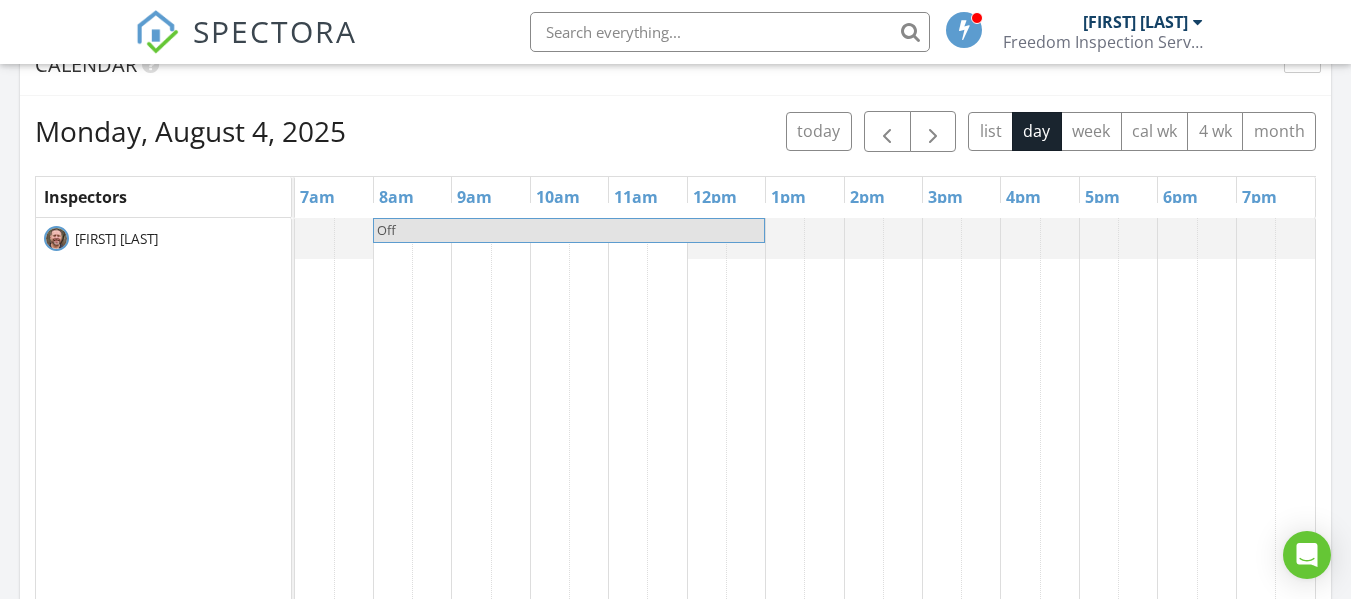 click at bounding box center [295, 238] 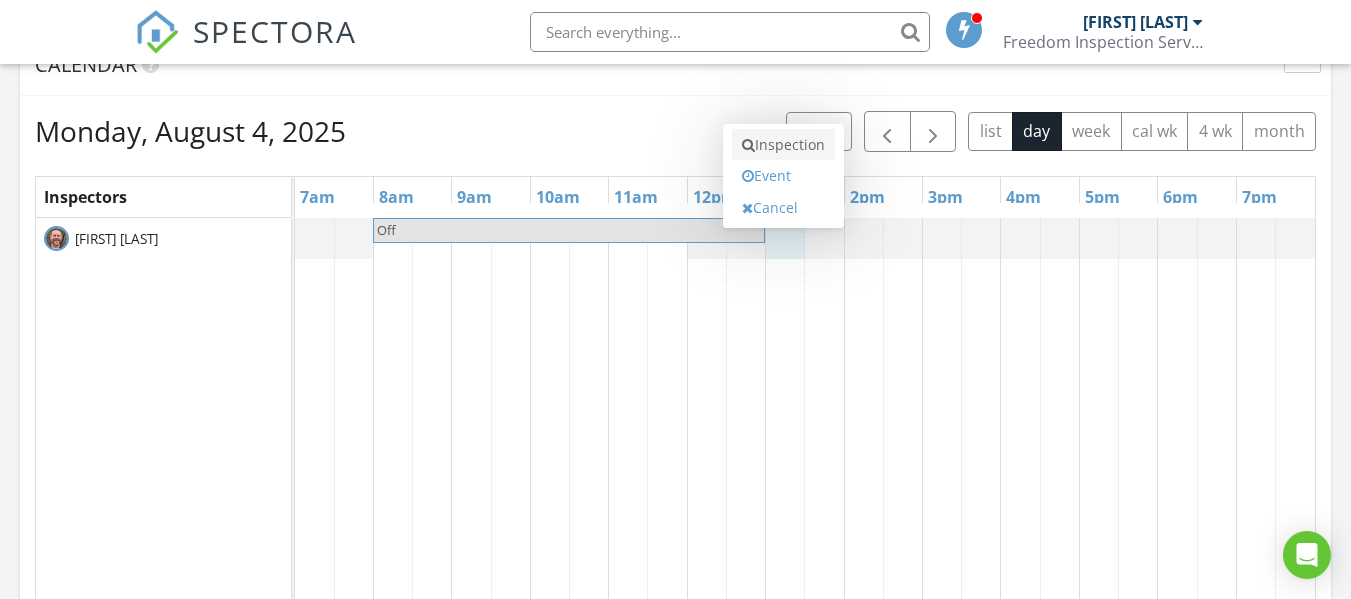 click on "Inspection" at bounding box center (783, 145) 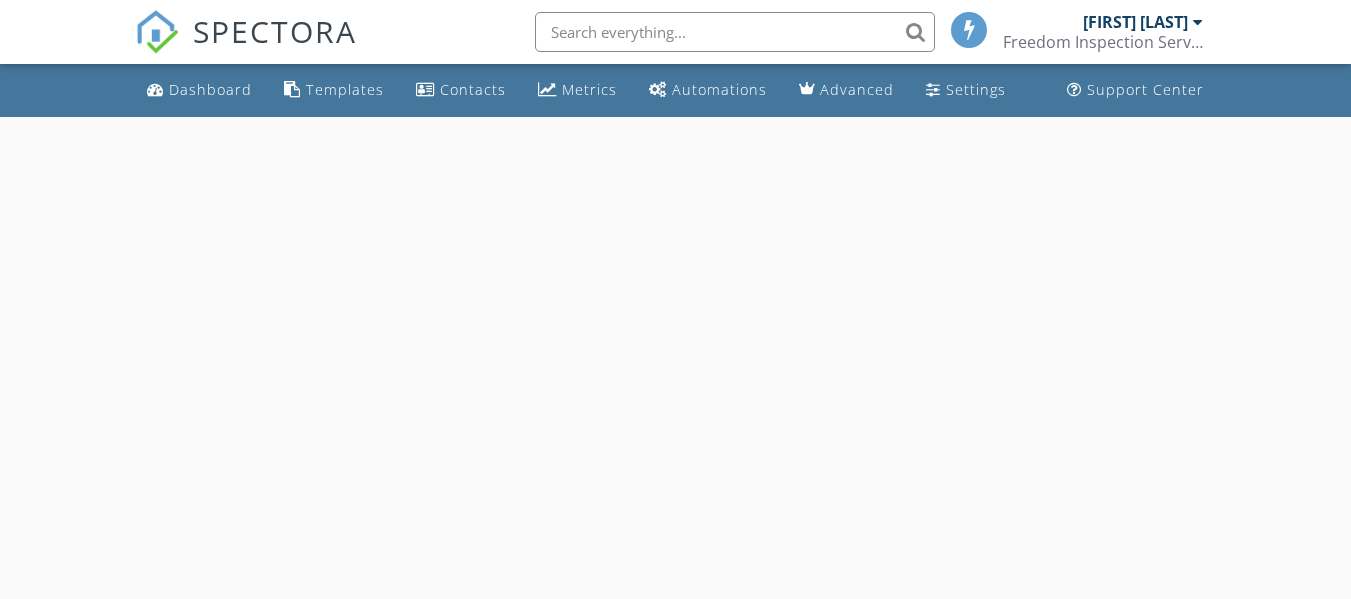 scroll, scrollTop: 0, scrollLeft: 0, axis: both 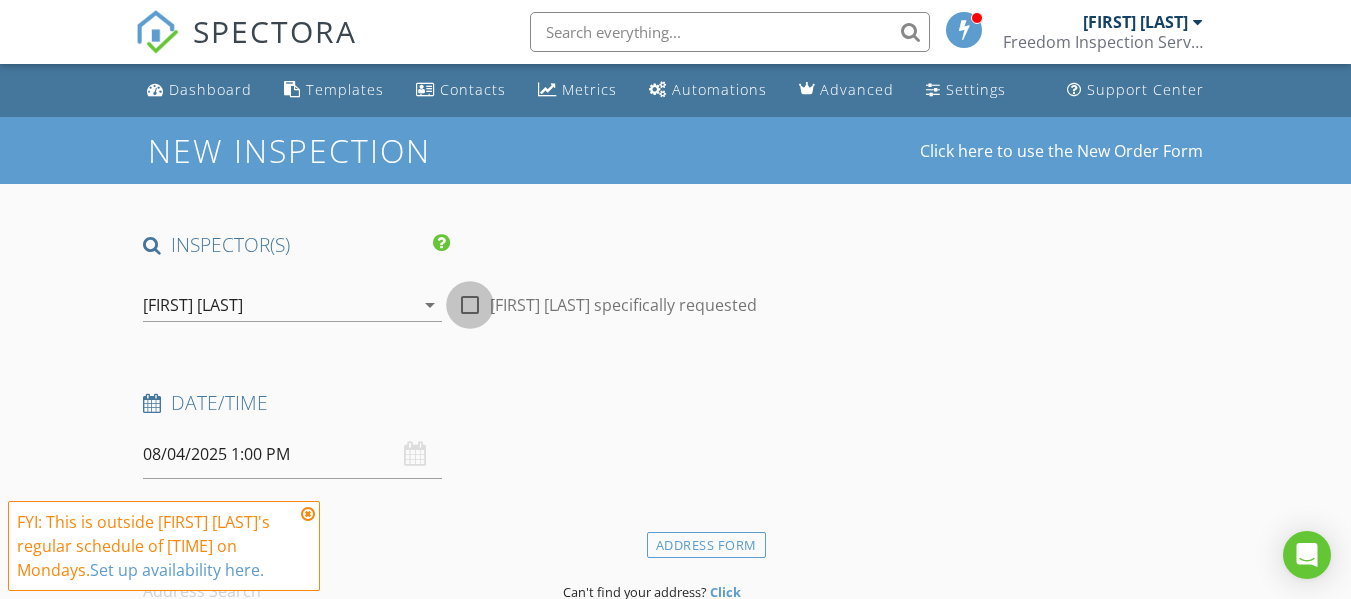 click at bounding box center (470, 305) 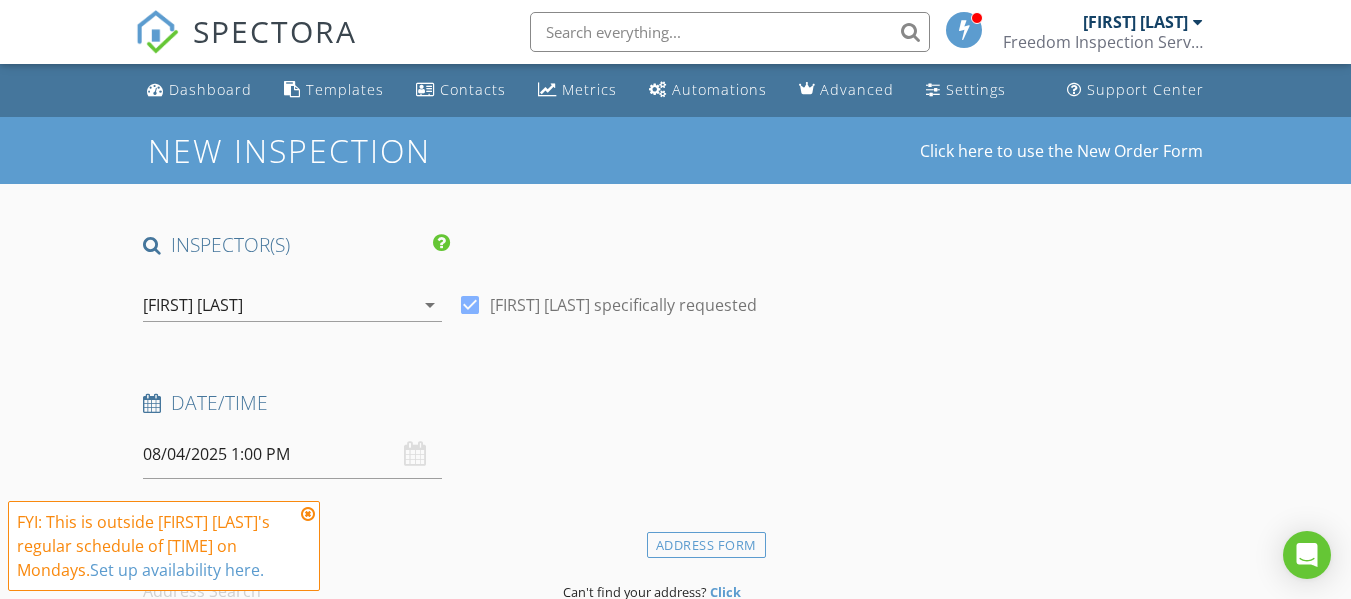 click at bounding box center (308, 514) 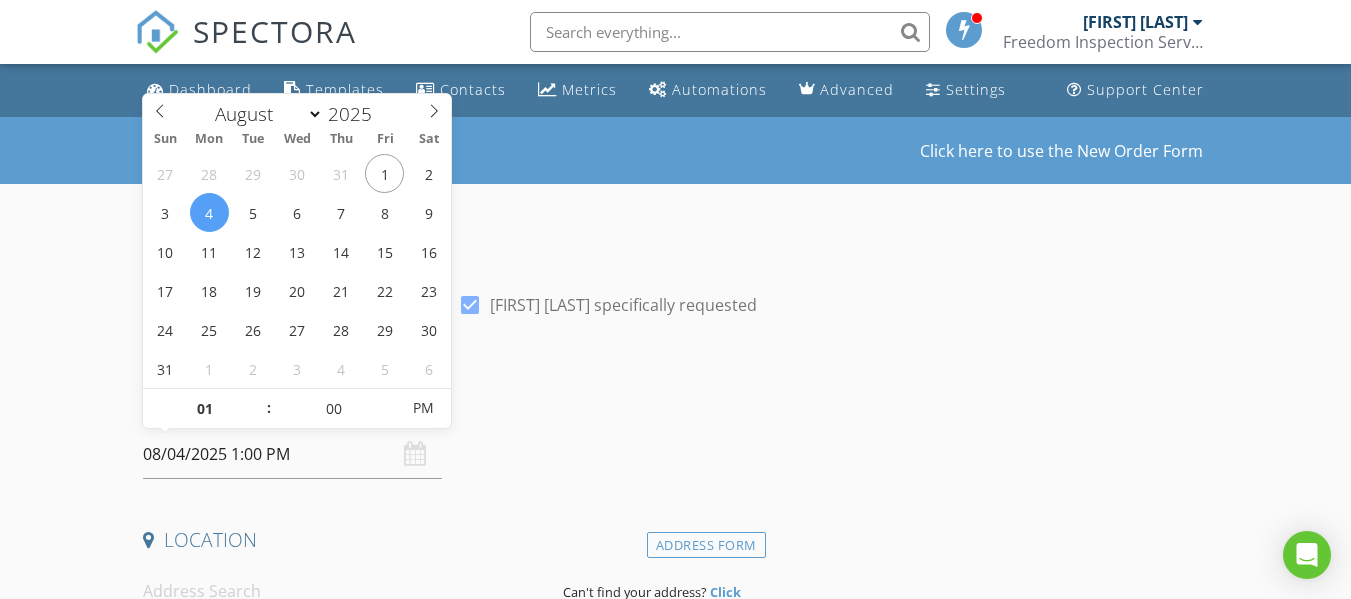 click on "08/04/2025 1:00 PM" at bounding box center (292, 454) 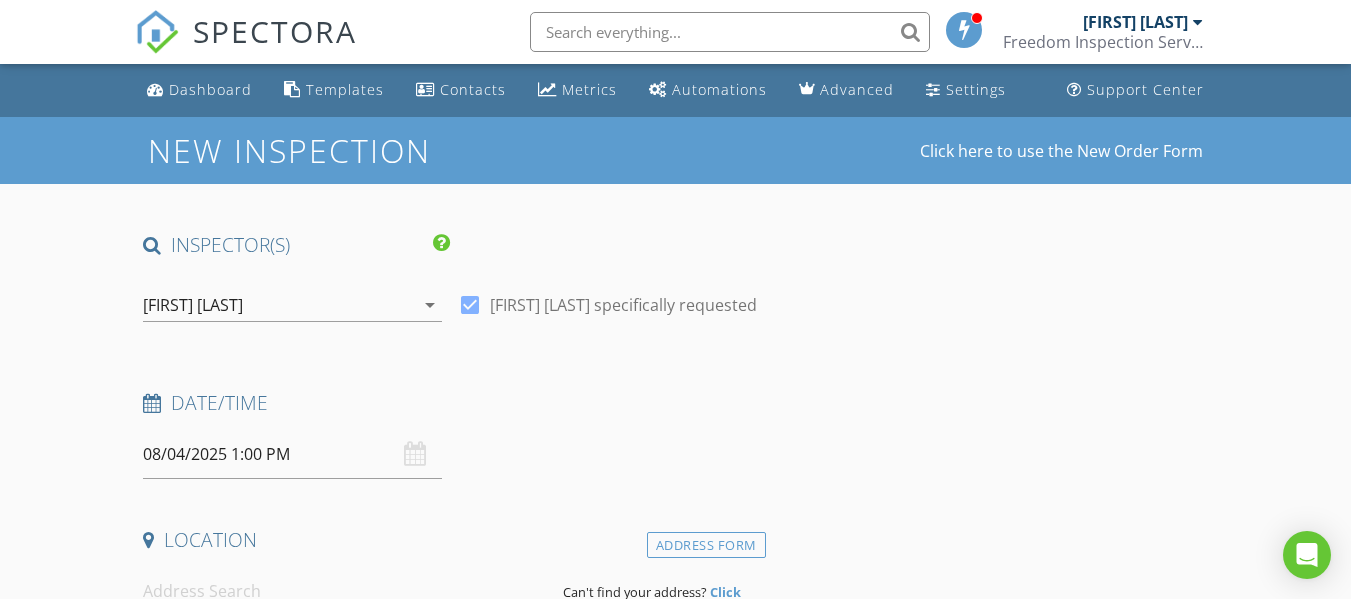 click on "INSPECTOR(S)
check_box   [FIRST] [LAST]   PRIMARY   [FIRST] [LAST] arrow_drop_down   check_box [FIRST] [LAST] specifically requested
Date/Time
[DATE] [TIME]
Location
Address Form       Can't find your address?   Click here.
client
check_box Enable Client CC email for this inspection   Client Search     check_box_outline_blank Client is a Company/Organization     First Name   Last Name   Email   CC Email   Phone           Notes   Private Notes
ADDITIONAL client
SERVICES
check_box_outline_blank   Detached 2 Car Garage   Detached 2 Car Garage check_box_outline_blank   Detached 3 Car Garage   Detached 3 Car Garage check_box_outline_blank   Detached 4 Car Garage   Detached 4 Car Garage check_box_outline_blank   Residential Inspection   Residential Inspection arrow_drop_down        Charges" at bounding box center [450, 1642] 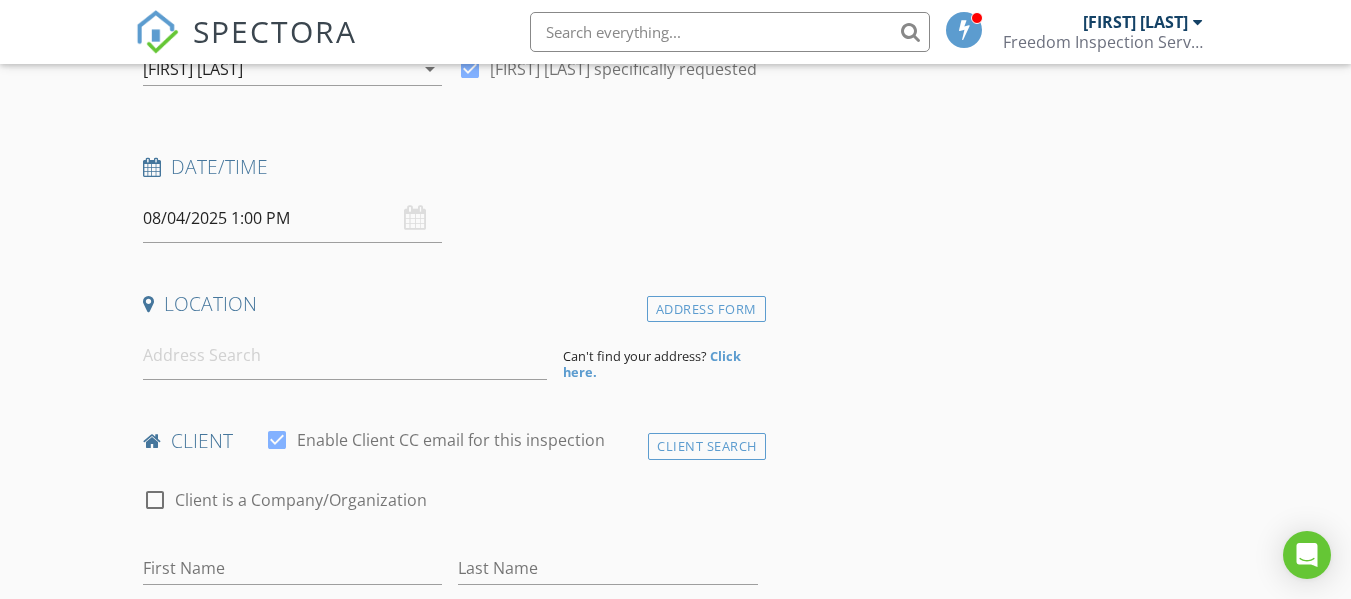 scroll, scrollTop: 237, scrollLeft: 0, axis: vertical 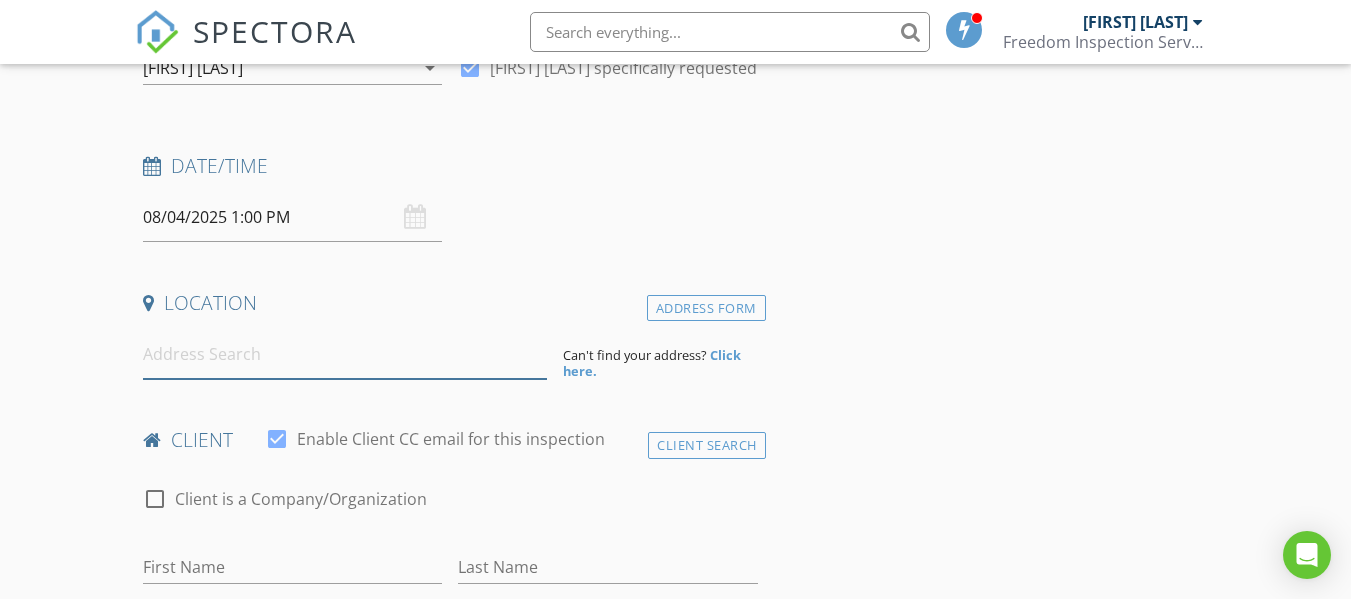 click at bounding box center [345, 354] 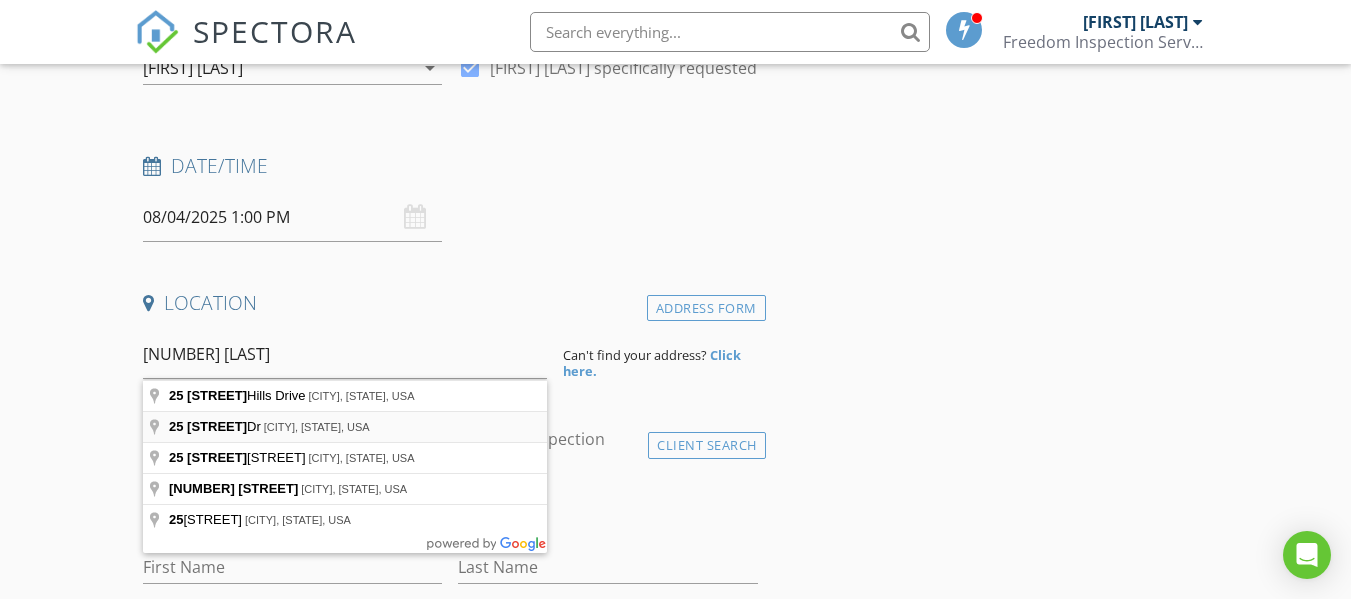 type on "[NUMBER] [STREET], [CITY], [STATE], USA" 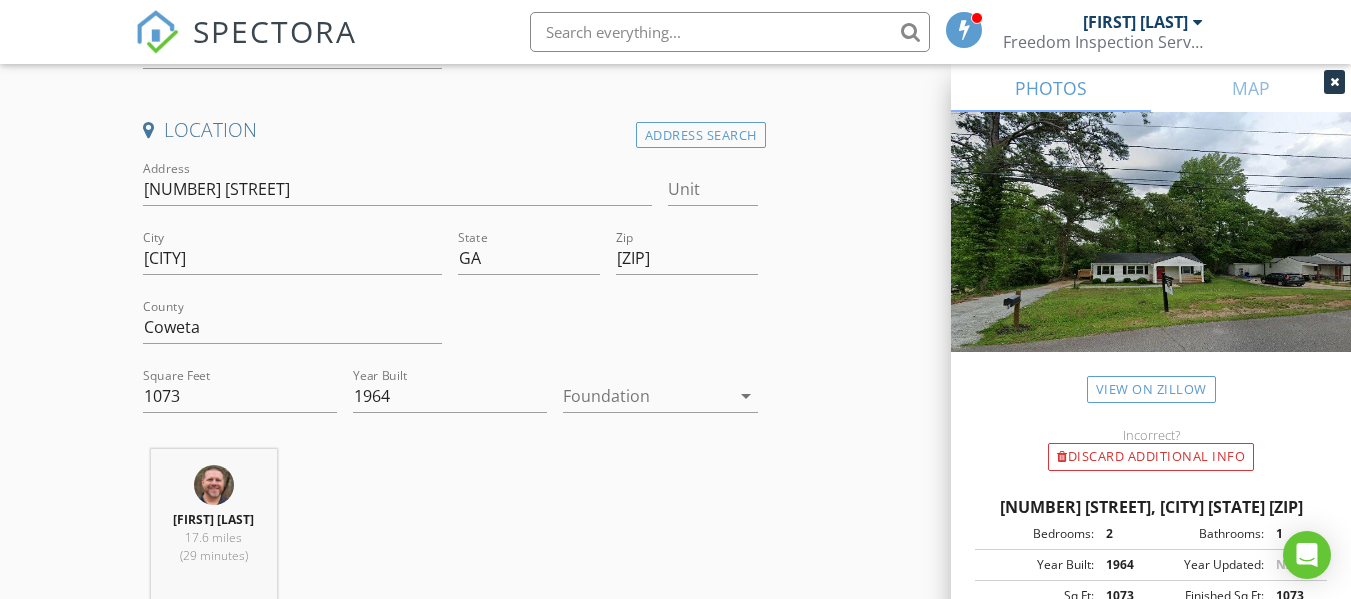 scroll, scrollTop: 435, scrollLeft: 0, axis: vertical 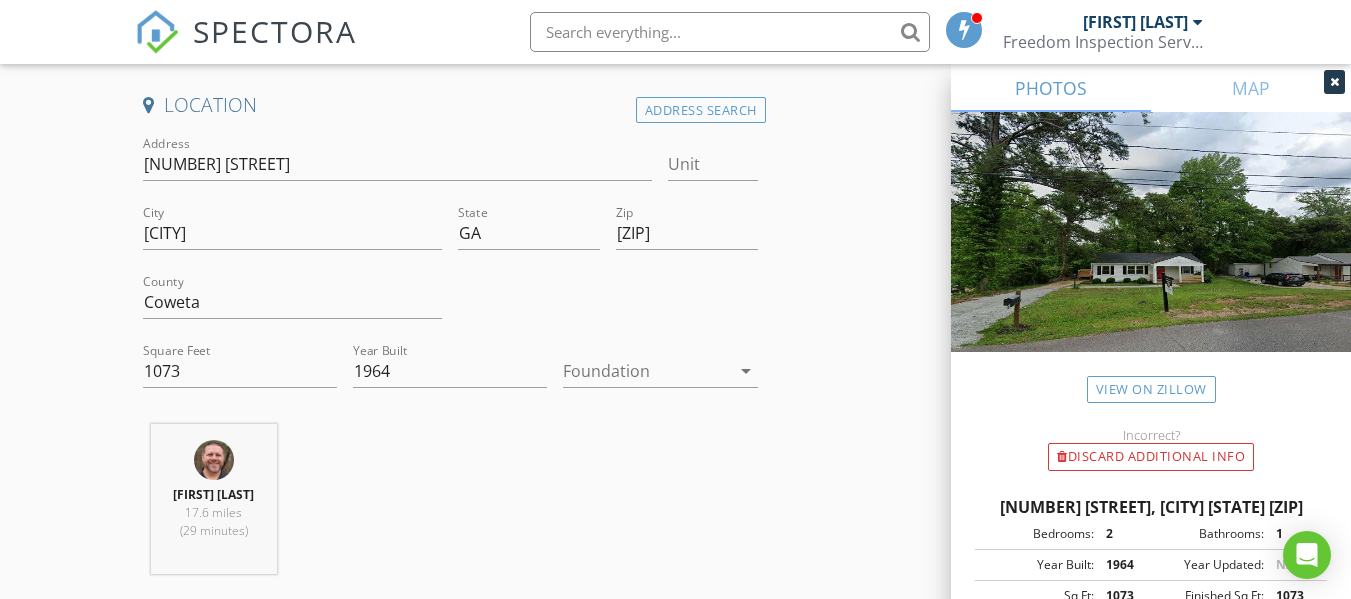 click on "INSPECTOR(S)
check_box   [FIRST] [LAST]   PRIMARY   [FIRST] [LAST] arrow_drop_down   check_box [FIRST] [LAST] specifically requested
Date/Time
[DATE] [TIME]
Location
Address Search       Address [NUMBER] [STREET]   Unit   City [CITY]   State [STATE]   Zip [ZIP]   Foundation arrow_drop_down     [FIRST] [LAST]     17.6 miles     (29 minutes)
client
check_box Enable Client CC email for this inspection   Client Search     check_box_outline_blank Client is a Company/Organization     First Name   Last Name   Email   CC Email   Phone           Notes   Private Notes
ADDITIONAL client
SERVICES
check_box_outline_blank   Detached 2 Car Garage   Detached 2 Car Garage check_box_outline_blank   Detached 3 Car Garage   Detached 3 Car Garage" at bounding box center (675, 1470) 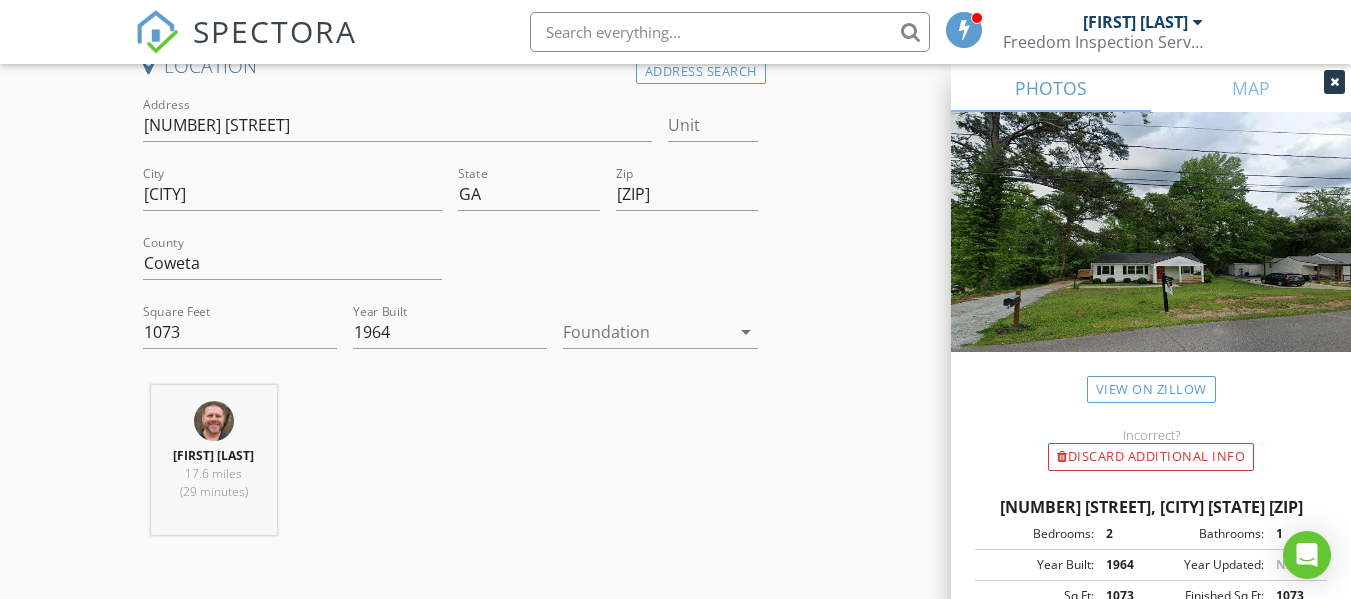 click at bounding box center [646, 332] 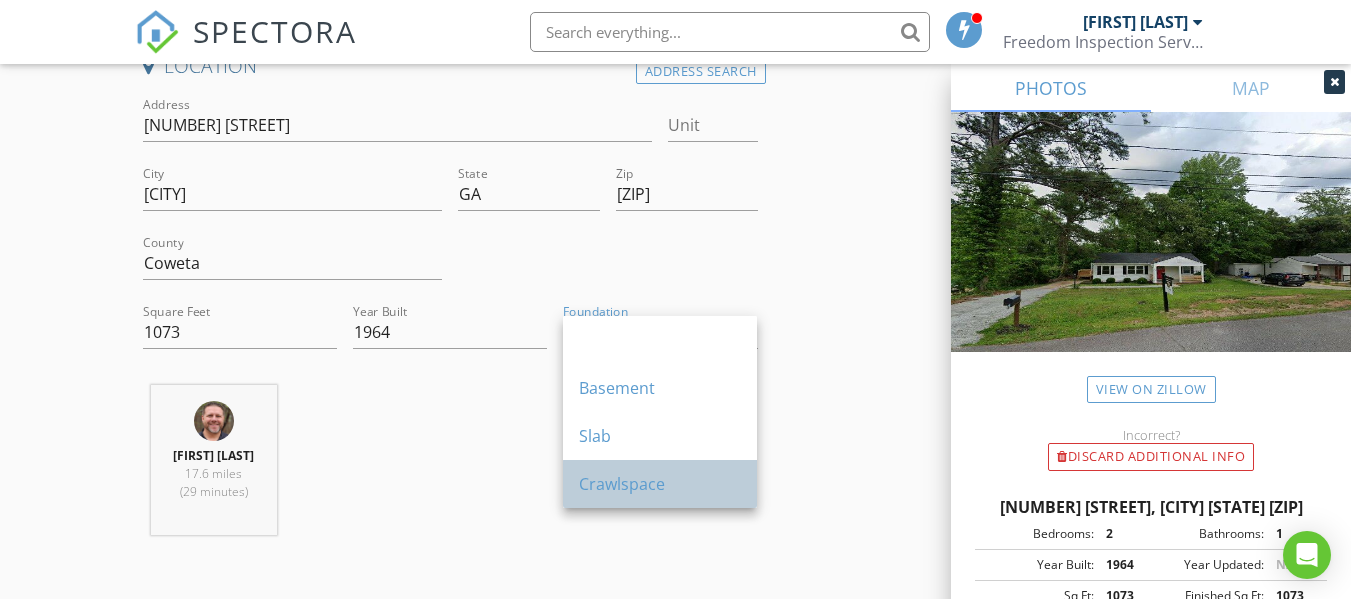 click on "Crawlspace" at bounding box center (660, 484) 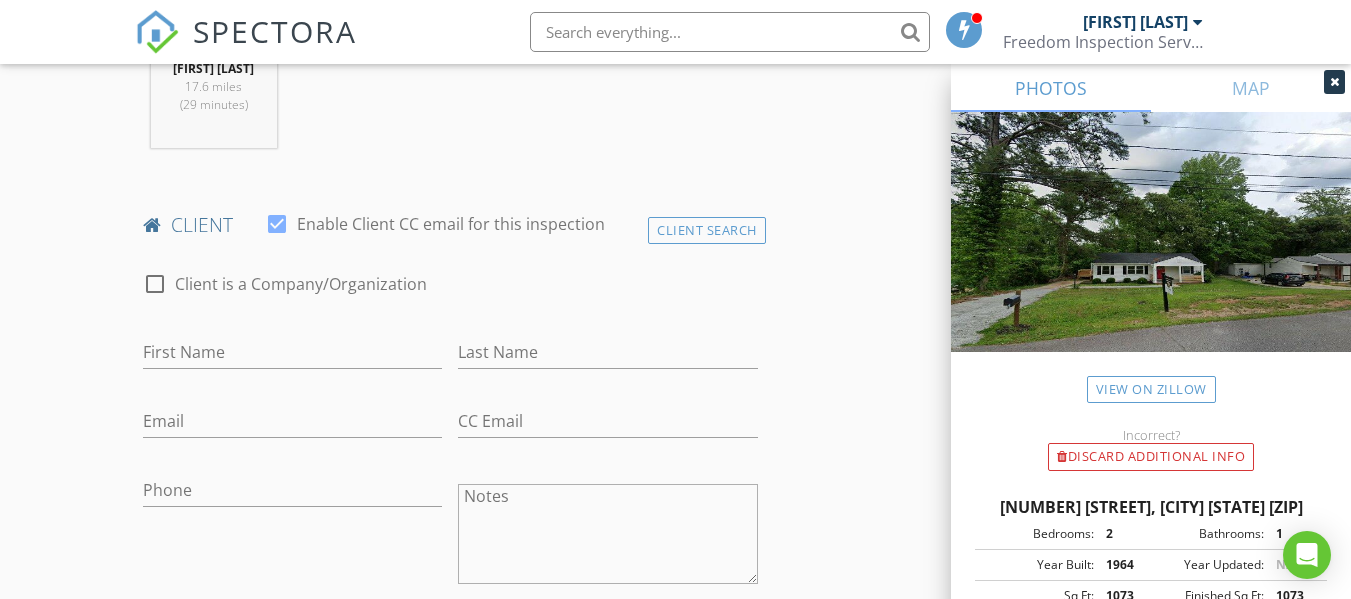 scroll, scrollTop: 889, scrollLeft: 0, axis: vertical 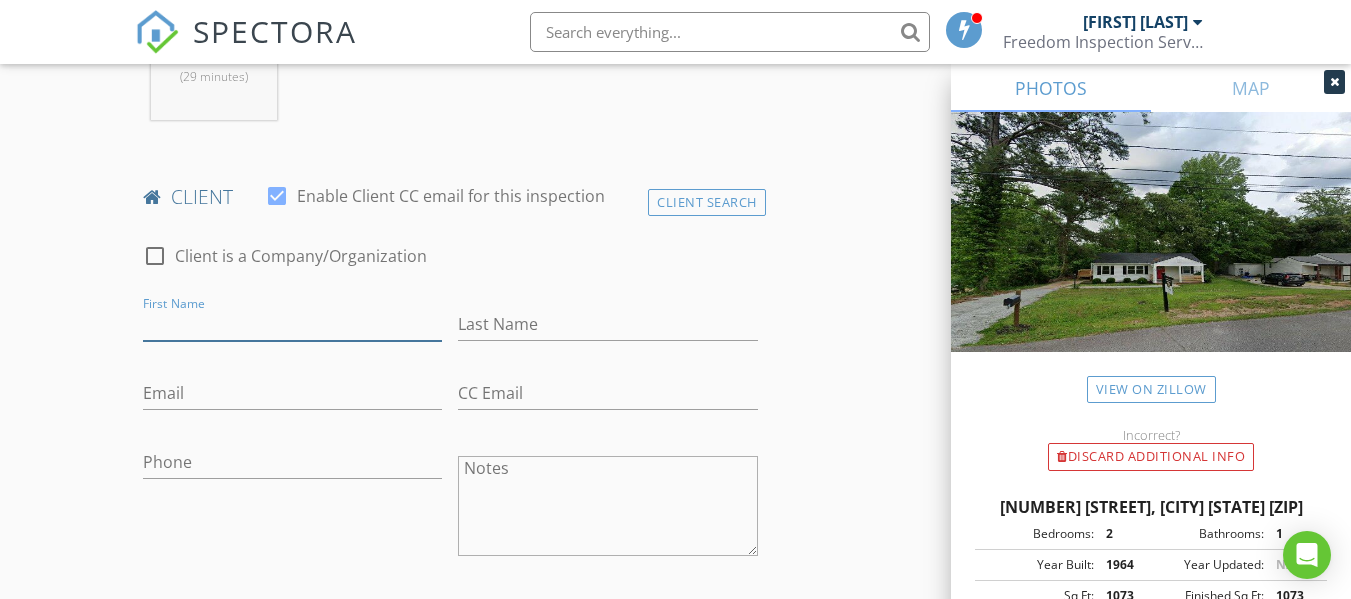 click on "First Name" at bounding box center [292, 324] 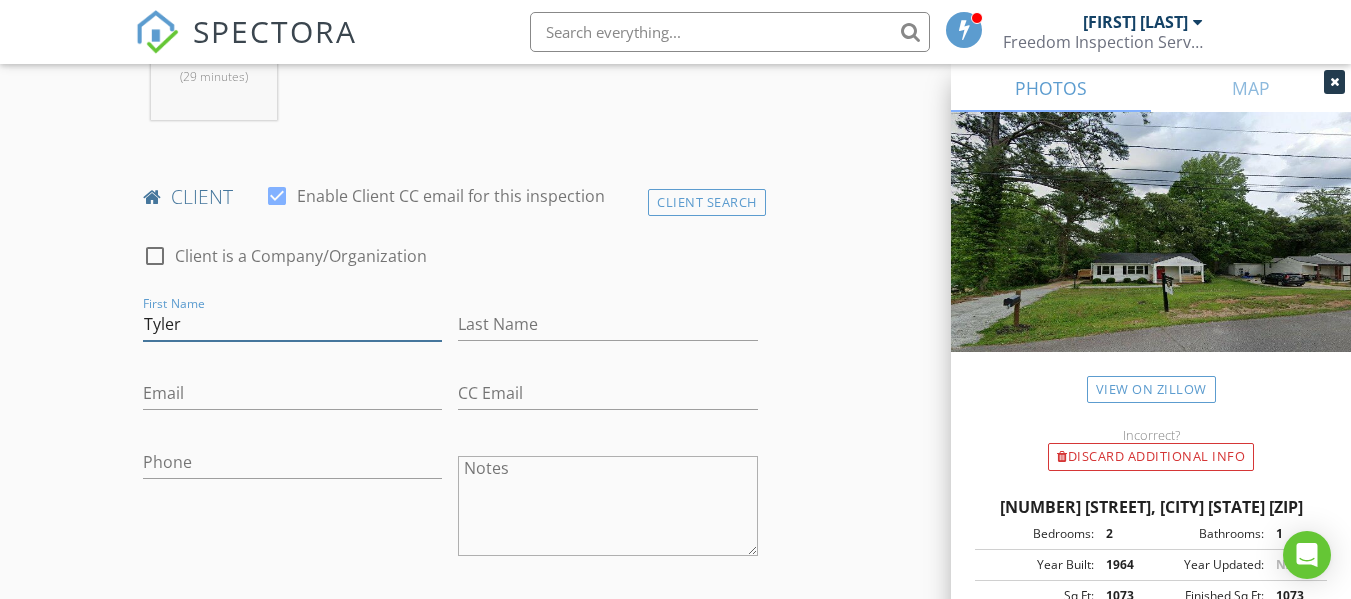 type on "Tyler" 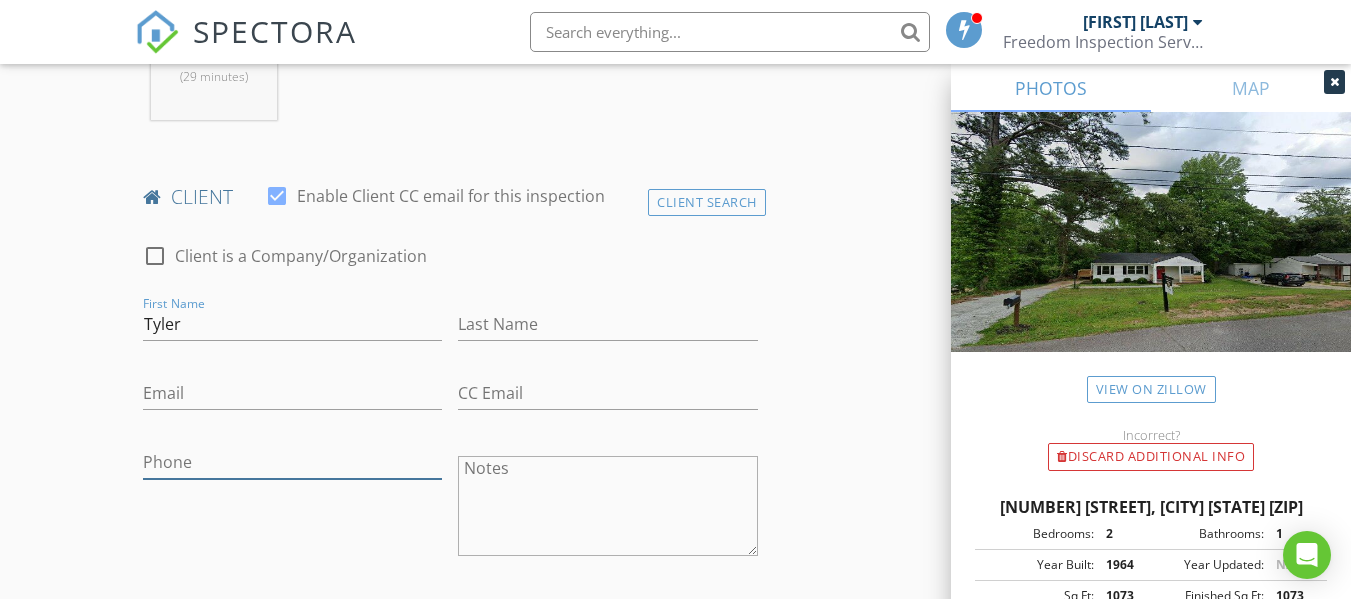 click on "Phone" at bounding box center (292, 462) 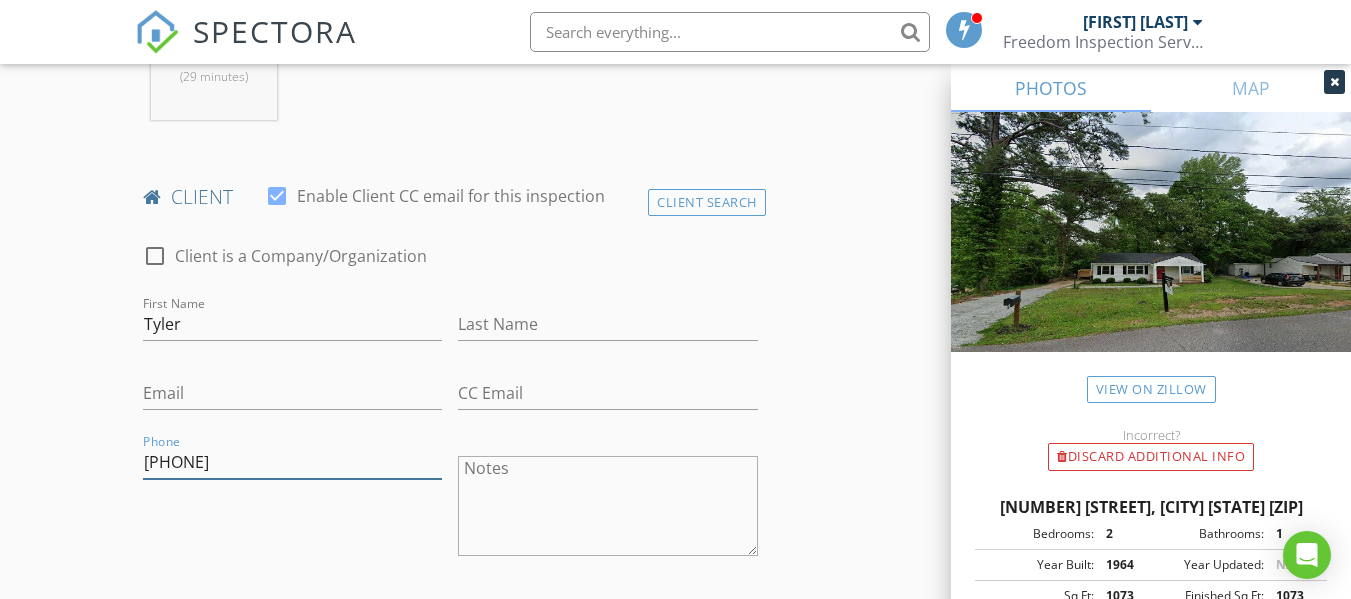 type on "[PHONE]" 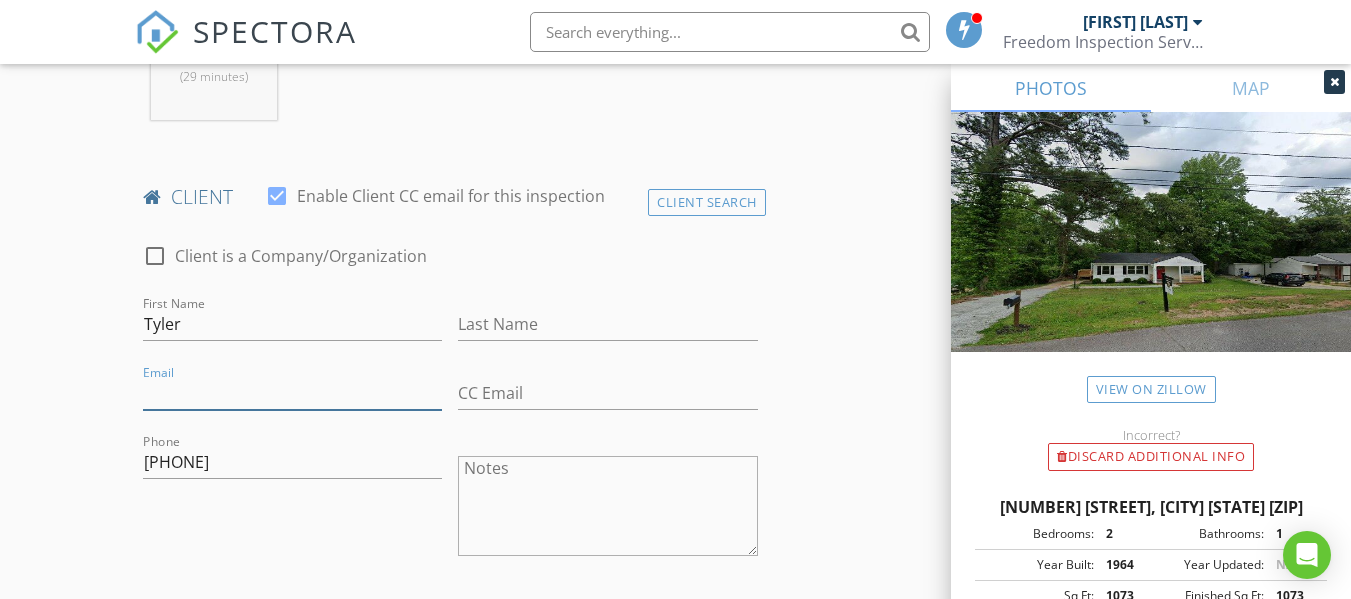 click on "Email" at bounding box center [292, 393] 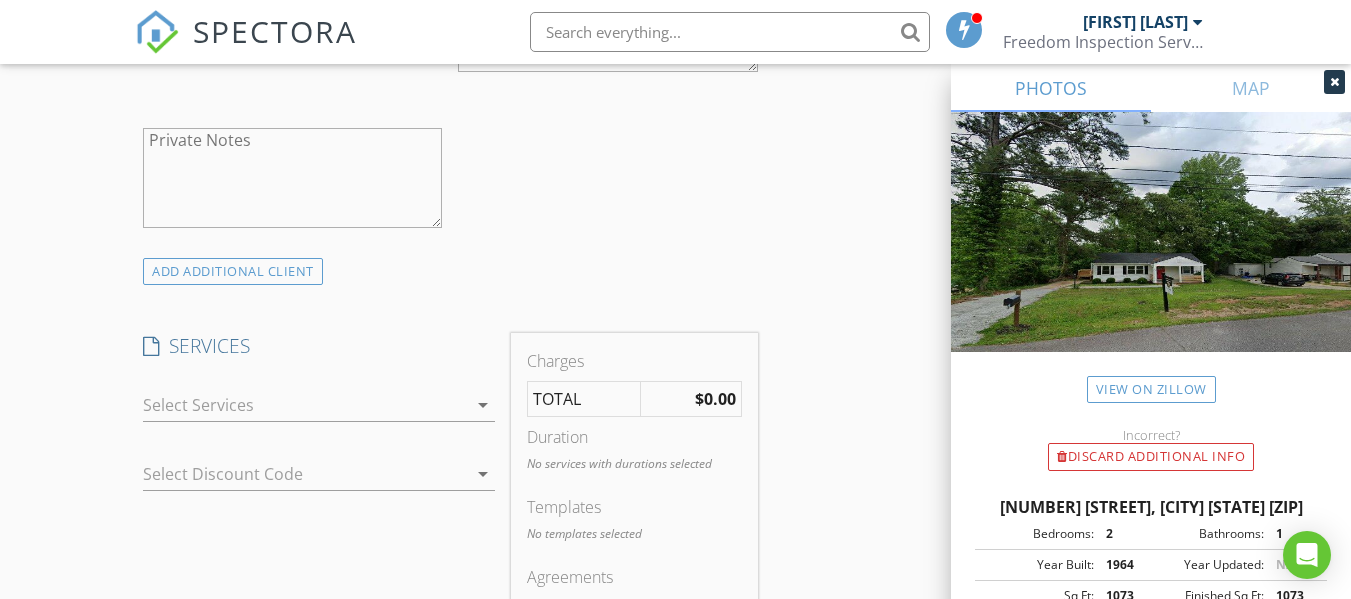 scroll, scrollTop: 1374, scrollLeft: 0, axis: vertical 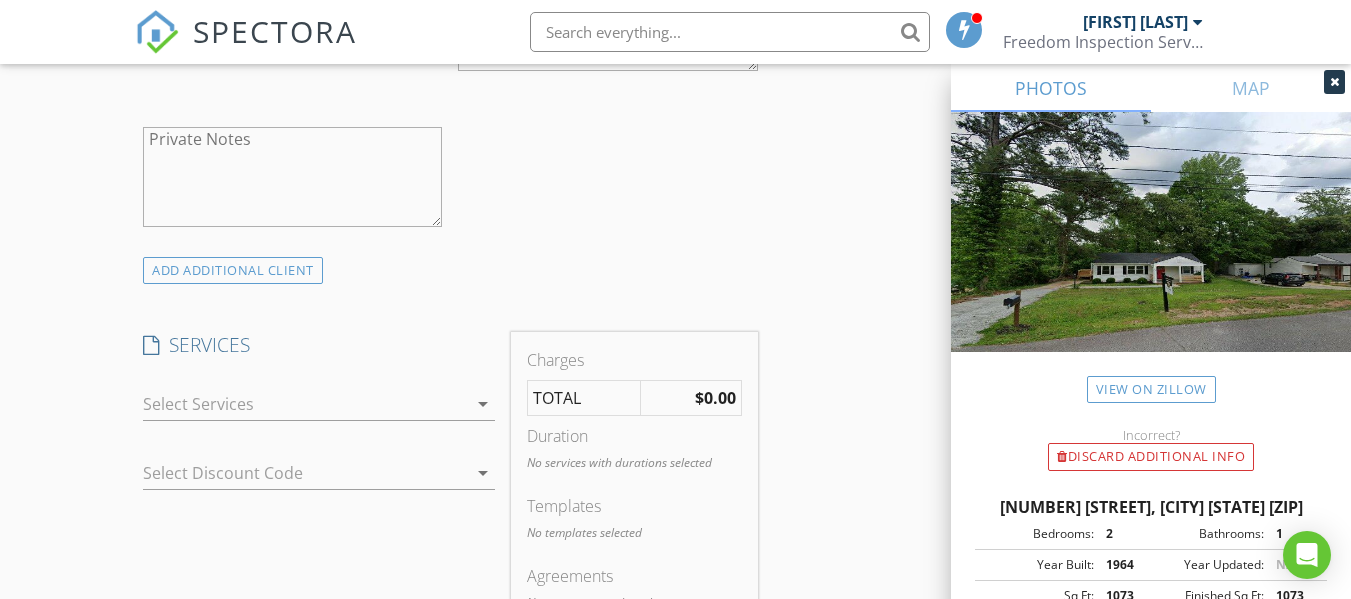 type on "[EMAIL]" 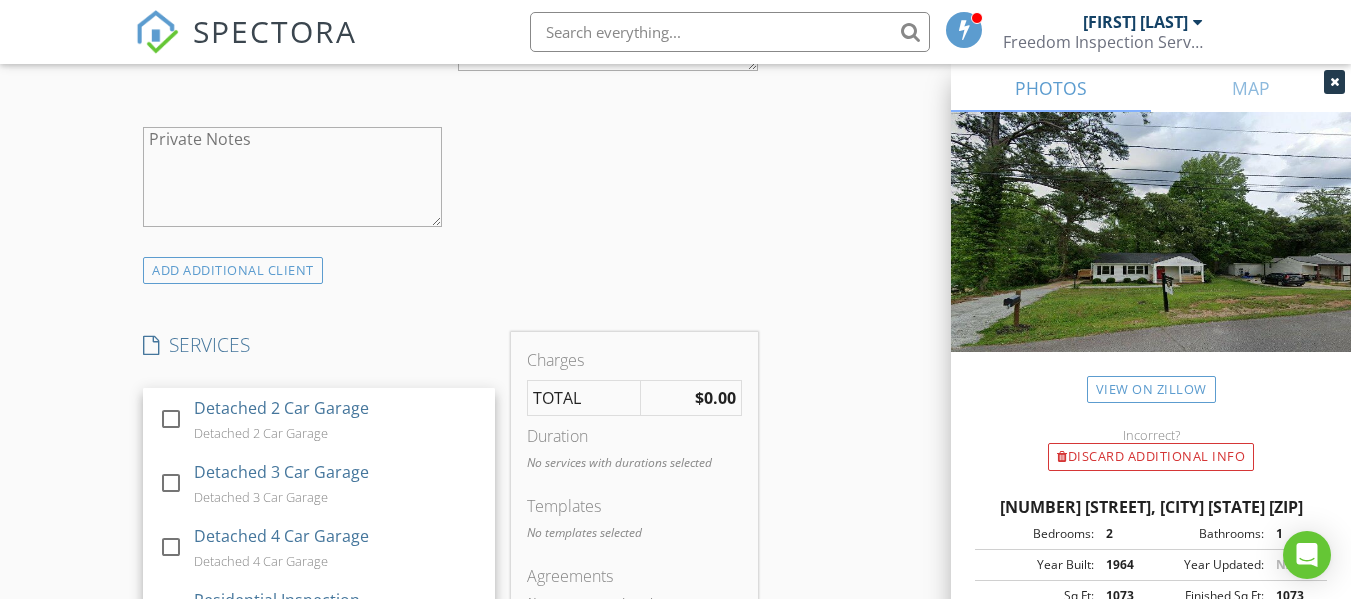 scroll, scrollTop: 1683, scrollLeft: 0, axis: vertical 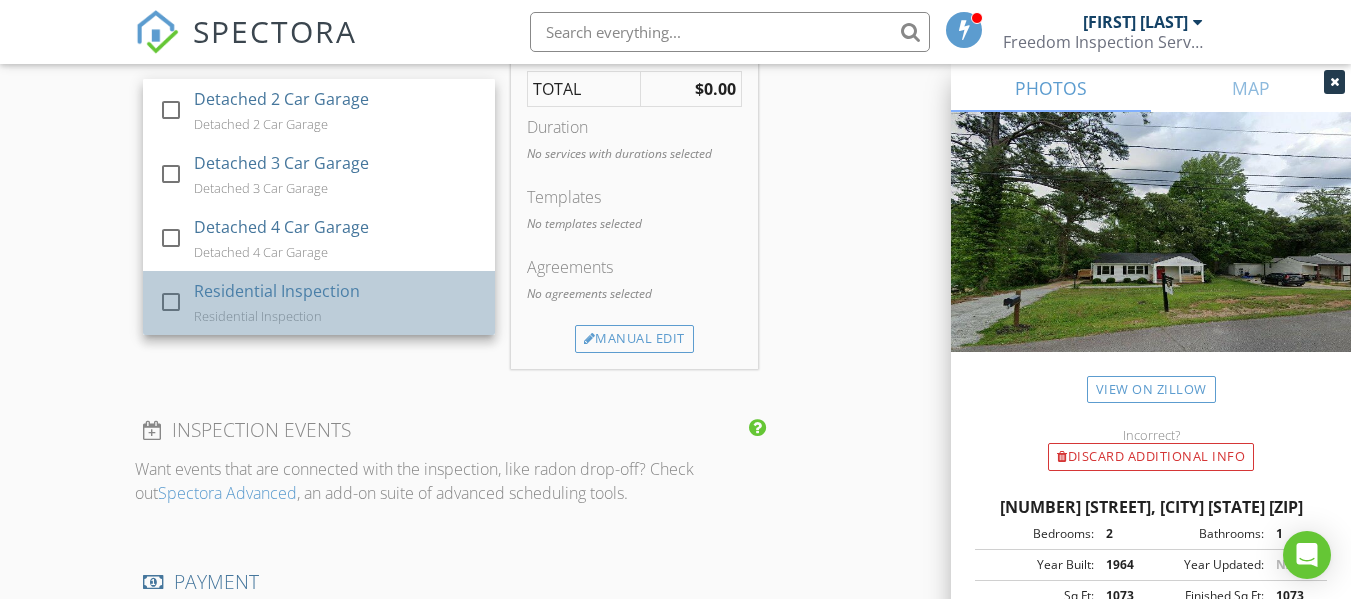 click on "Residential Inspection" at bounding box center [277, 291] 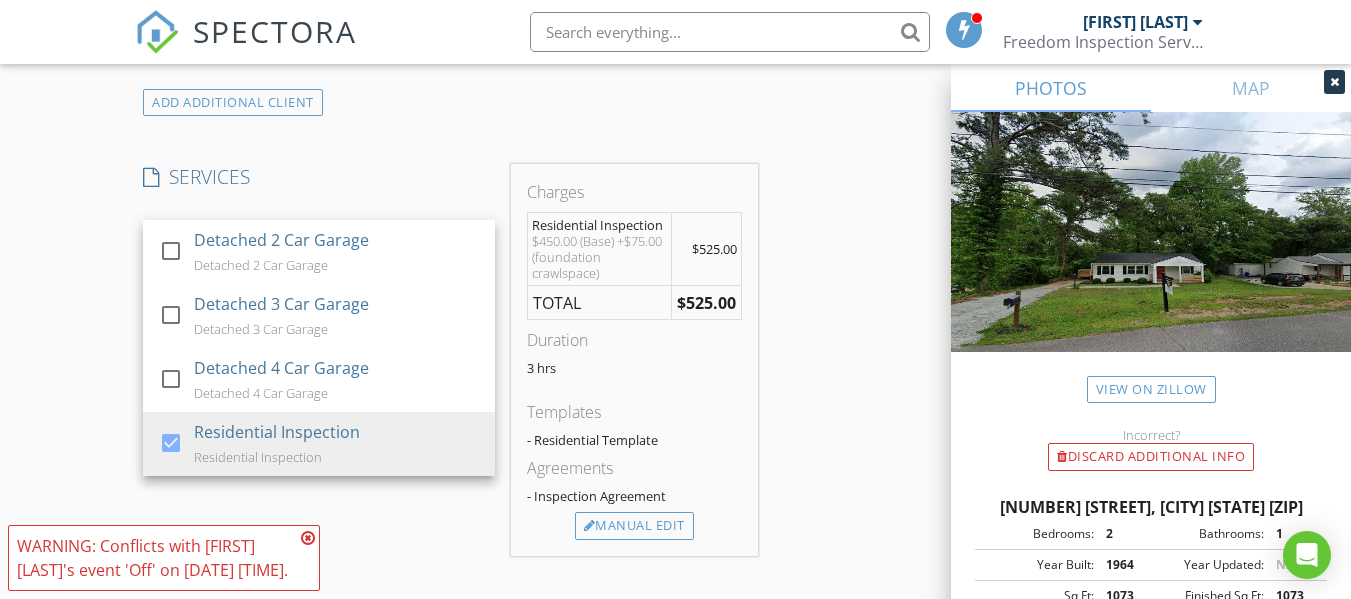scroll, scrollTop: 1535, scrollLeft: 0, axis: vertical 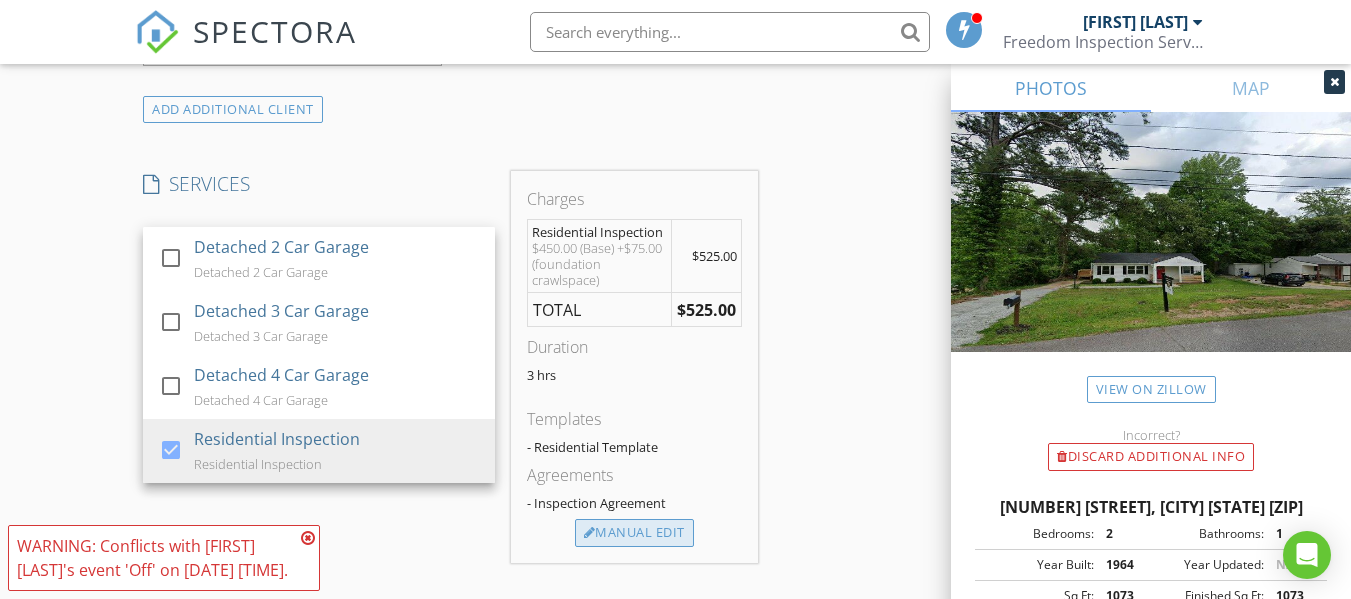 click on "Manual Edit" at bounding box center [634, 533] 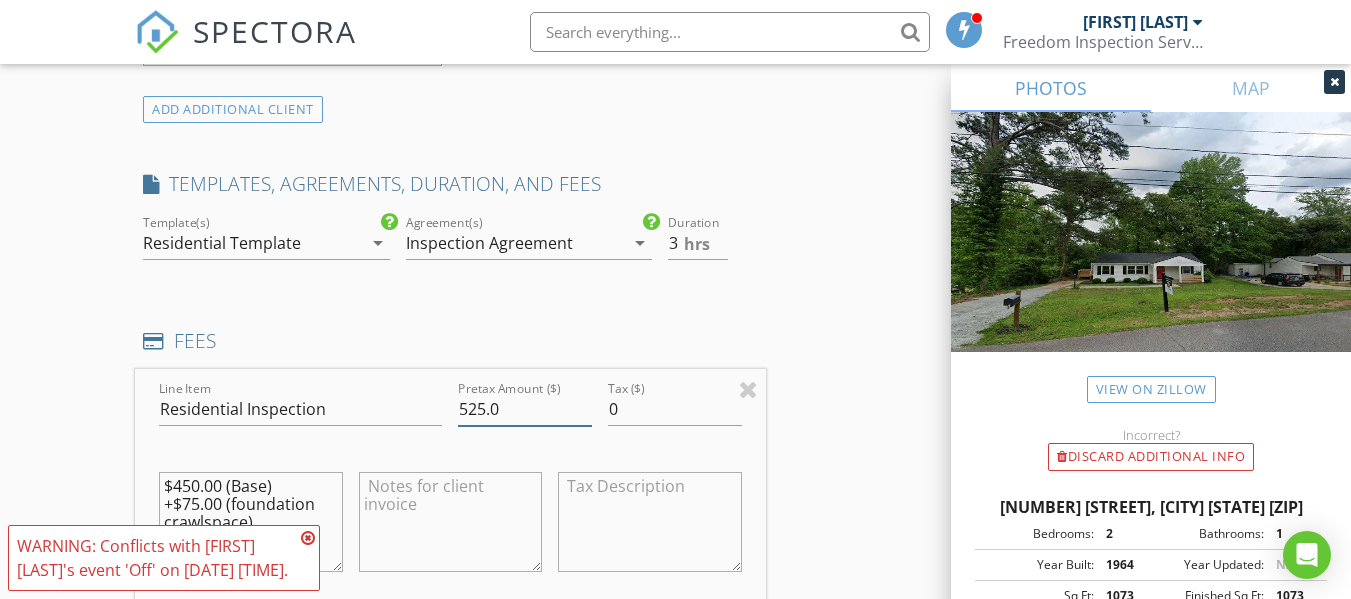 click on "525.0" at bounding box center [525, 409] 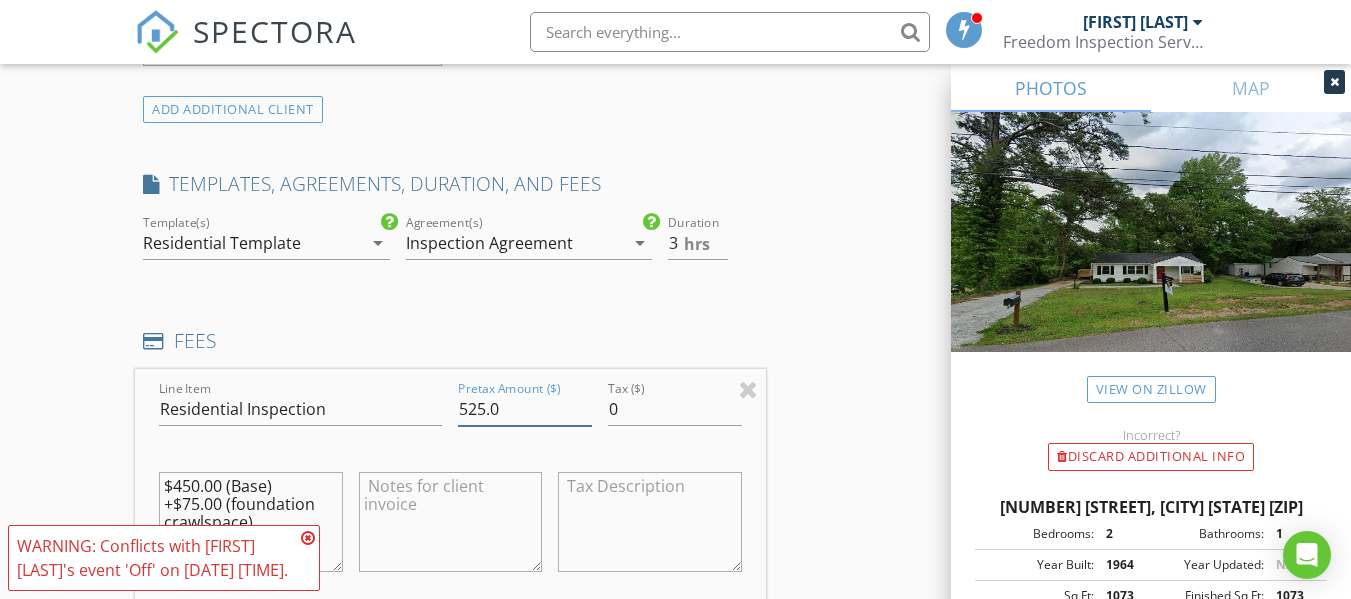 click on "525.0" at bounding box center [525, 409] 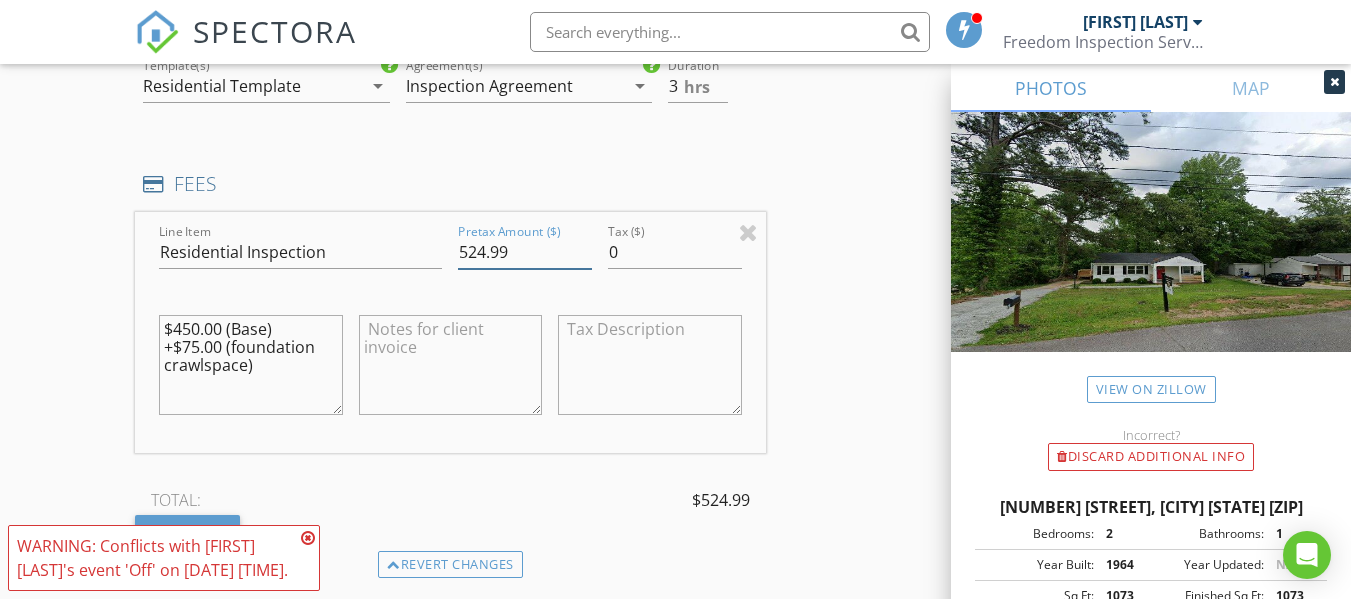 scroll, scrollTop: 1679, scrollLeft: 0, axis: vertical 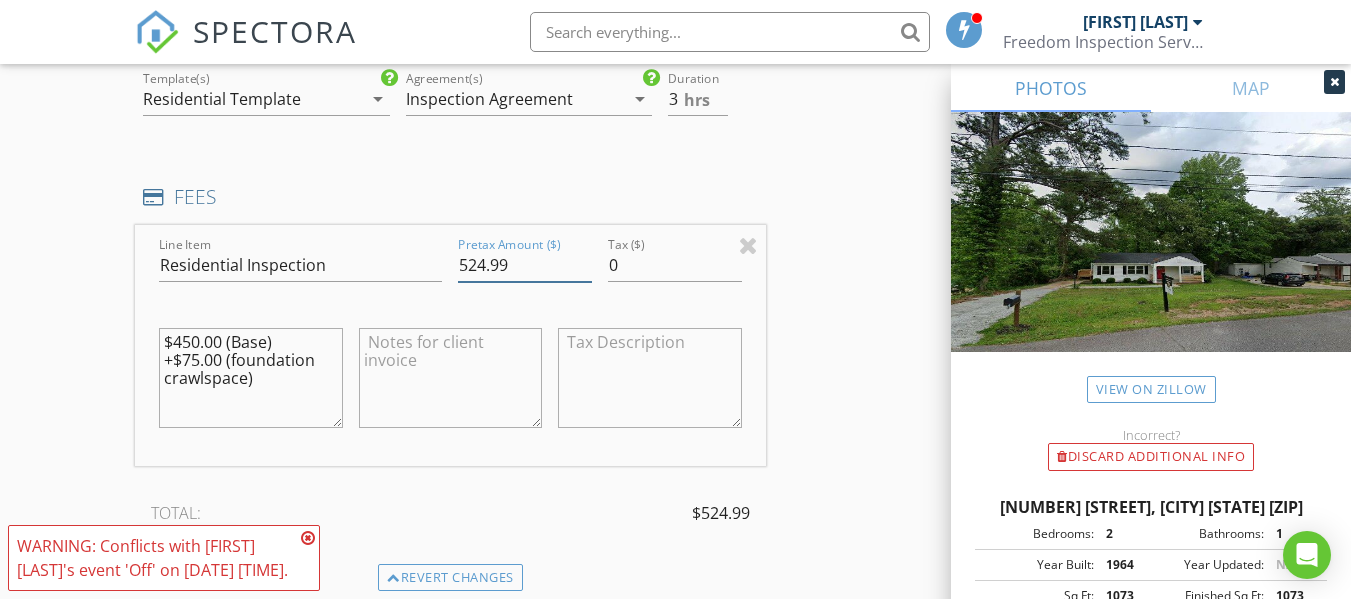 click on "524.99" at bounding box center [525, 265] 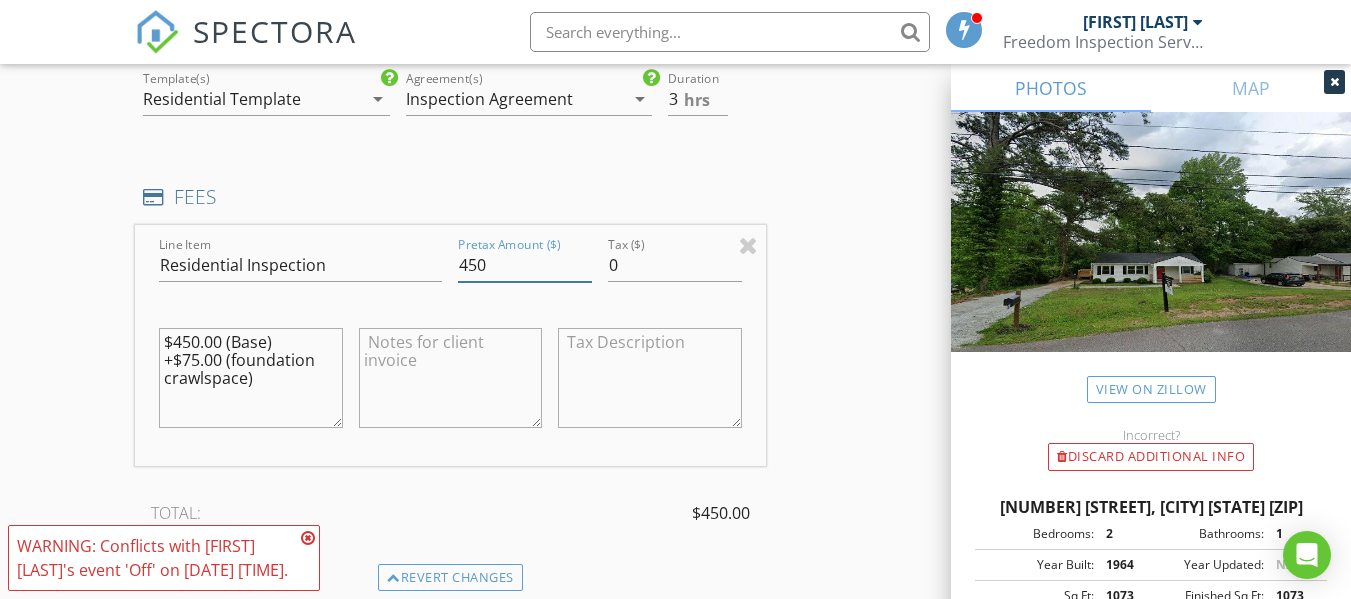 type on "450" 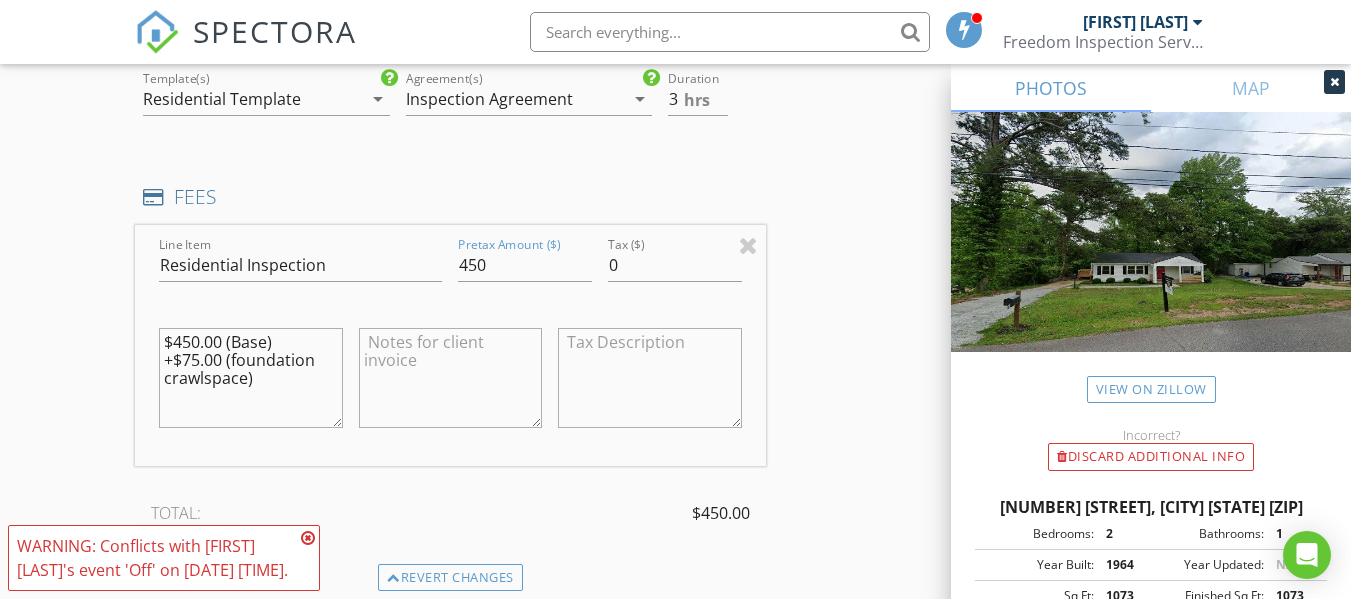 click at bounding box center (649, 382) 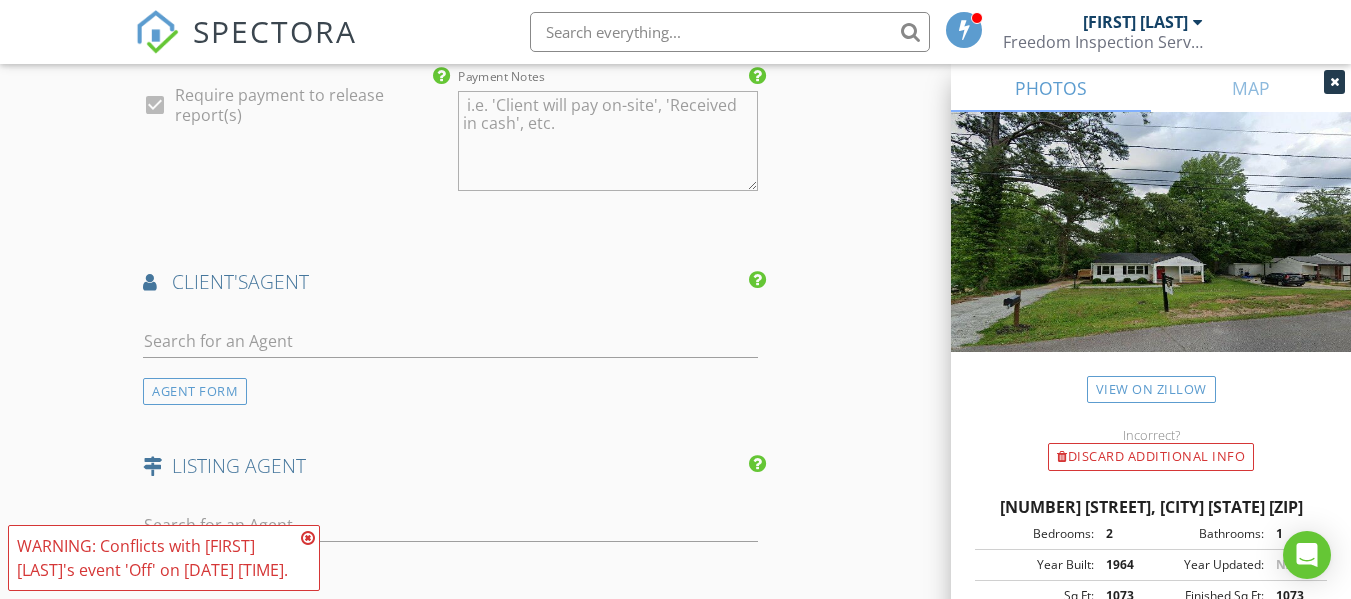 scroll, scrollTop: 2495, scrollLeft: 0, axis: vertical 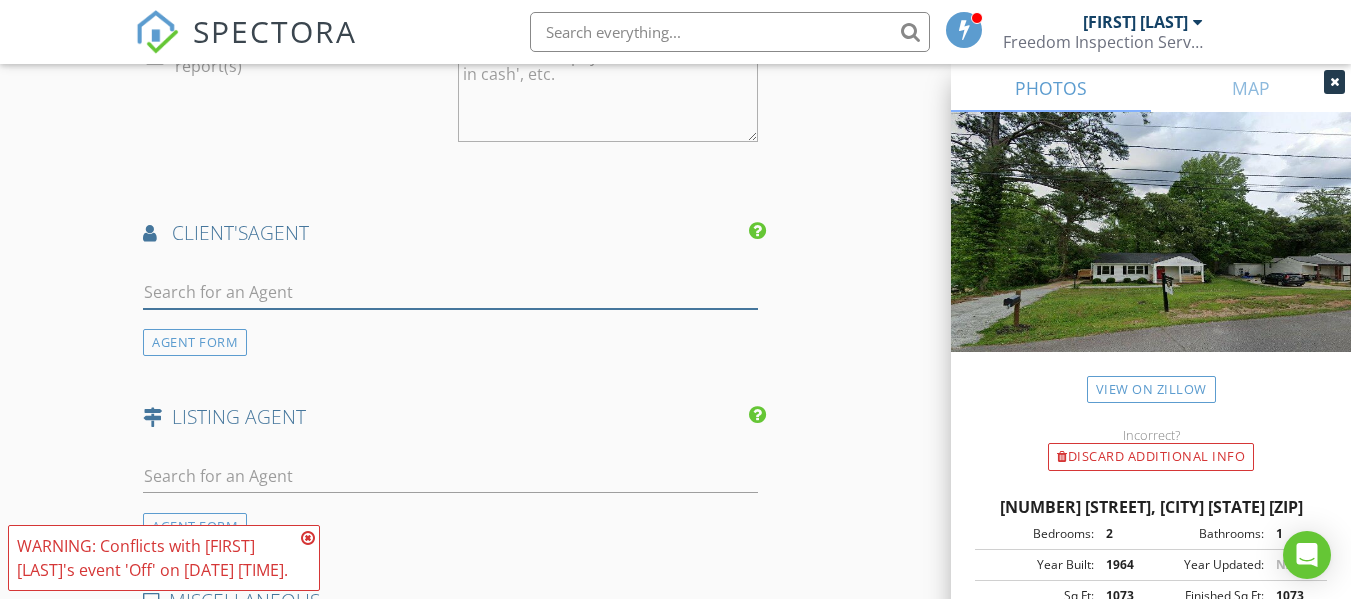 click at bounding box center [450, 292] 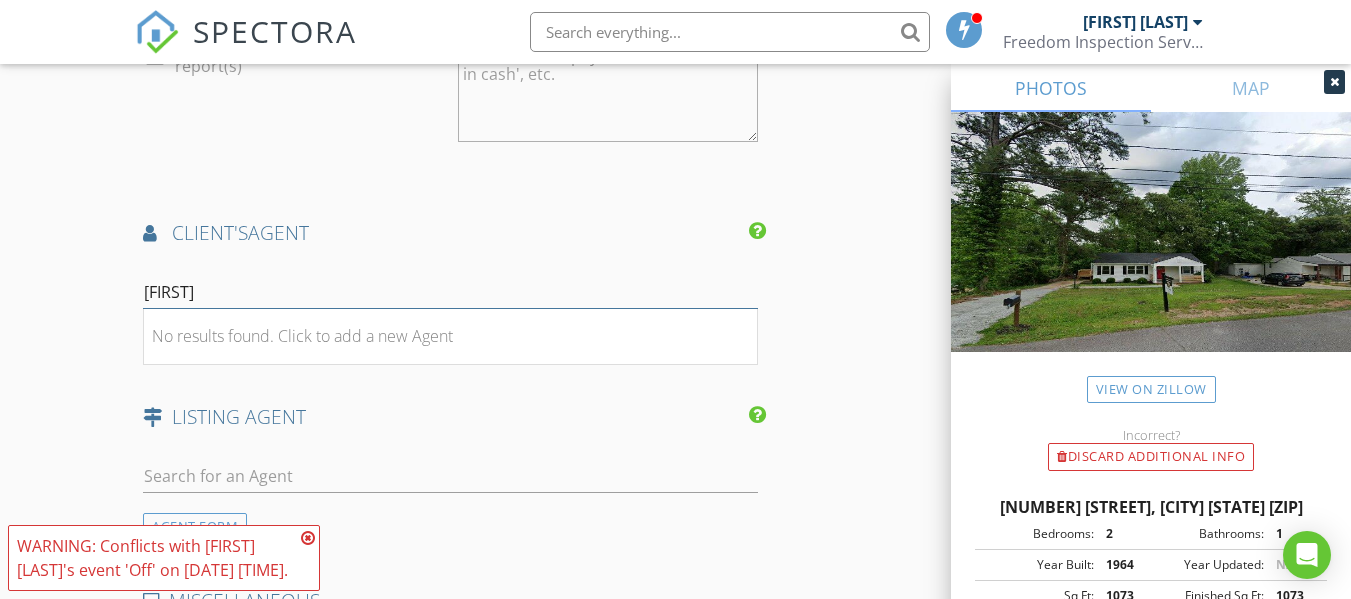 type on "[FIRST]" 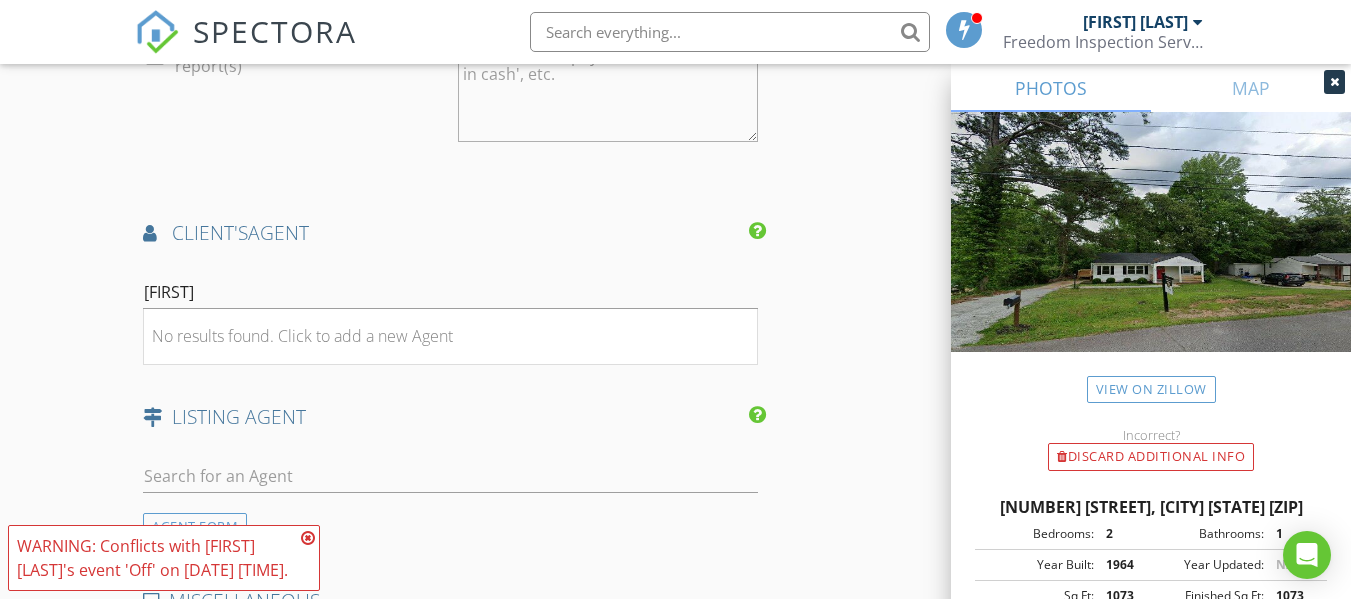 click on "New Inspection
Click here to use the New Order Form
INSPECTOR(S)
check_box   [FIRST] [LAST]   PRIMARY   [FIRST] [LAST] arrow_drop_down   check_box [FIRST] [LAST] specifically requested
Date/Time
[DATE] [TIME]
Location
Address Search       Address [NUMBER] [STREET]   Unit   City [CITY]   State [STATE]   Zip [ZIP]   County Coweta     Square Feet 1073   Year Built 1964   Foundation Crawlspace arrow_drop_down     [FIRST] [LAST]     17.6 miles     (29 minutes)
client
check_box Enable Client CC email for this inspection   Client Search     check_box_outline_blank Client is a Company/Organization     First Name [FIRST]   Last Name   Email [EMAIL]   CC Email   Phone [PHONE]           Notes   Private Notes
ADDITIONAL client
SERVICES
check_box_outline_blank" at bounding box center [675, -514] 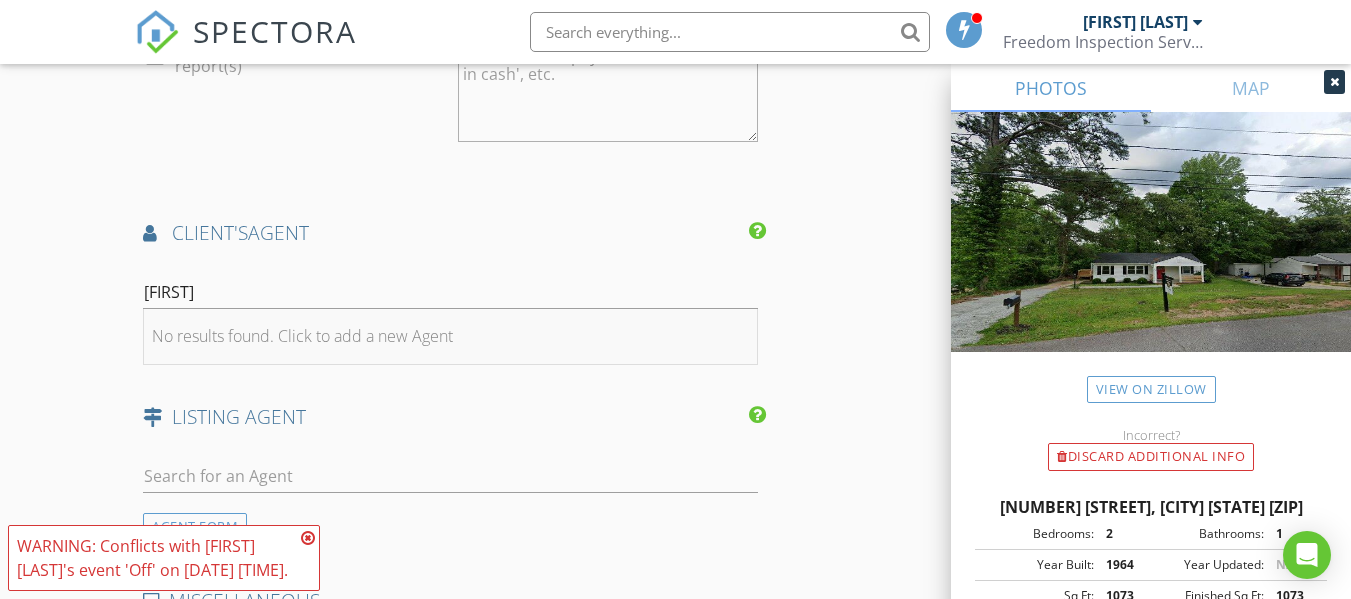 click on "No results found. Click to add a new Agent" at bounding box center (302, 336) 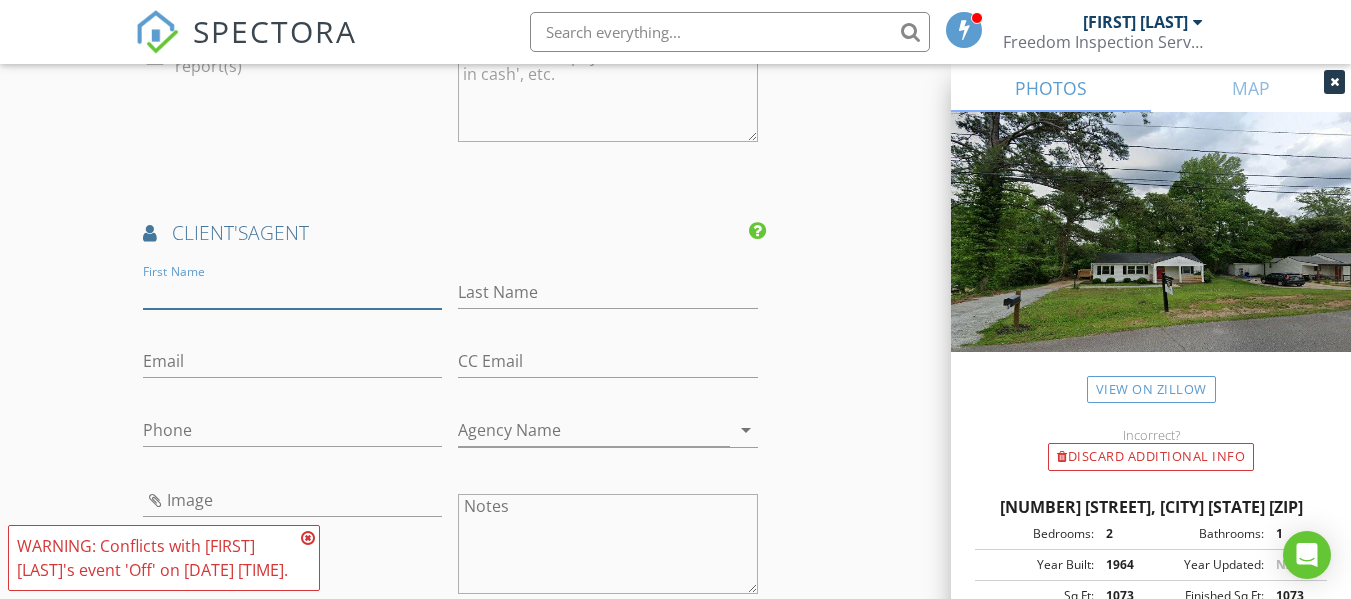 click on "First Name" at bounding box center (292, 292) 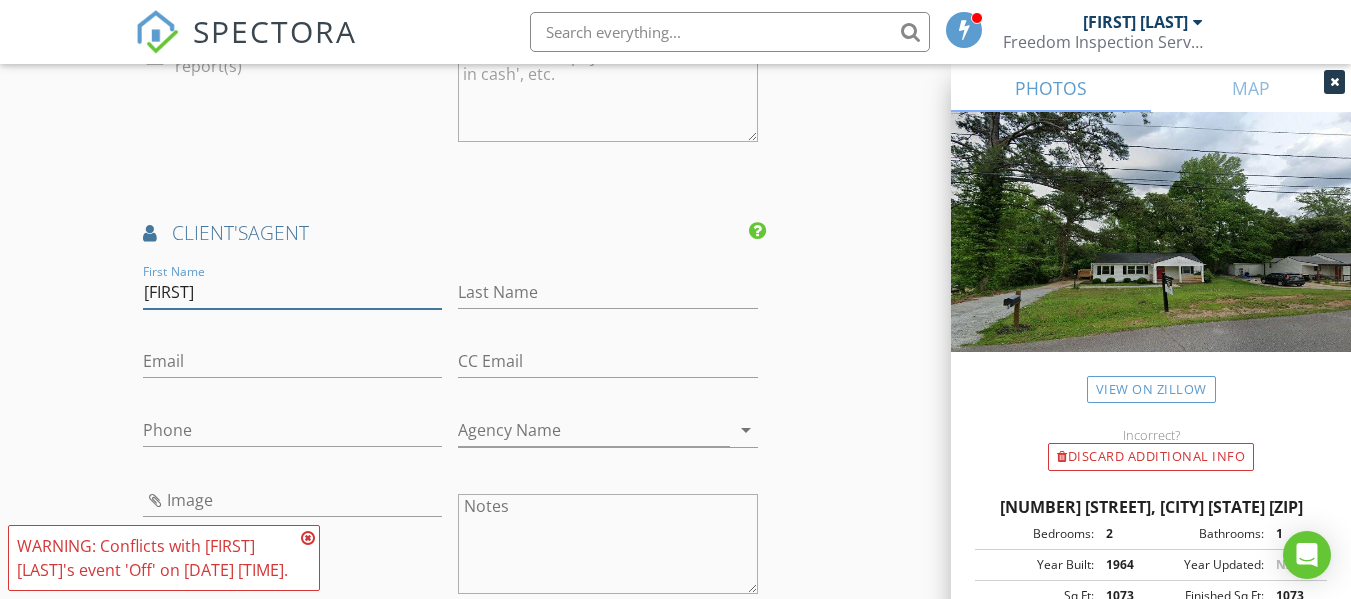 type on "[FIRST]" 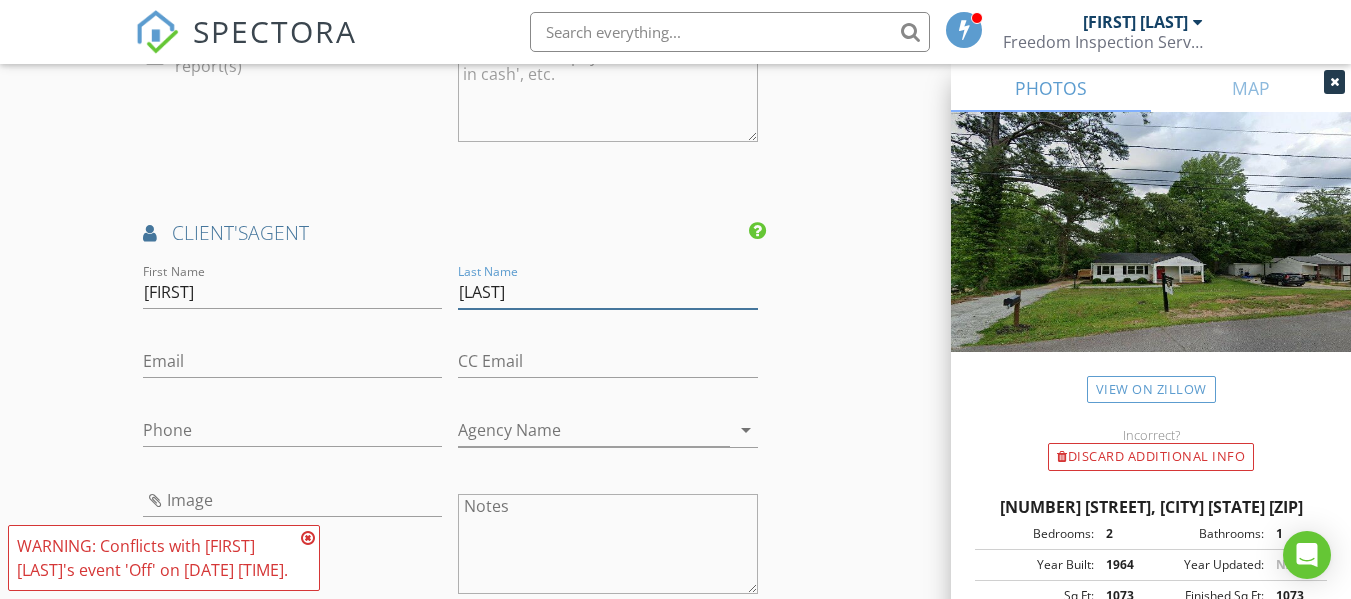 type on "[LAST]" 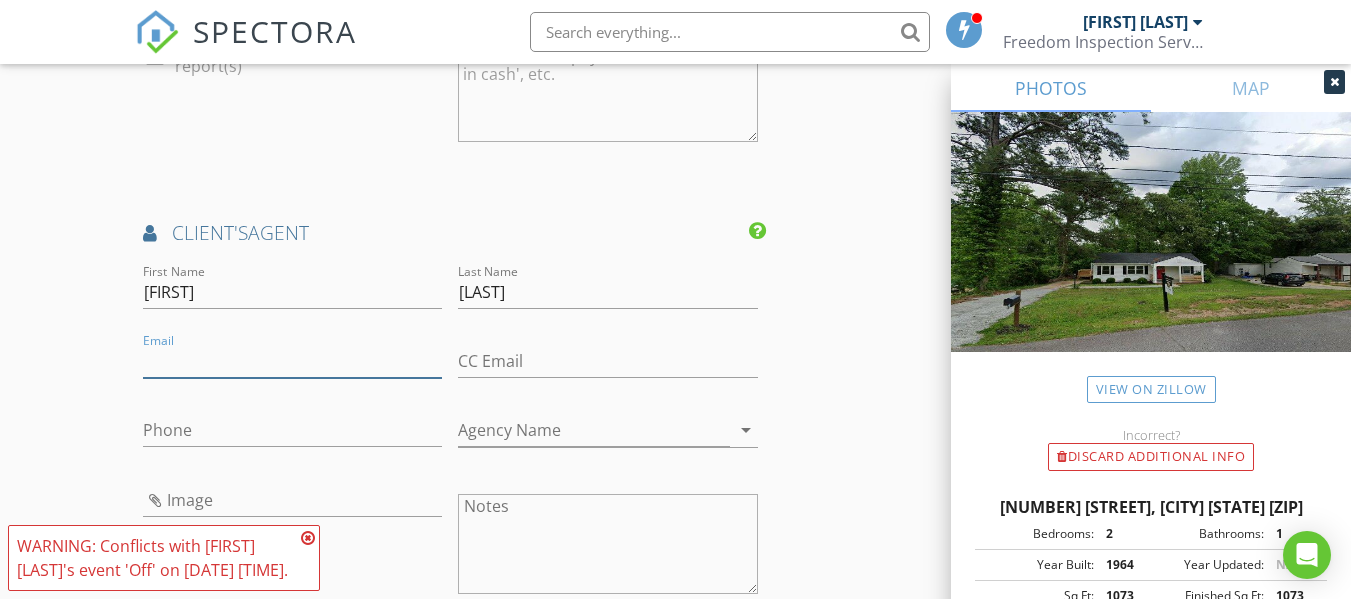 click on "Email" at bounding box center (292, 361) 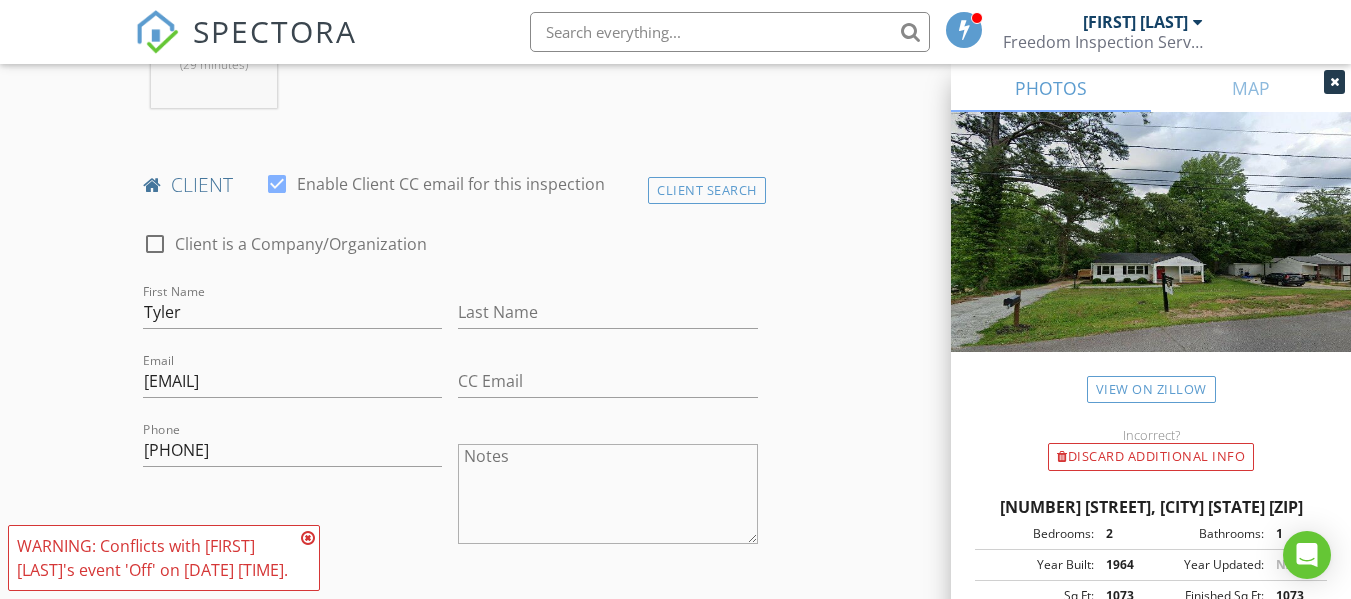 scroll, scrollTop: 899, scrollLeft: 0, axis: vertical 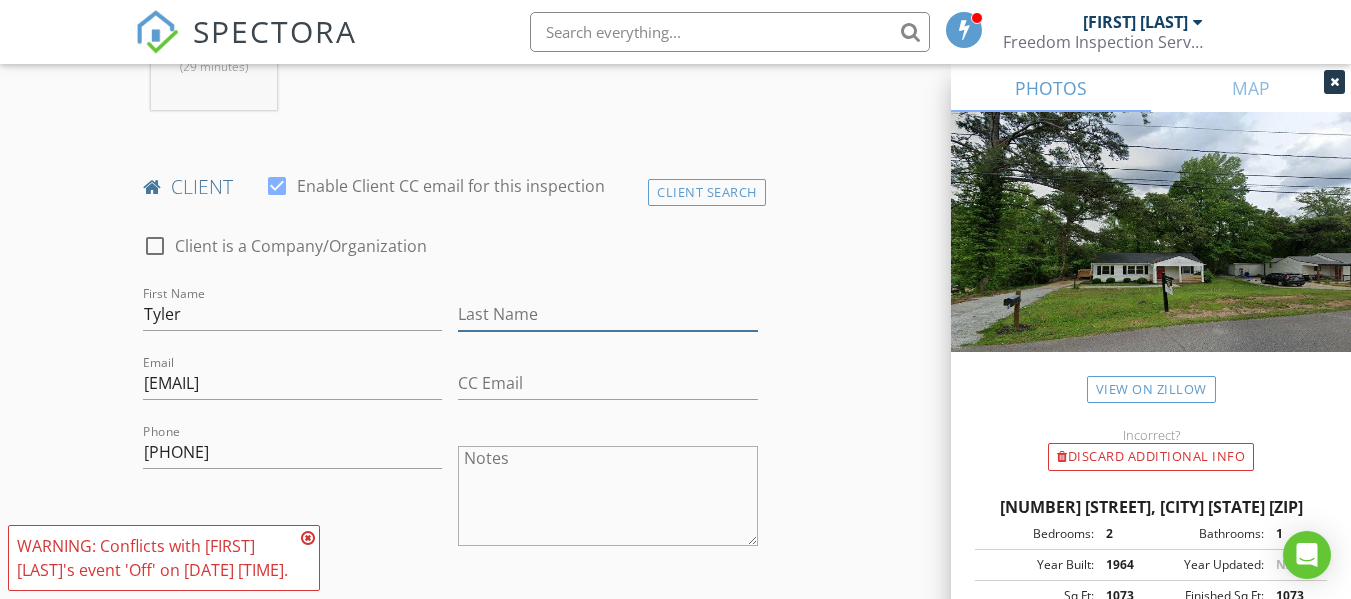 click on "Last Name" at bounding box center (607, 314) 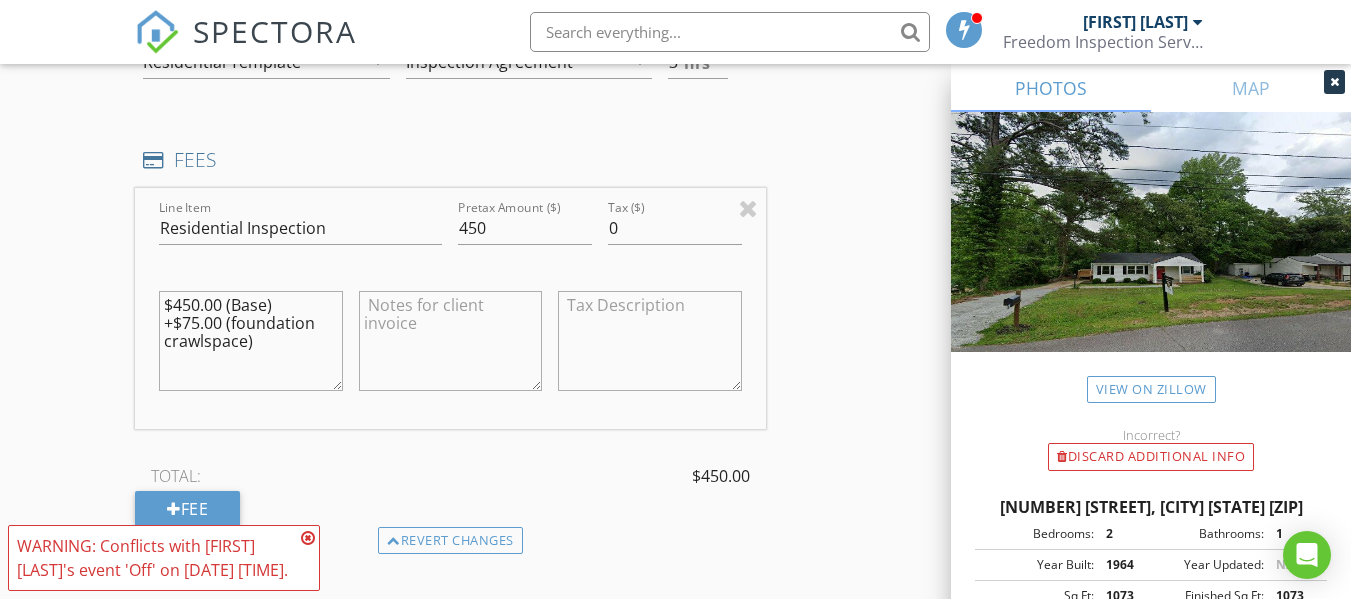 scroll, scrollTop: 1731, scrollLeft: 0, axis: vertical 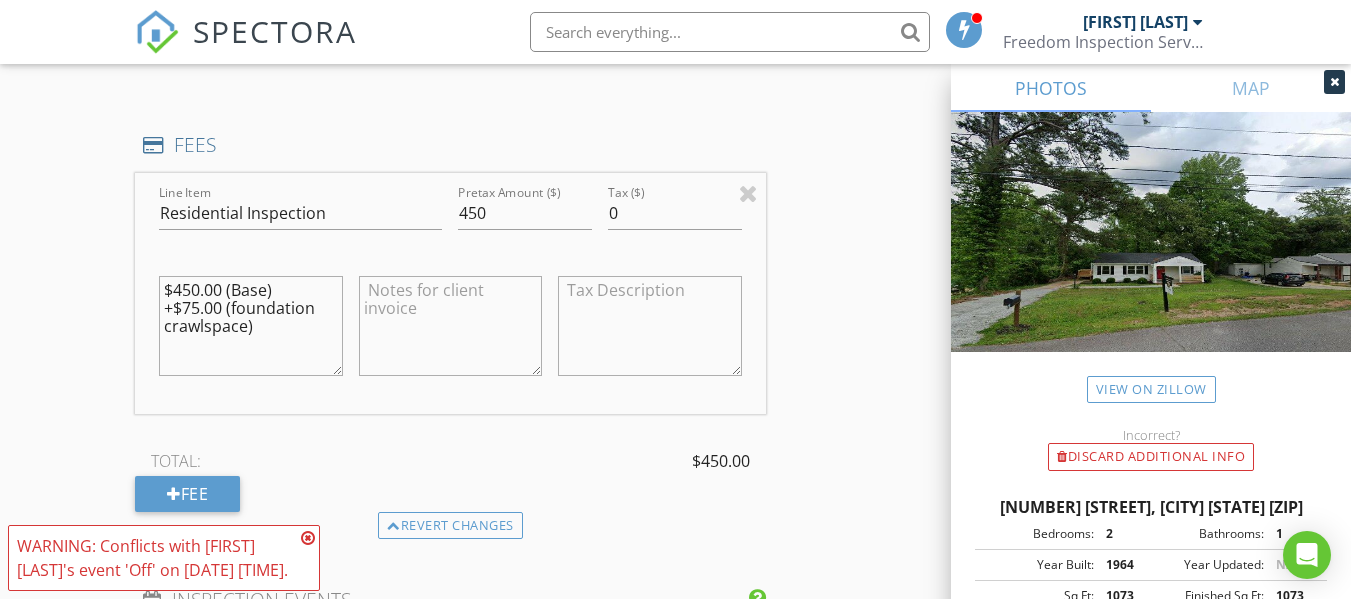 type on "Hayslip" 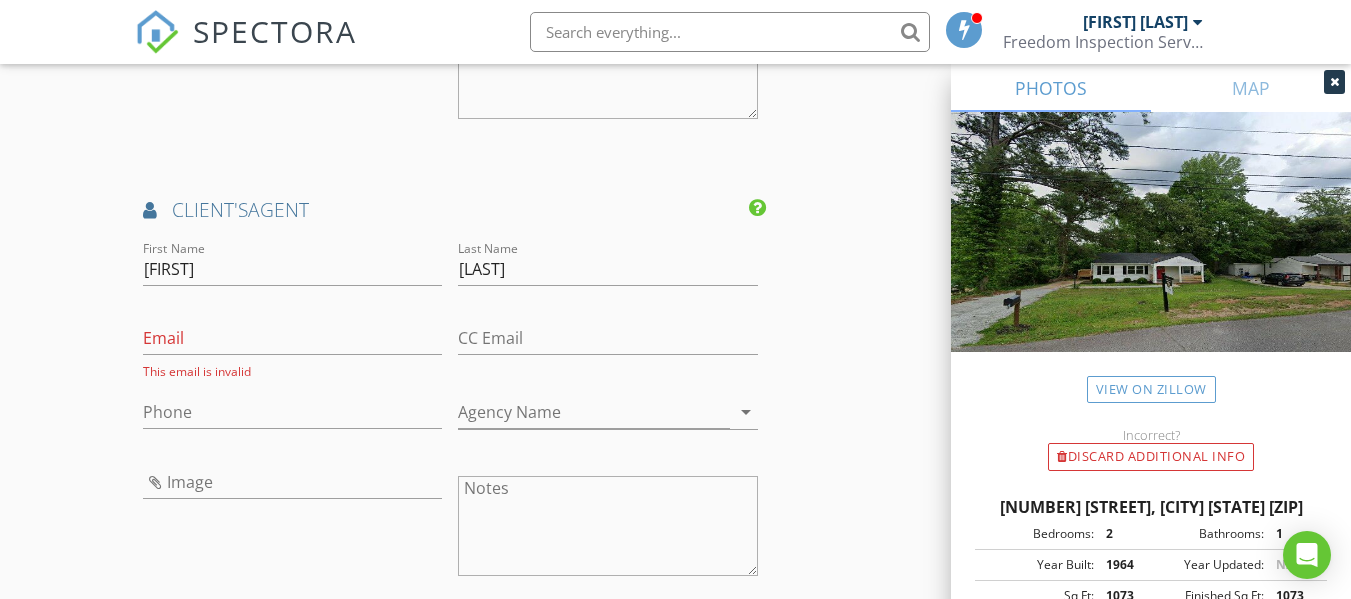 scroll, scrollTop: 2521, scrollLeft: 0, axis: vertical 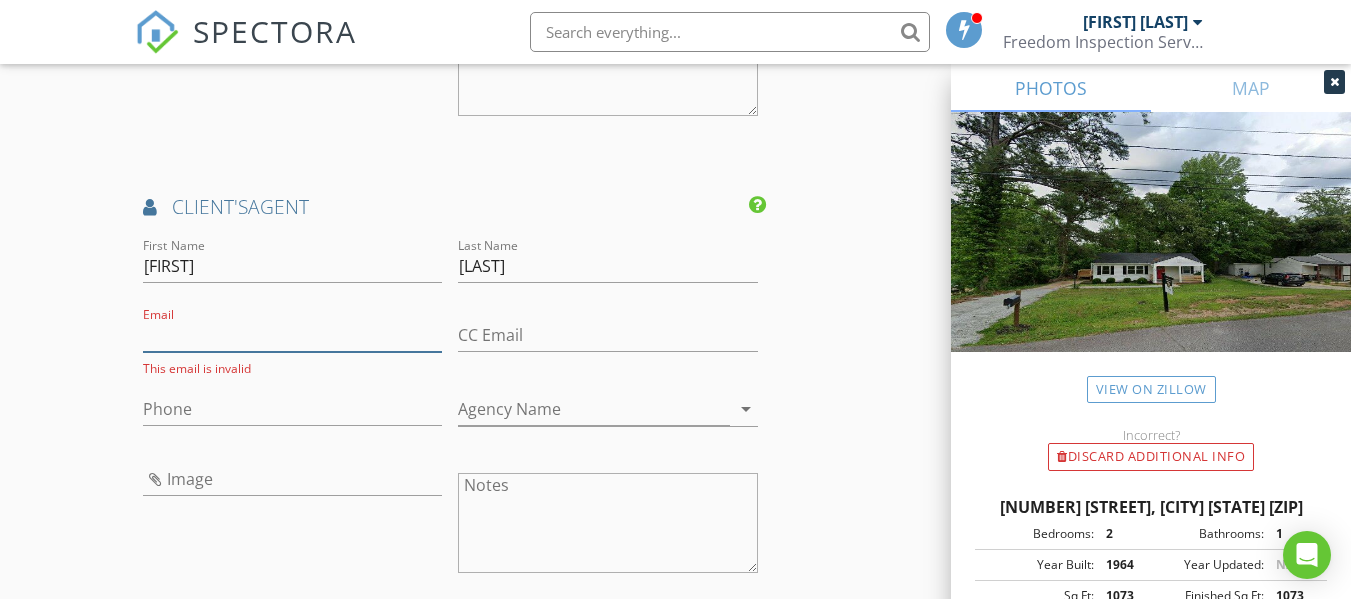 click on "Email" at bounding box center (292, 335) 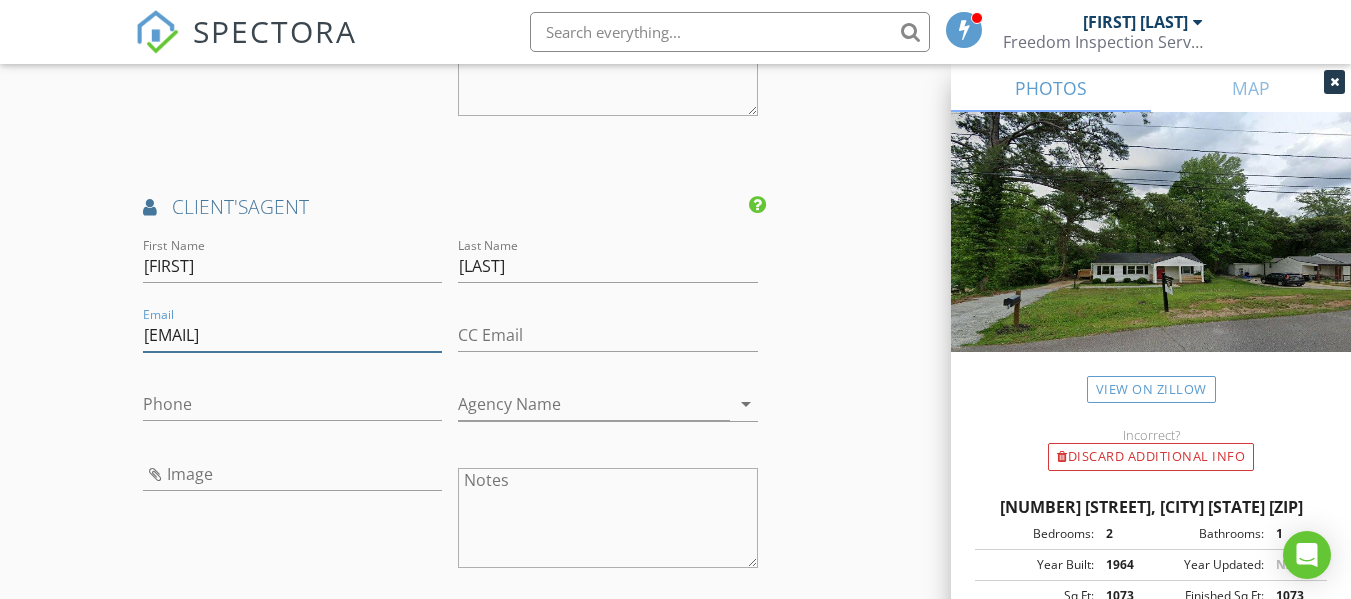type on "[EMAIL]" 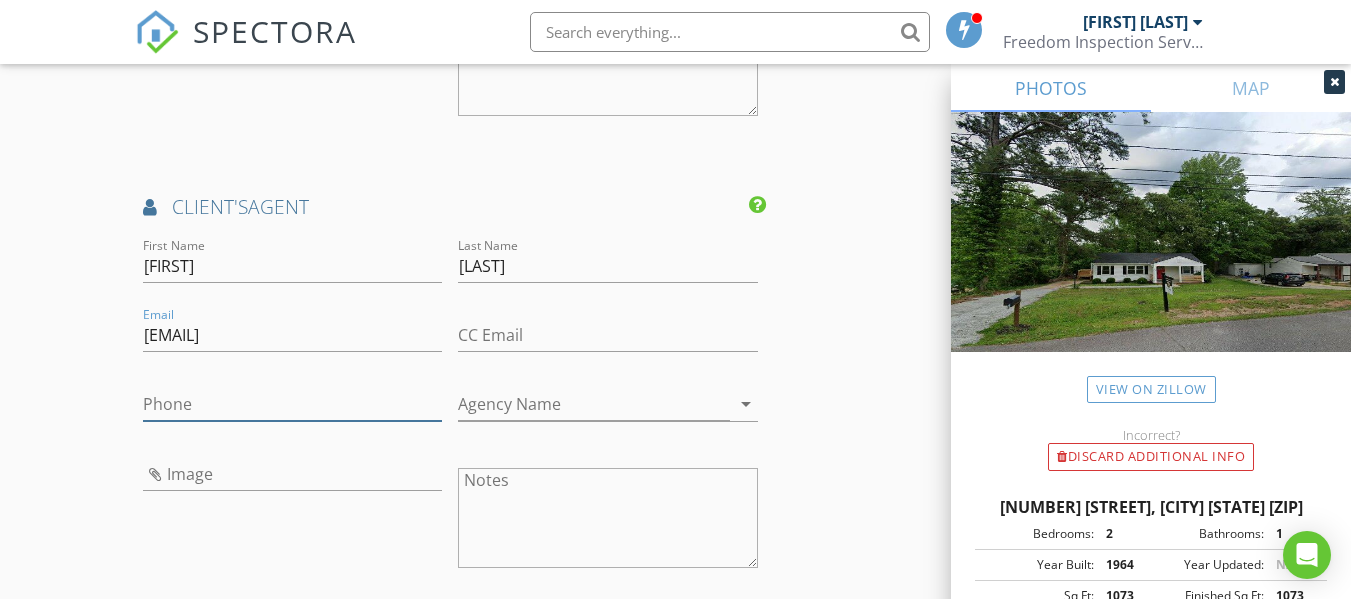 click on "Phone" at bounding box center (292, 404) 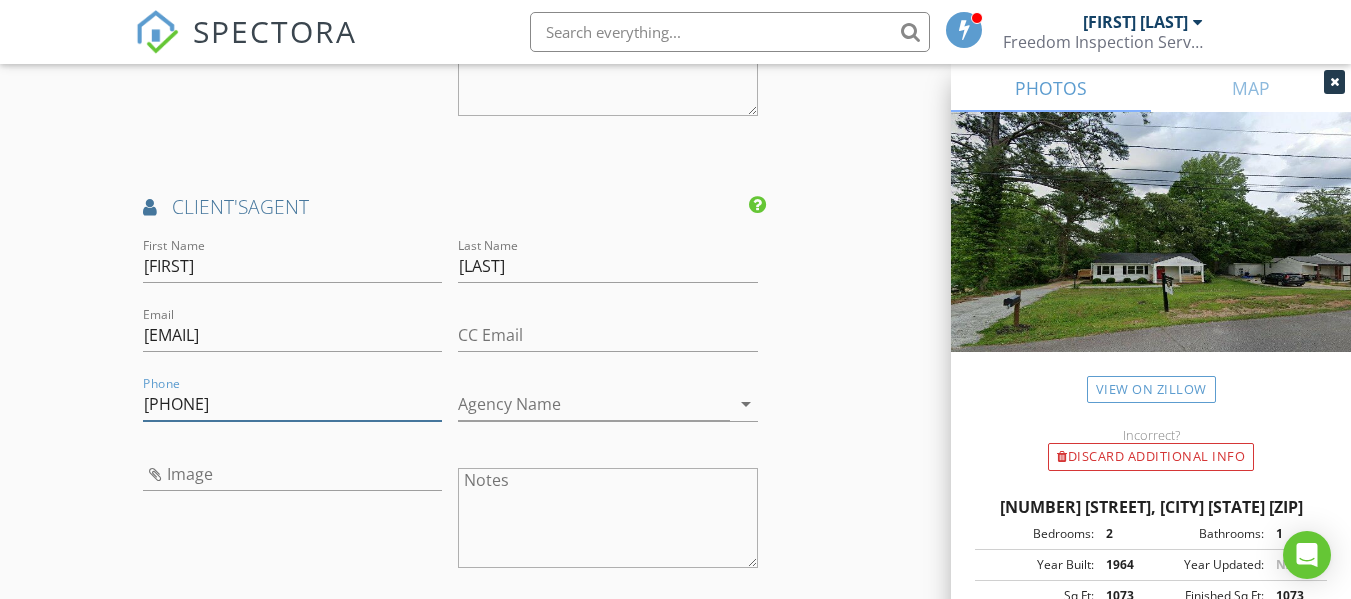 type on "[PHONE]" 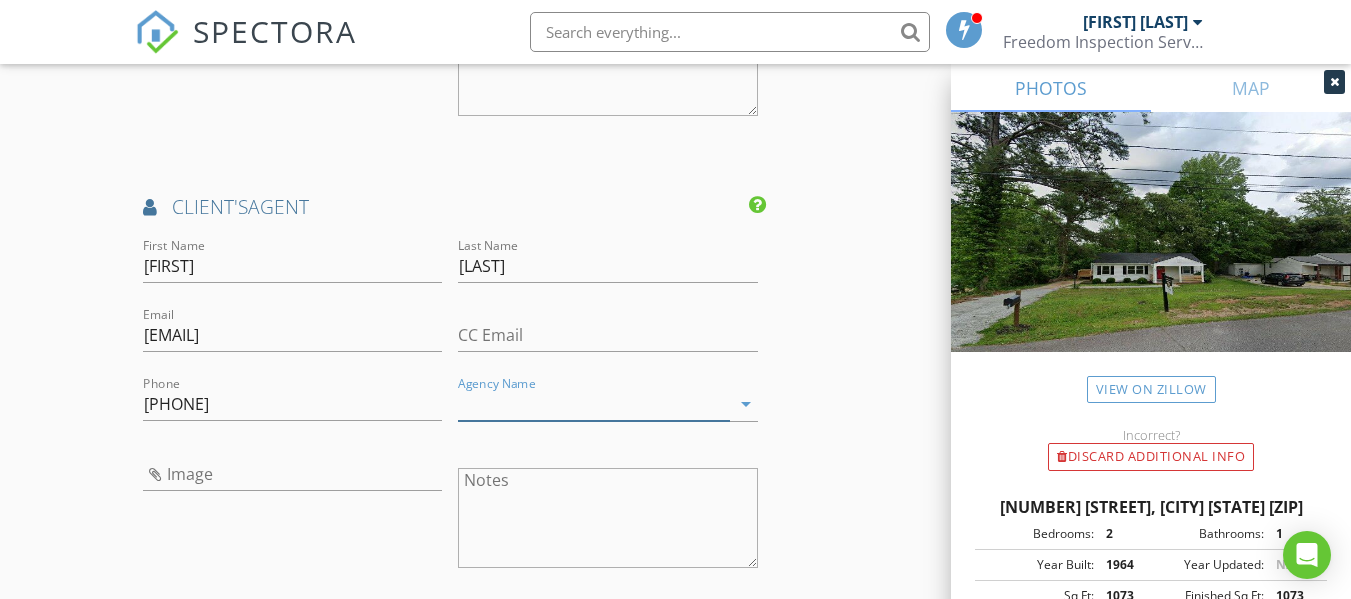 click on "Agency Name" at bounding box center (593, 404) 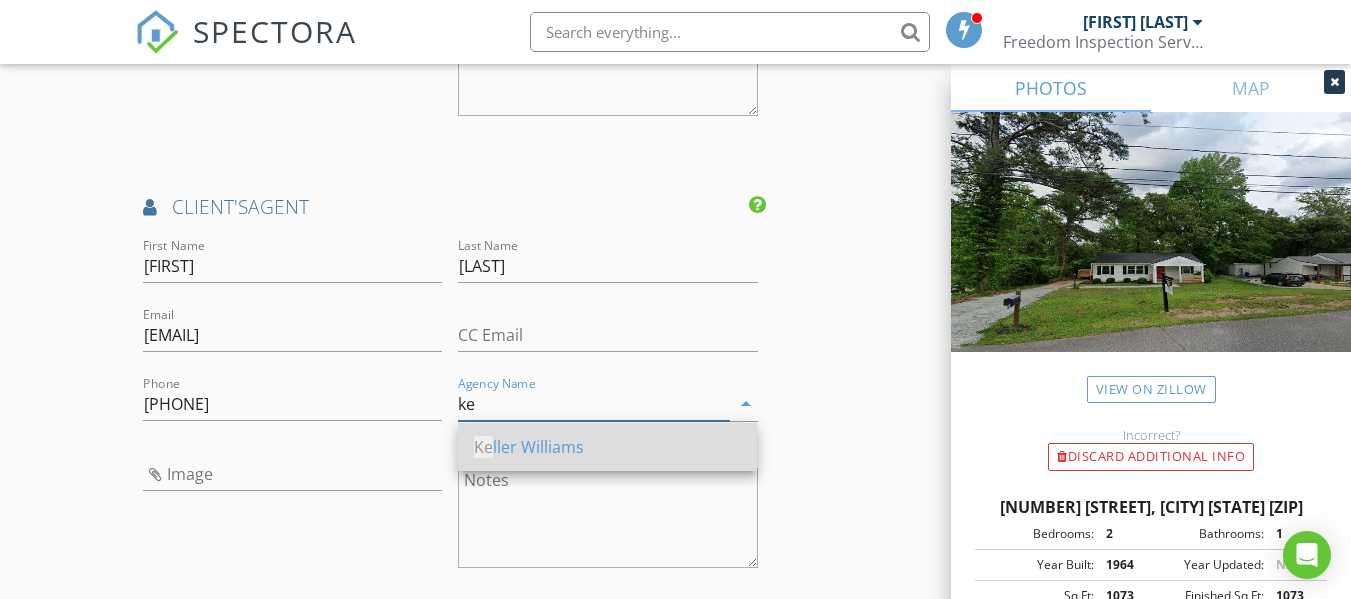 click on "Ke ller Williams" at bounding box center (607, 447) 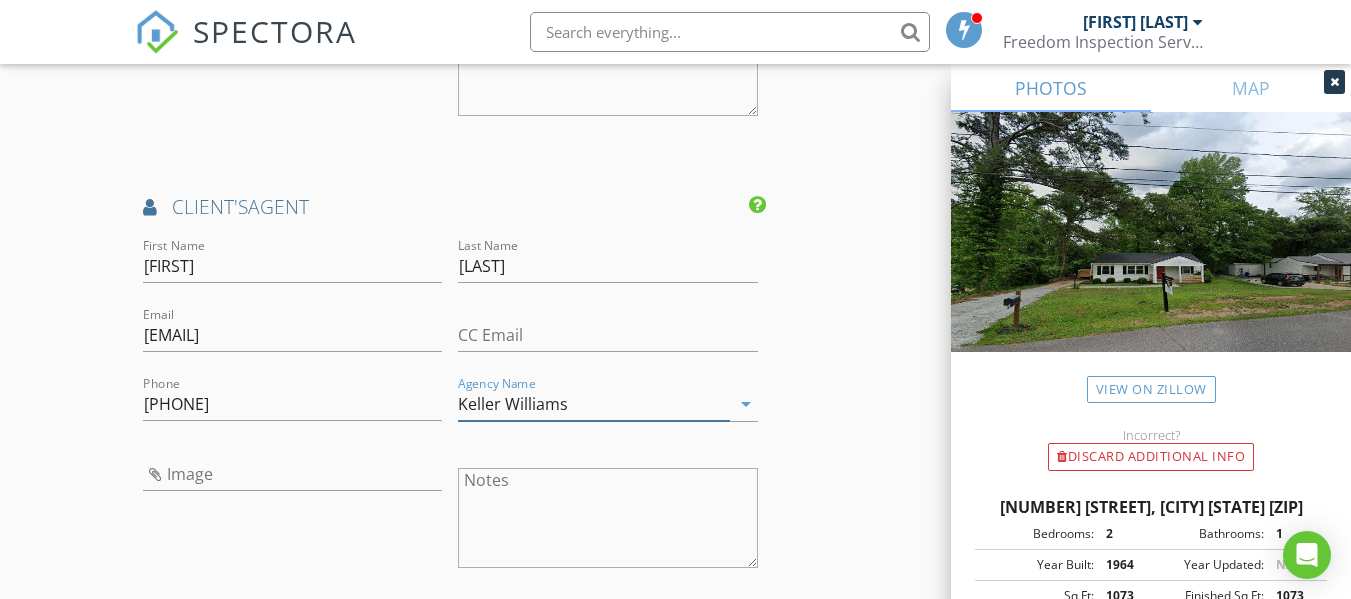 type on "Keller Williams" 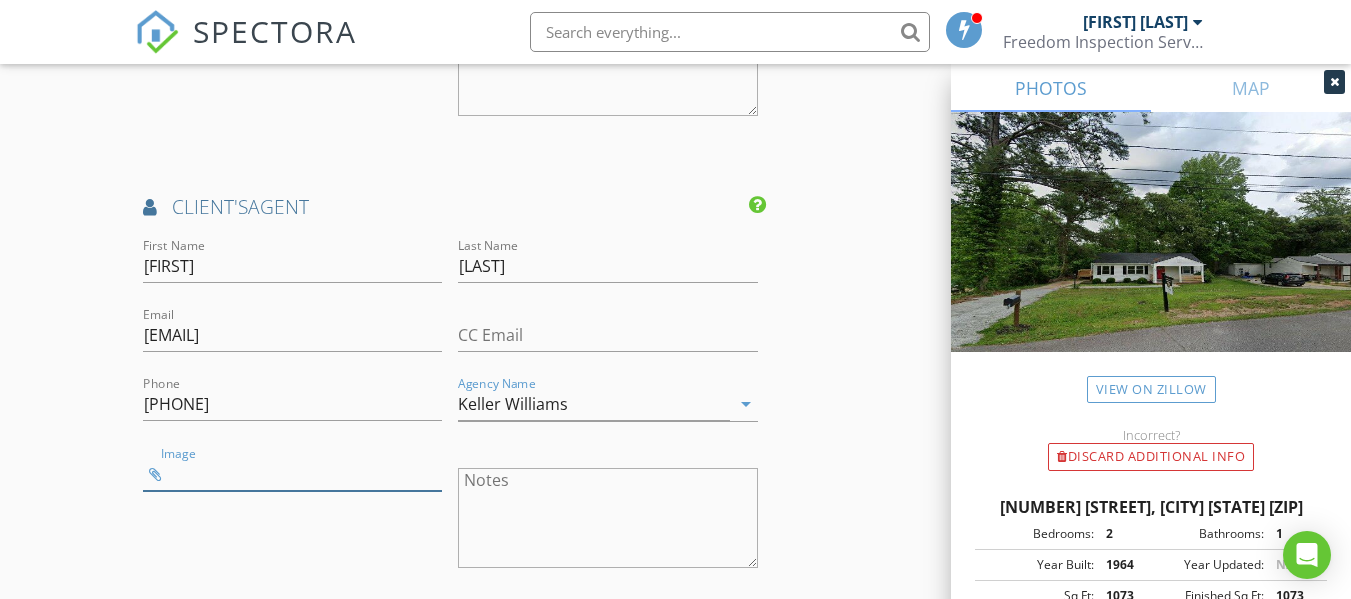click at bounding box center [292, 474] 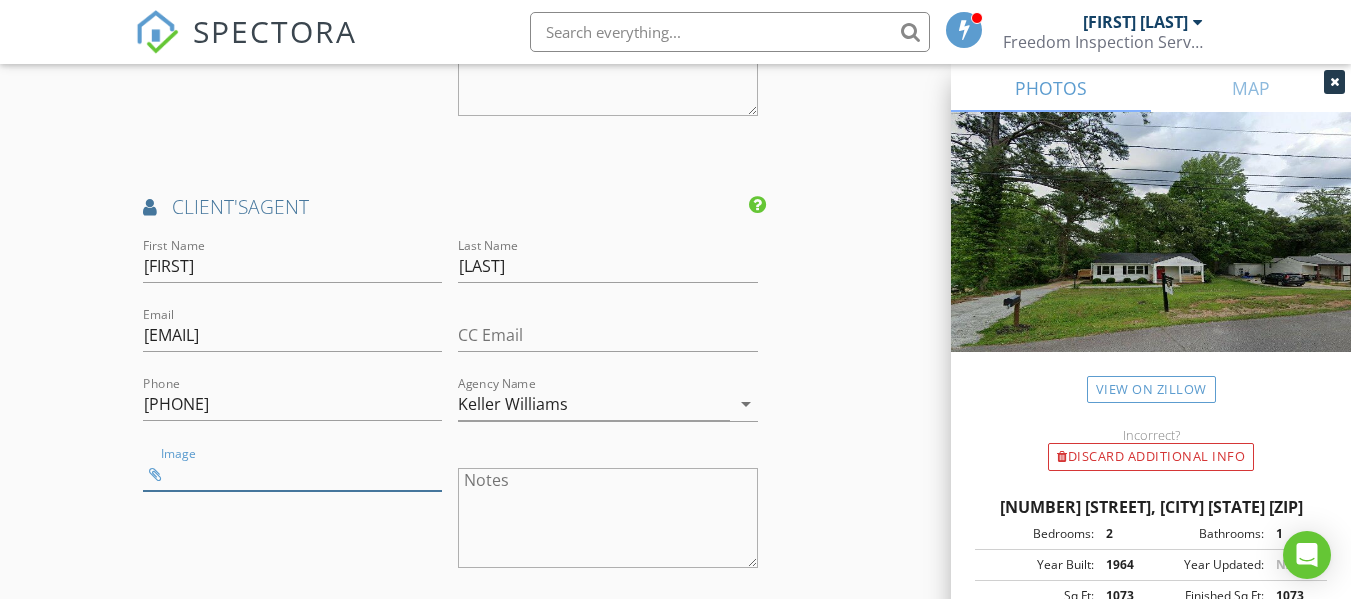 type on "CLEMENTSABBY.jpg" 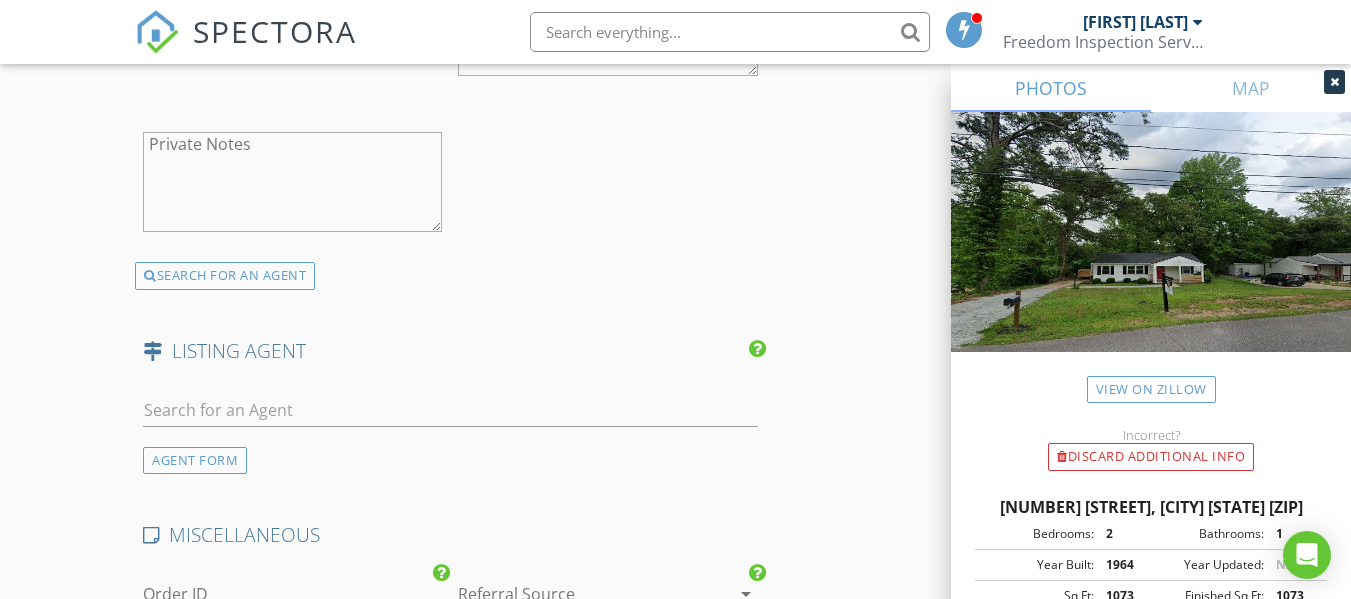 scroll, scrollTop: 3097, scrollLeft: 0, axis: vertical 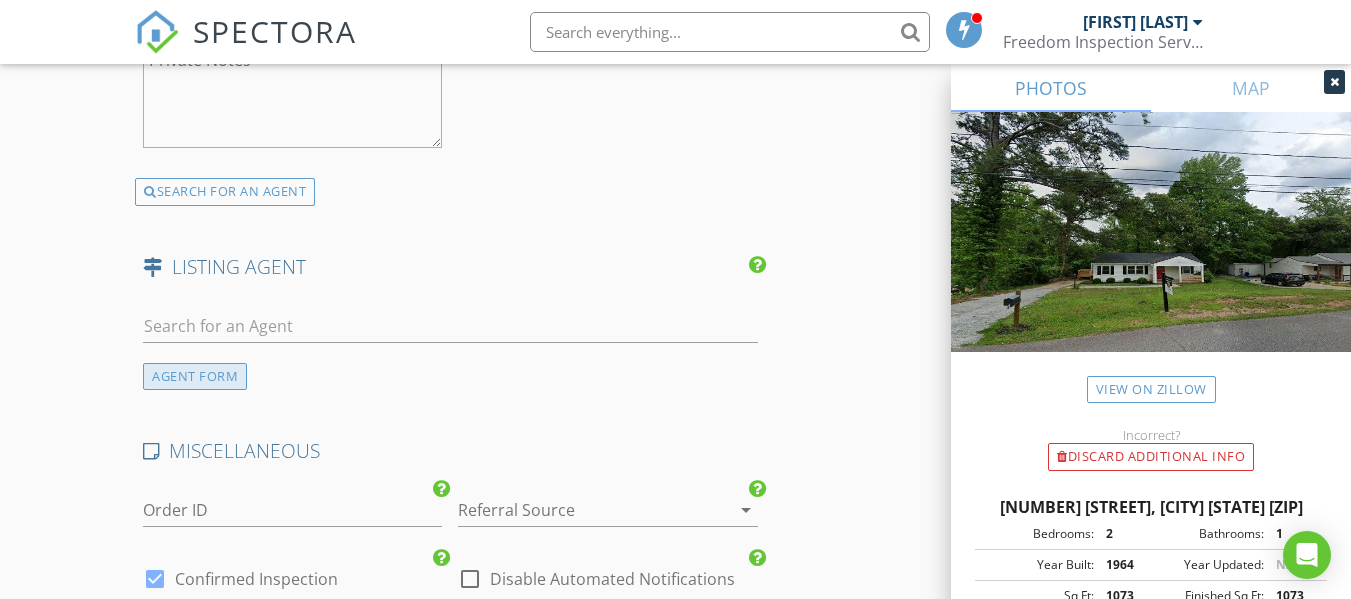click on "AGENT FORM" at bounding box center [195, 376] 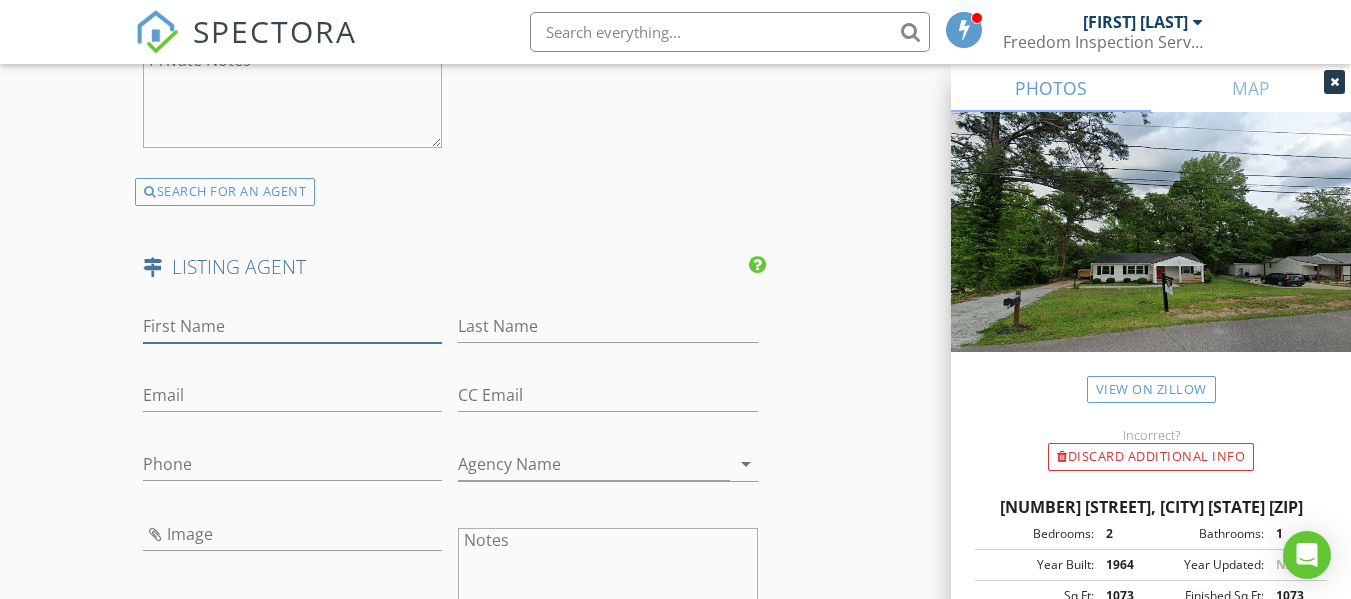 click on "First Name" at bounding box center (292, 326) 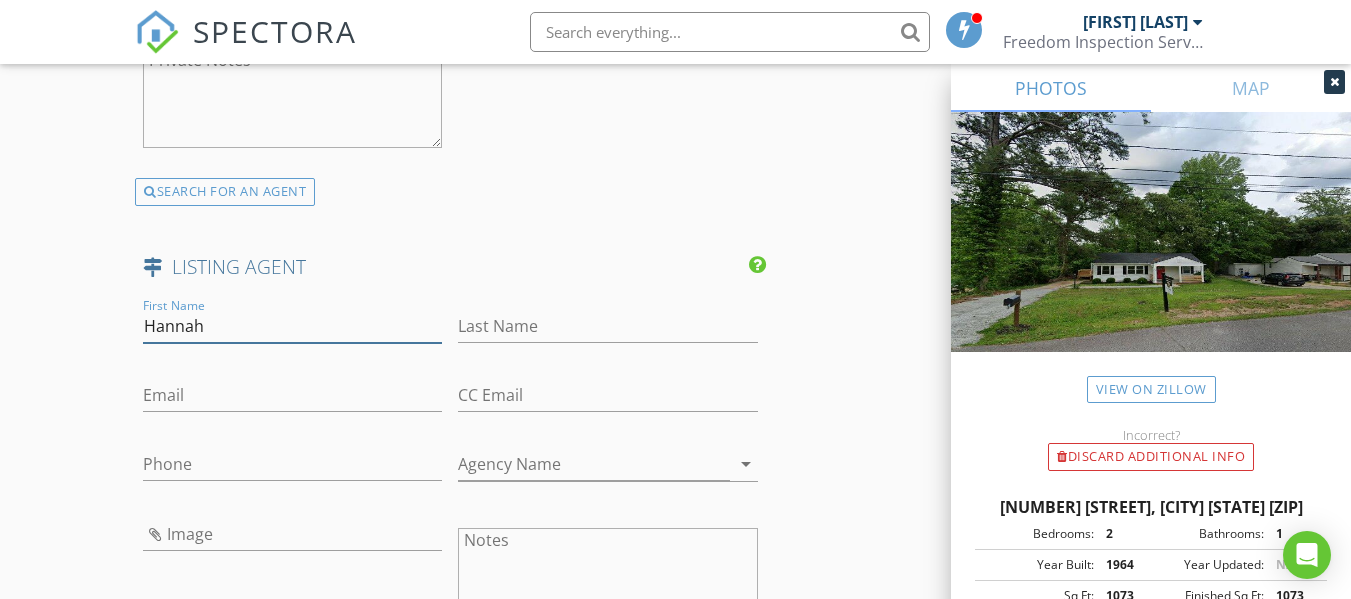 type on "Hannah" 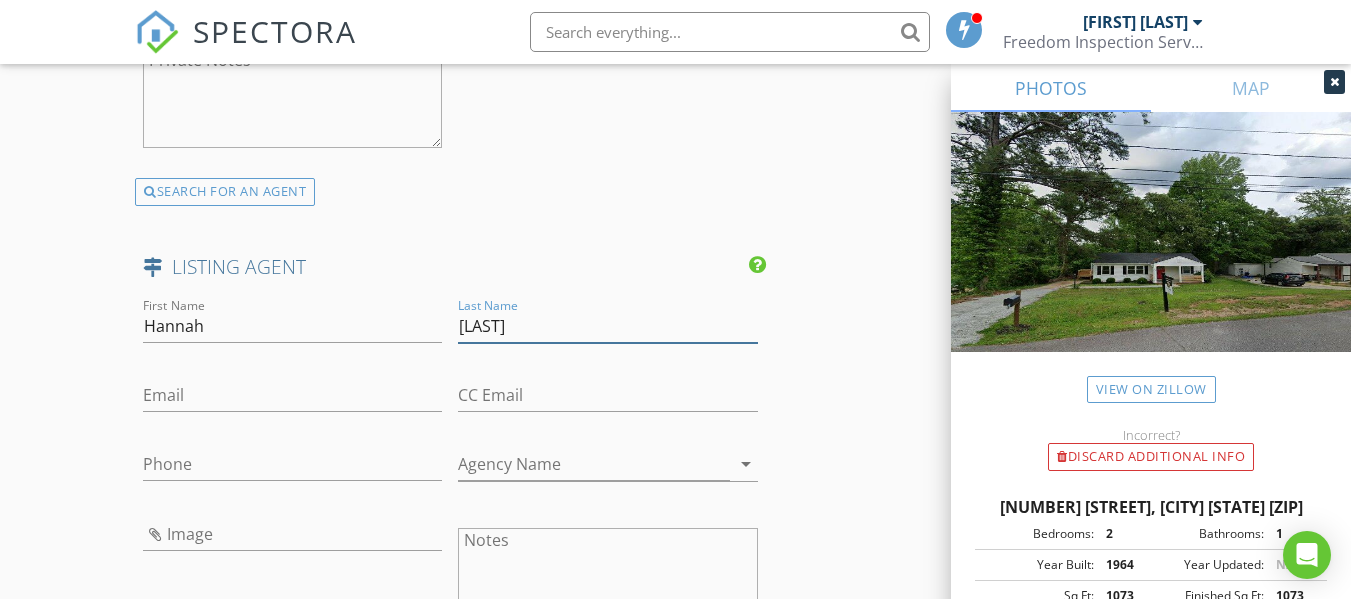 type on "[LAST]" 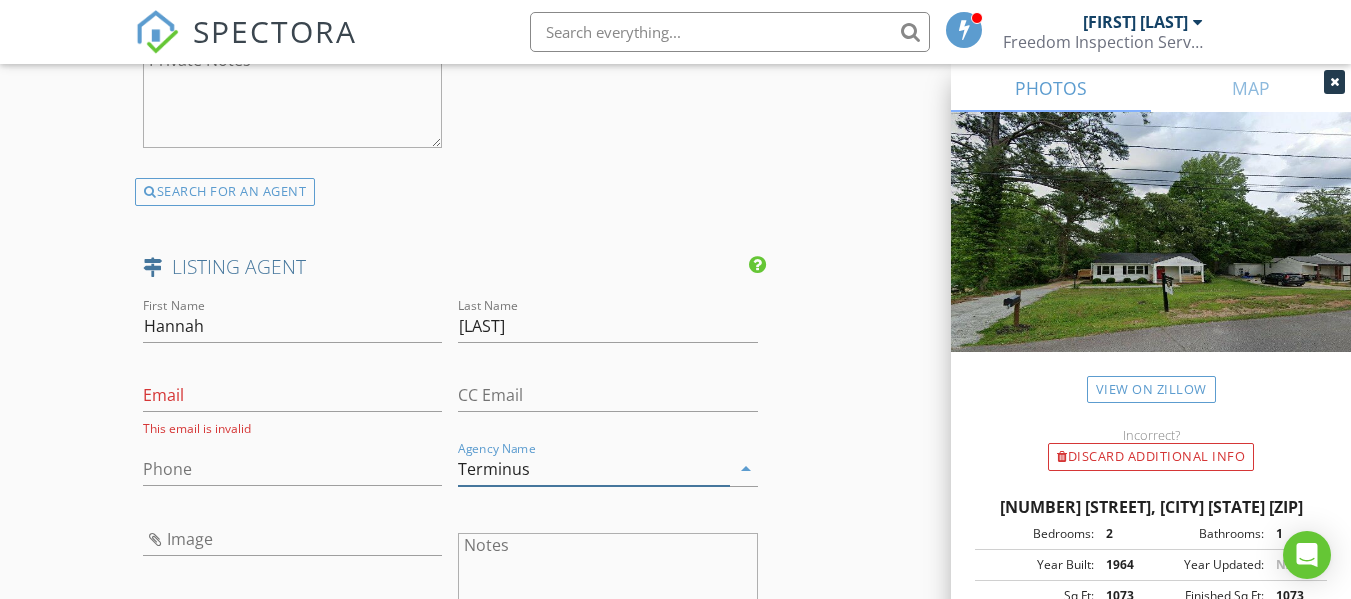click on "Terminus" at bounding box center [593, 469] 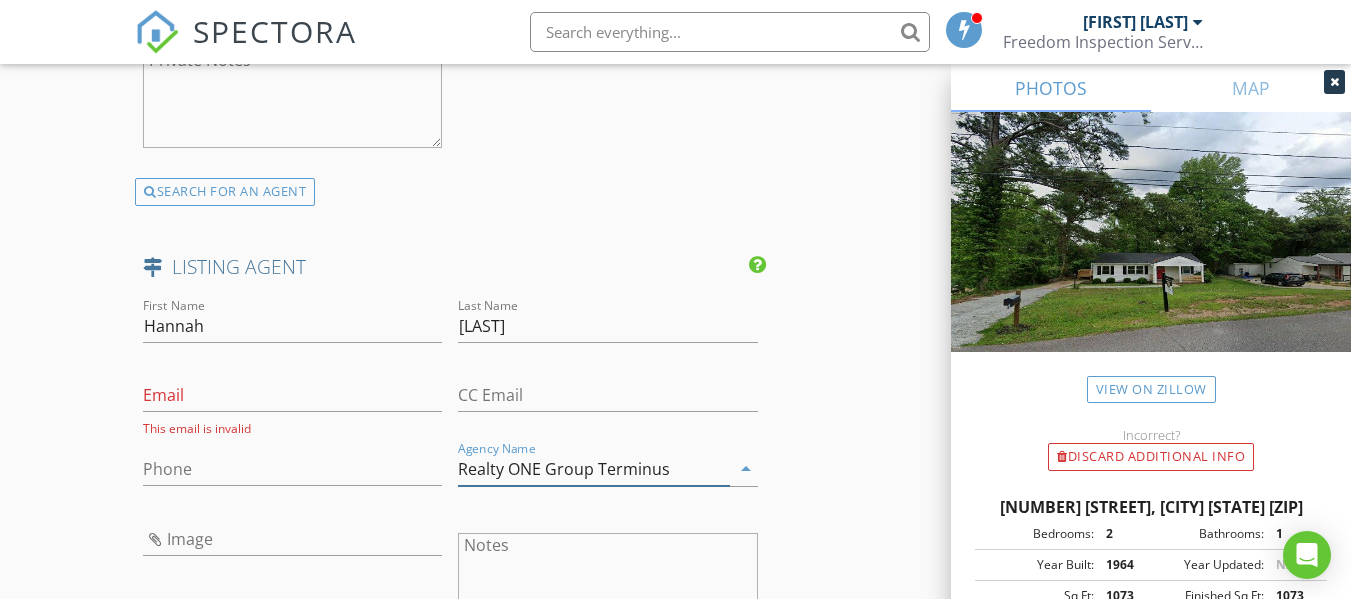type on "Realty ONE Group Terminus" 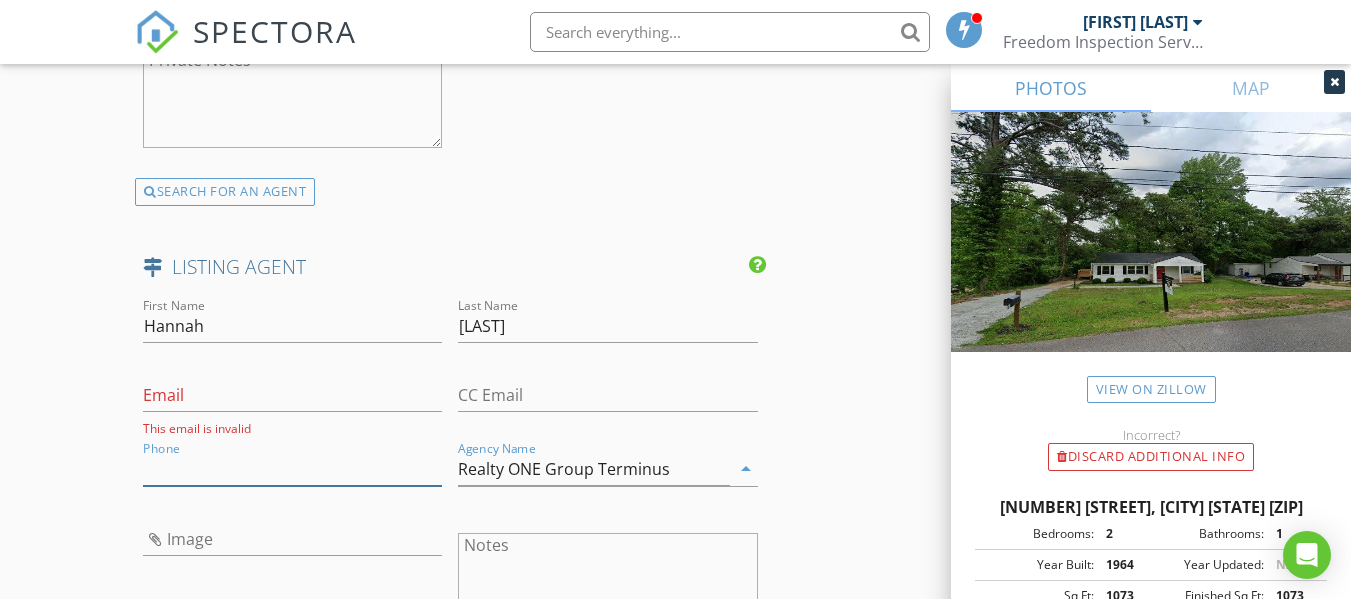 click on "Phone" at bounding box center [292, 469] 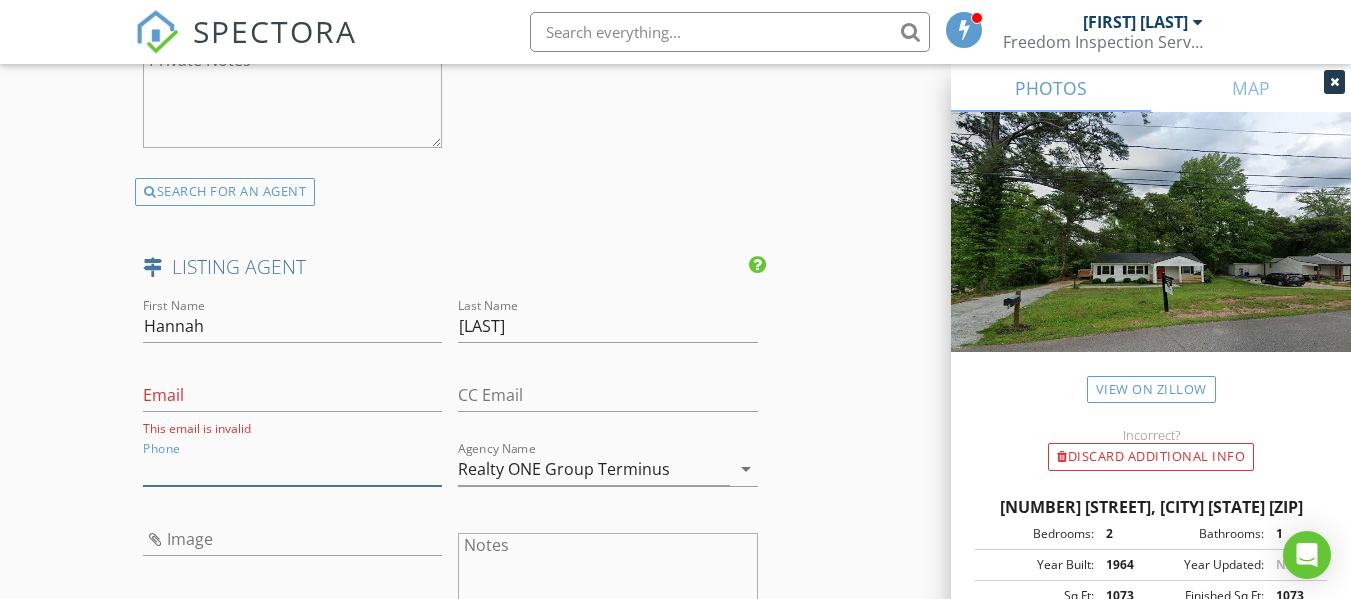 paste on "[PHONE]" 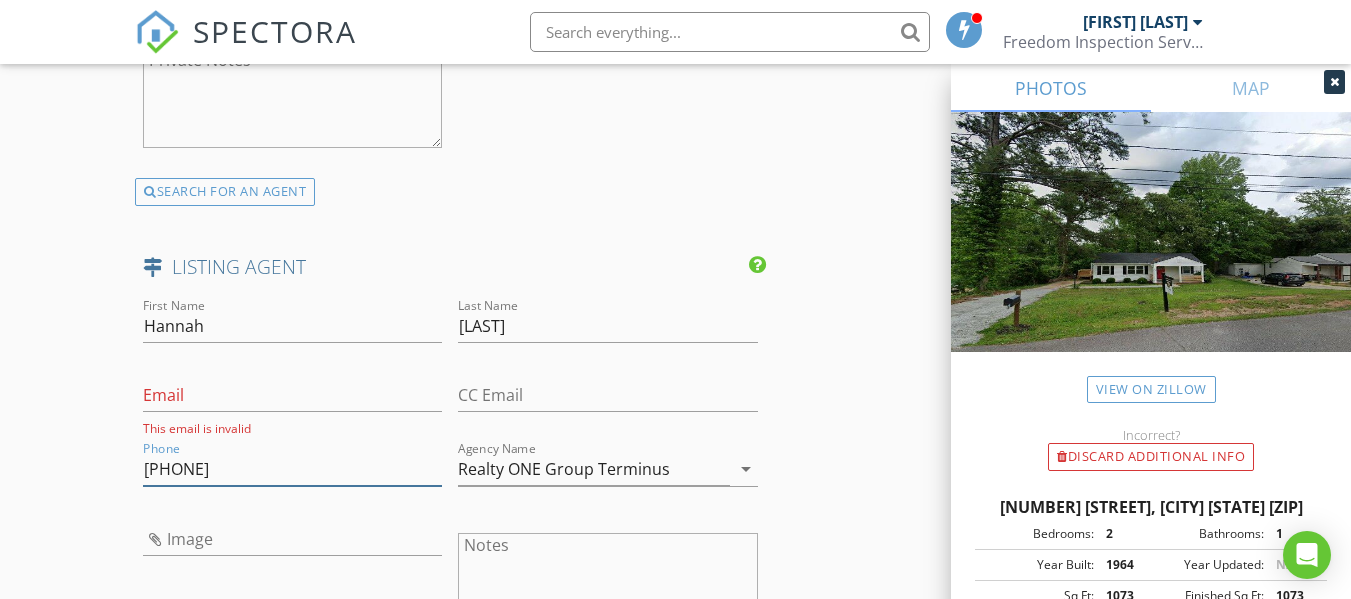 type on "[PHONE]" 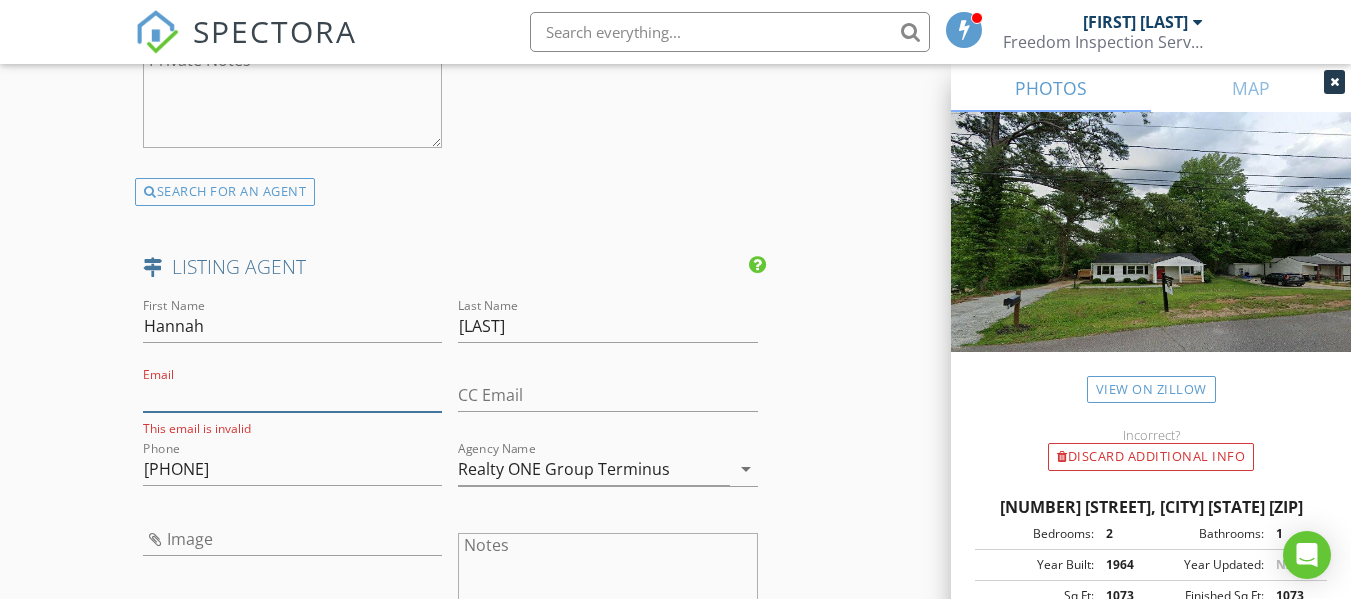 click on "Email" at bounding box center [292, 395] 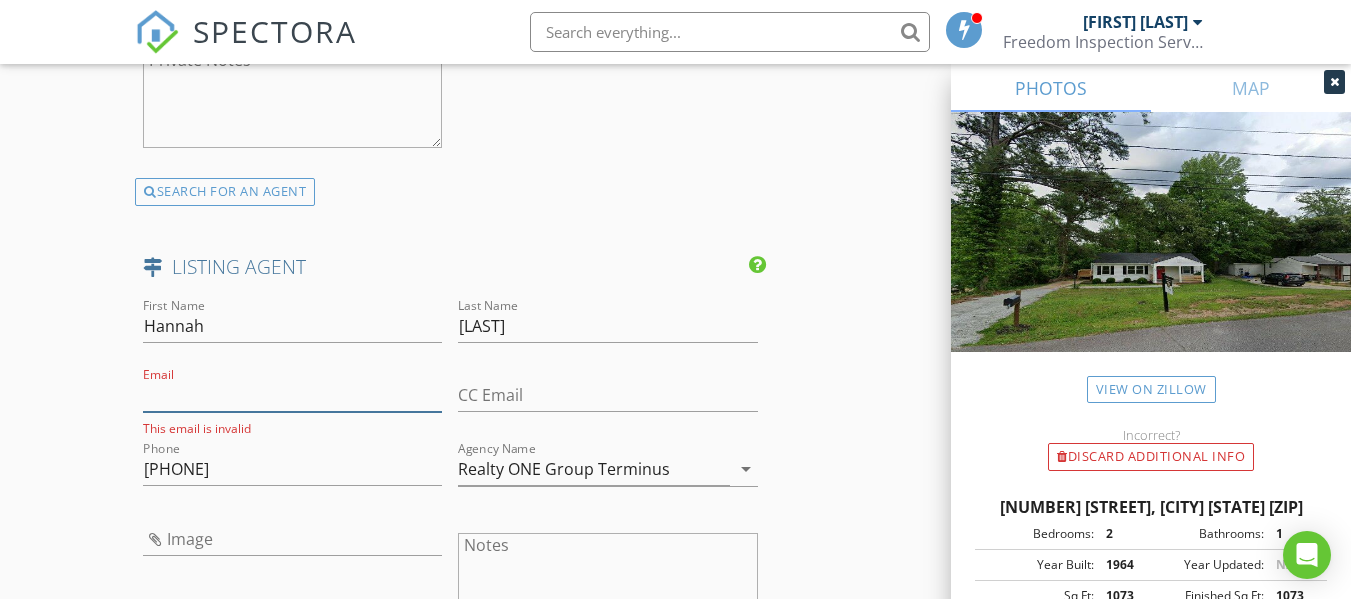 paste on "HannahLewisRealty@yahoo.com" 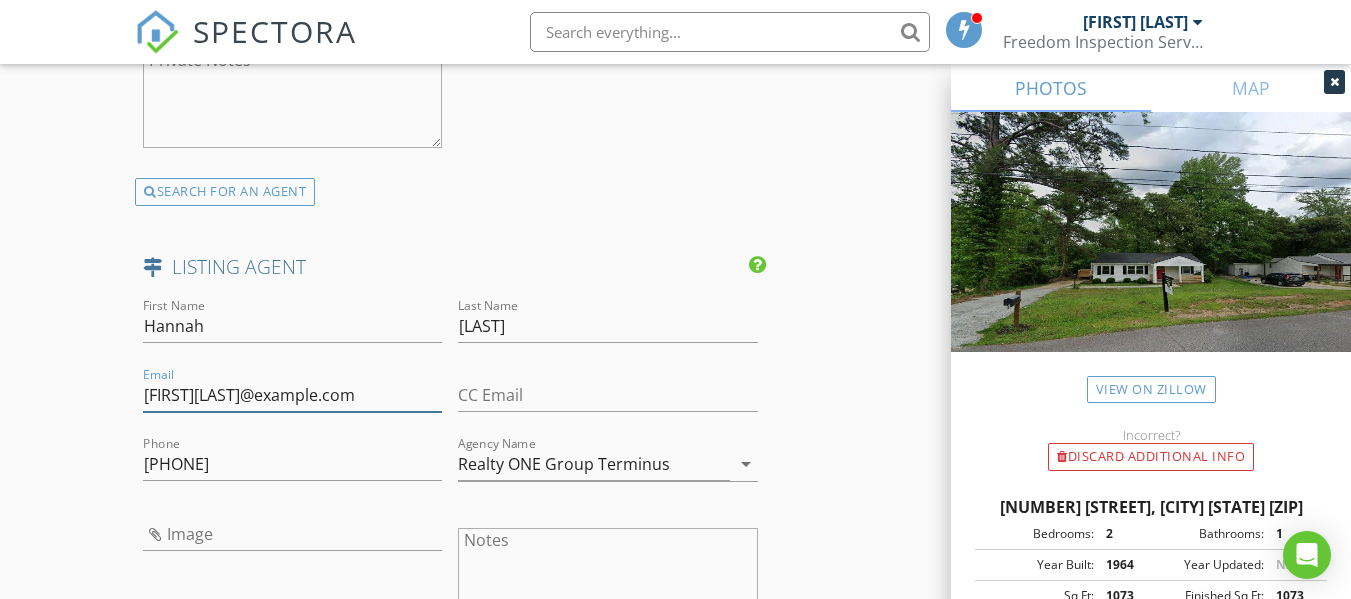 type on "HannahLewisRealty@yahoo.com" 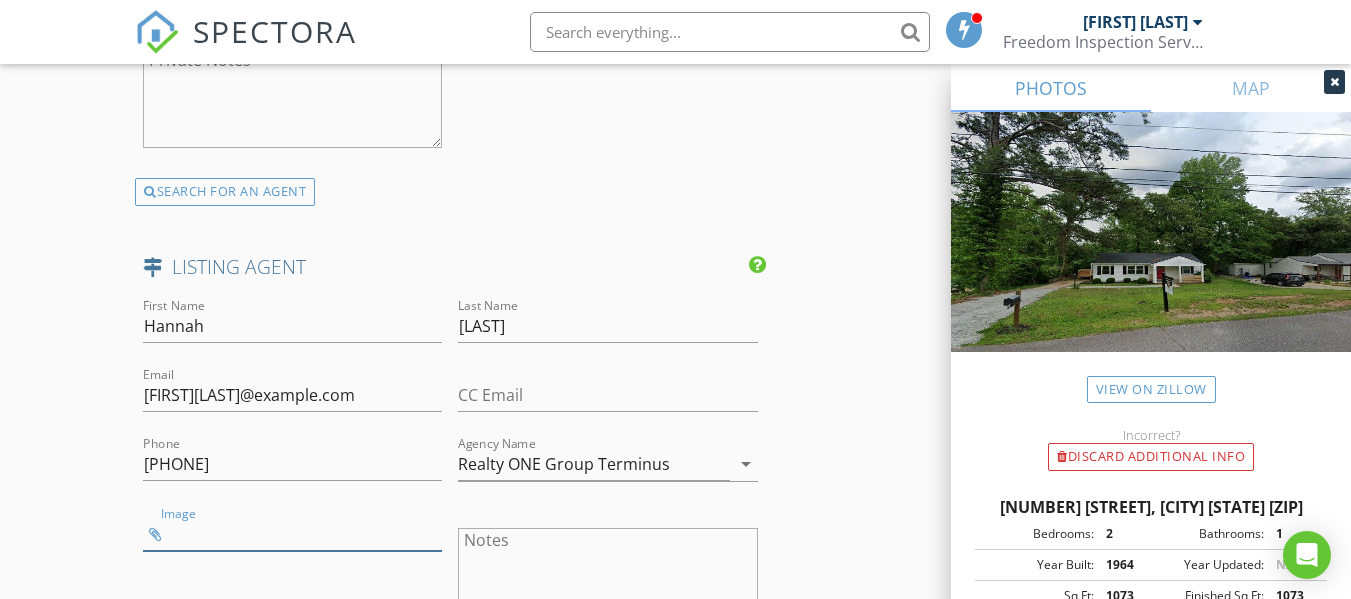 click at bounding box center (292, 534) 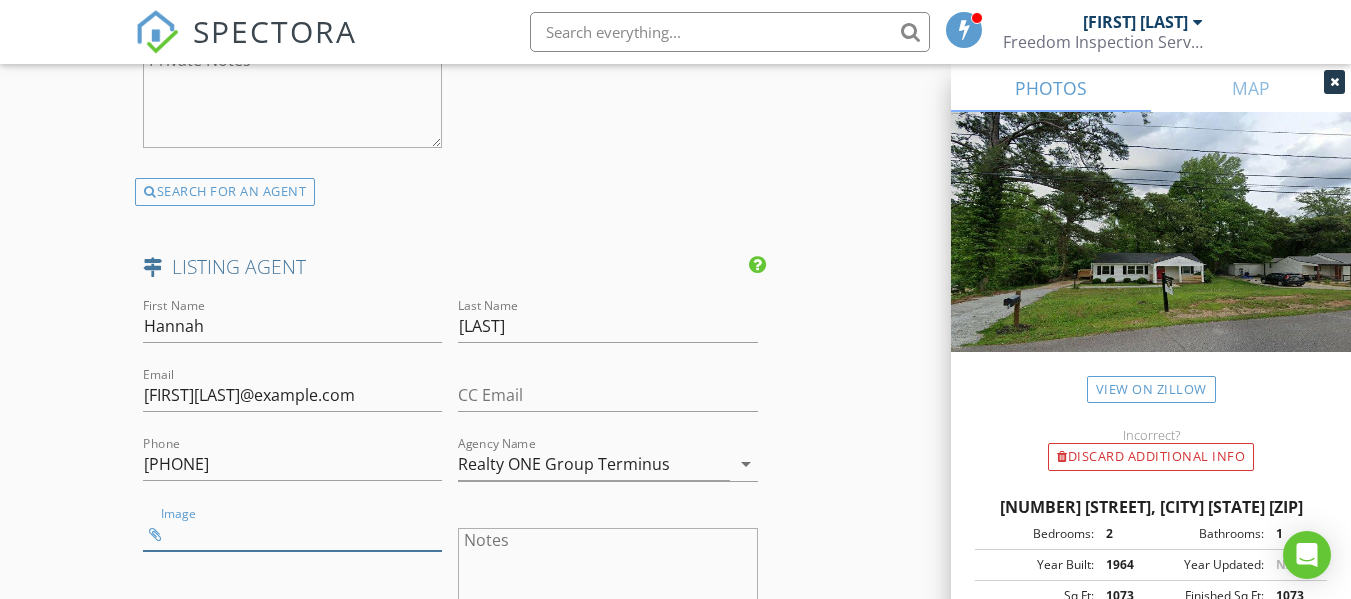 click at bounding box center (292, 534) 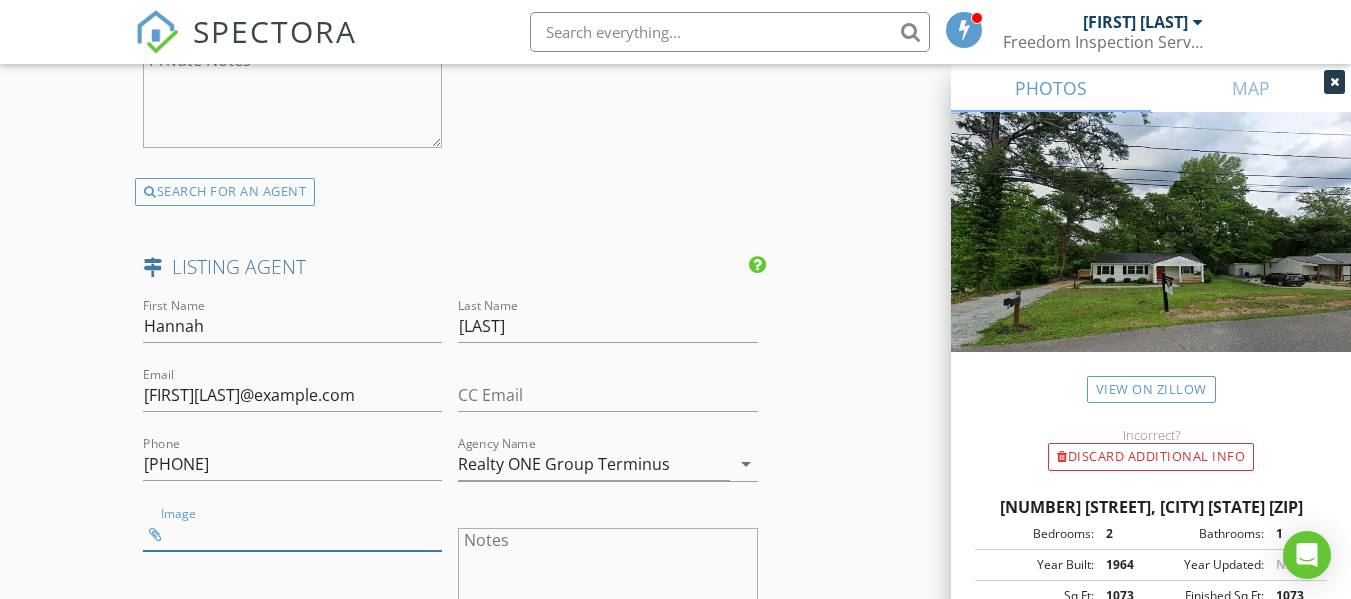type on "Hannah Lewis.jpg" 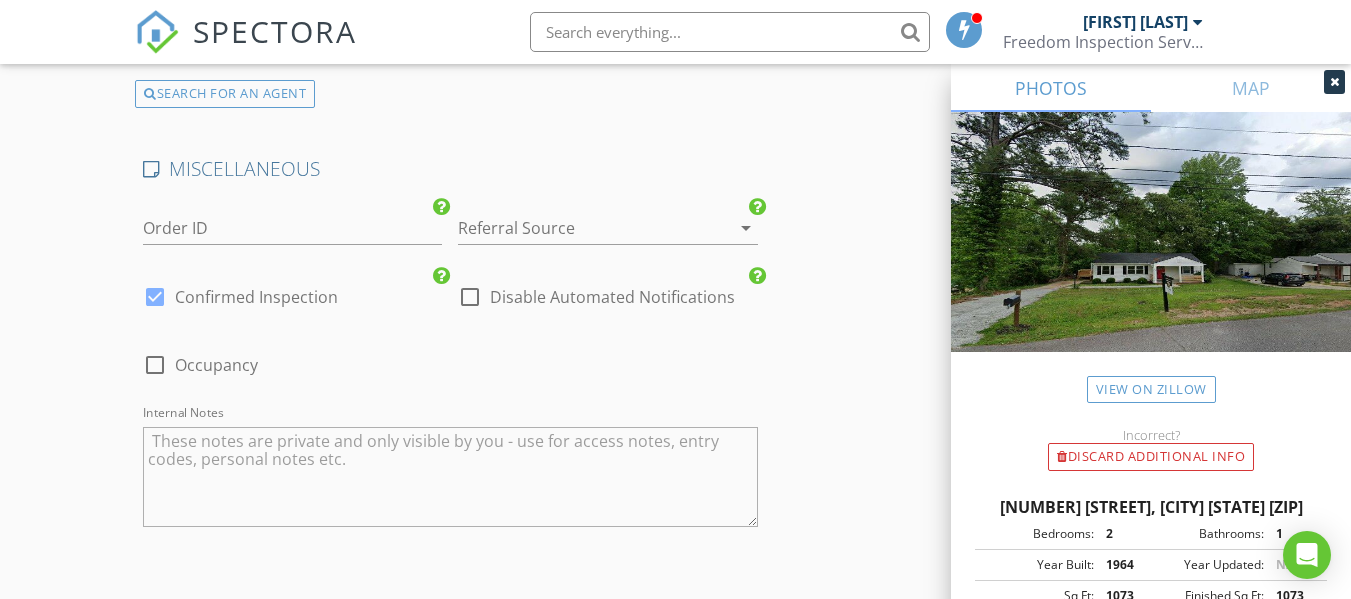 scroll, scrollTop: 3849, scrollLeft: 0, axis: vertical 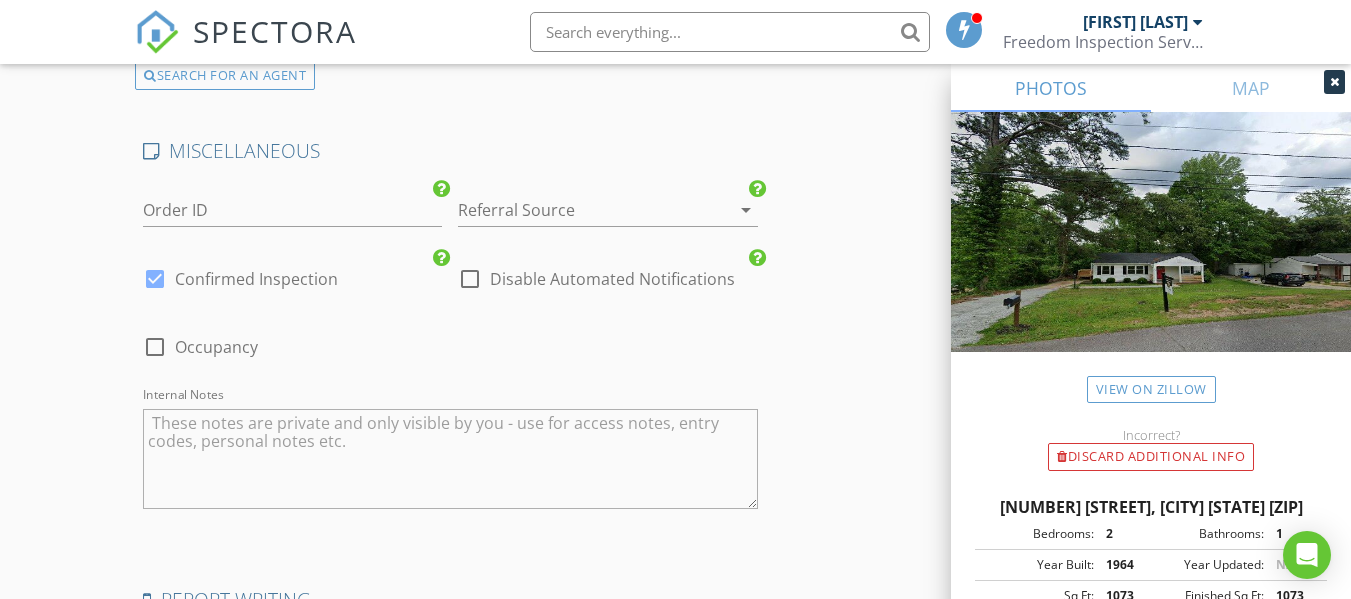 click at bounding box center [579, 210] 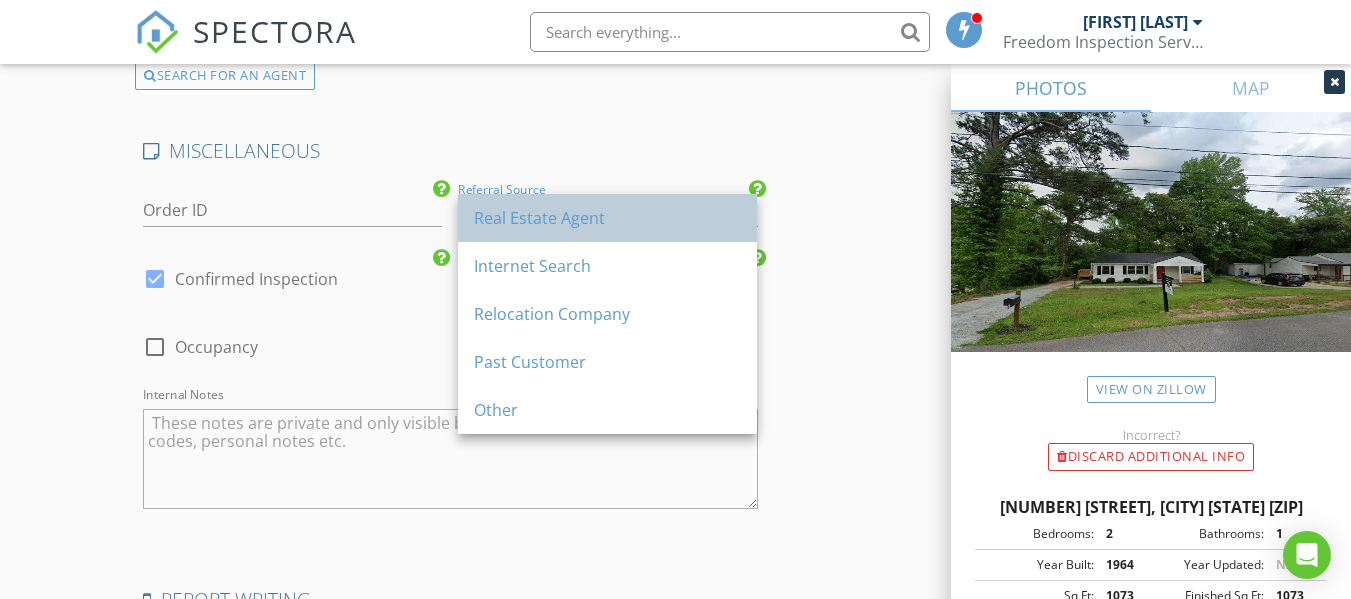 click on "Real Estate Agent" at bounding box center (607, 218) 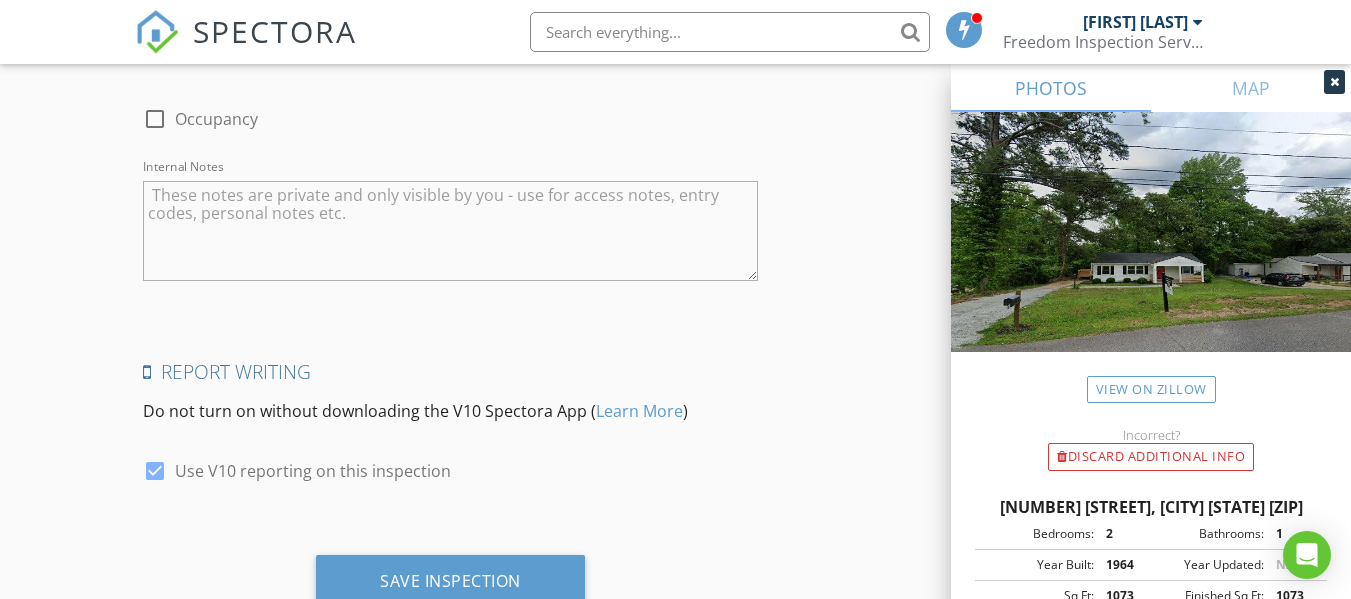 scroll, scrollTop: 4078, scrollLeft: 0, axis: vertical 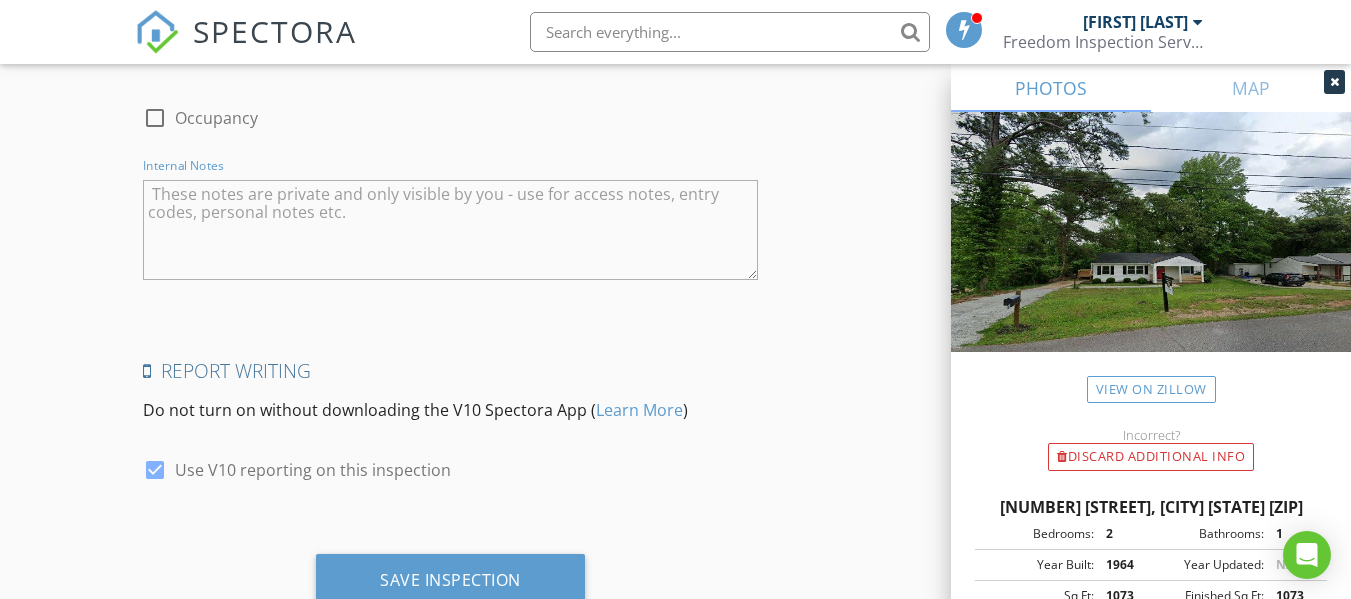 click at bounding box center [450, 230] 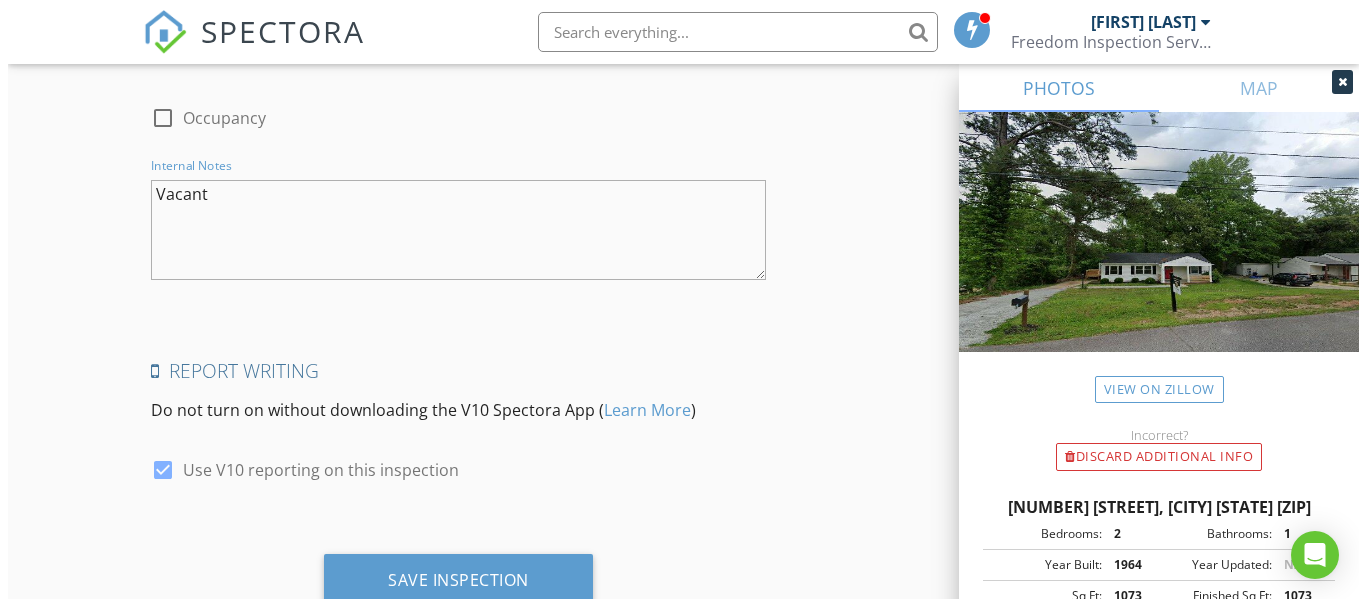 scroll, scrollTop: 4150, scrollLeft: 0, axis: vertical 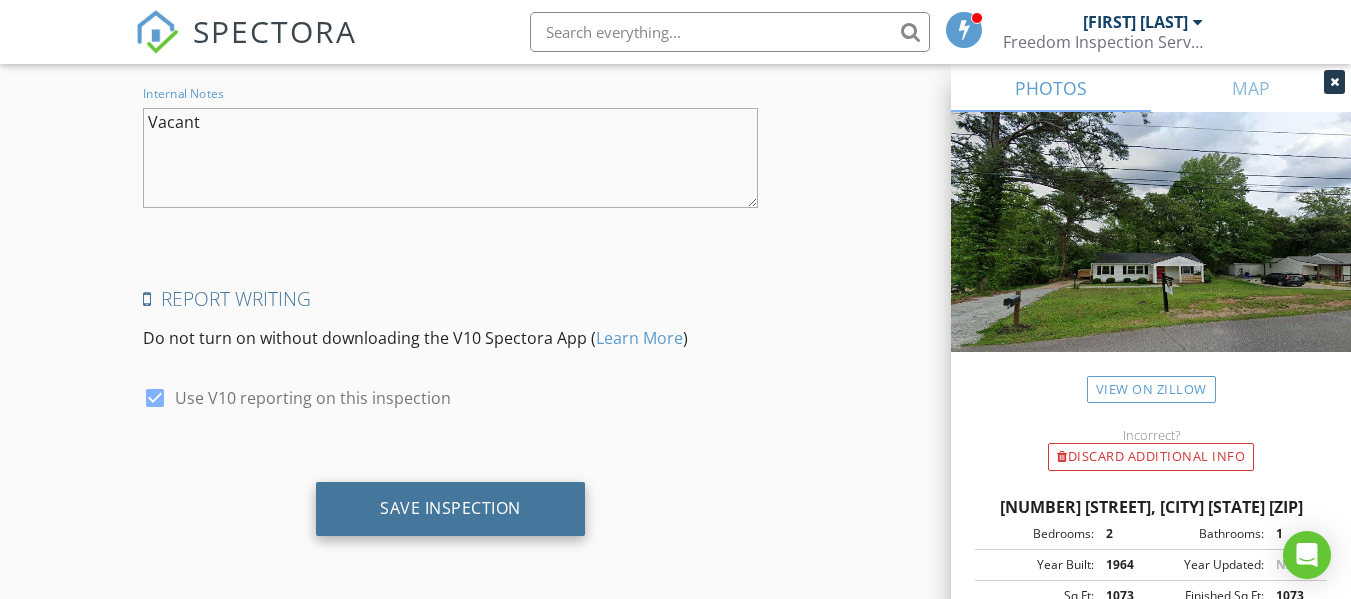 type on "Vacant" 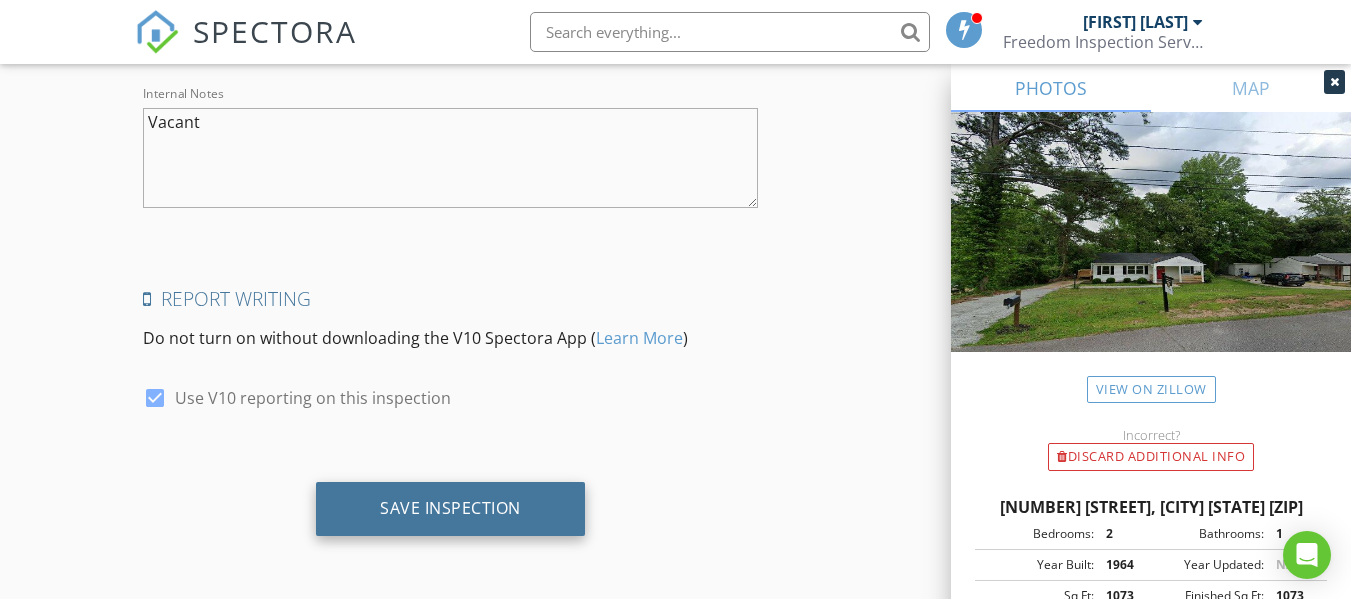 click on "Save Inspection" at bounding box center (450, 508) 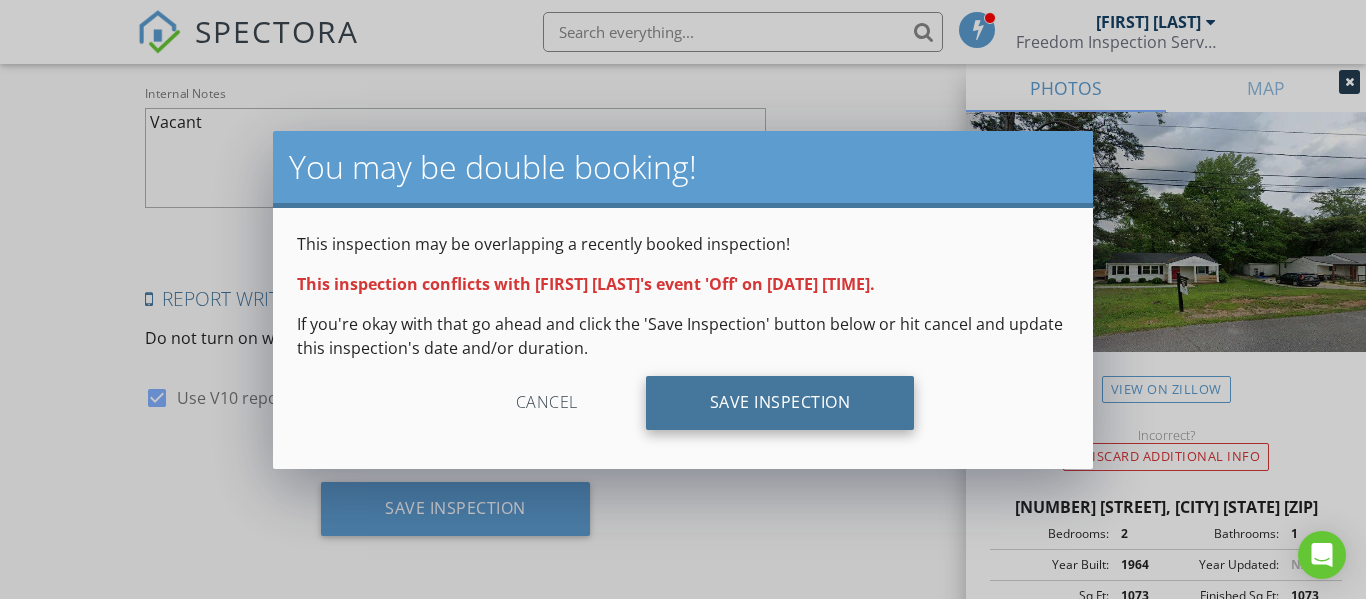 click on "Save Inspection" at bounding box center (780, 403) 